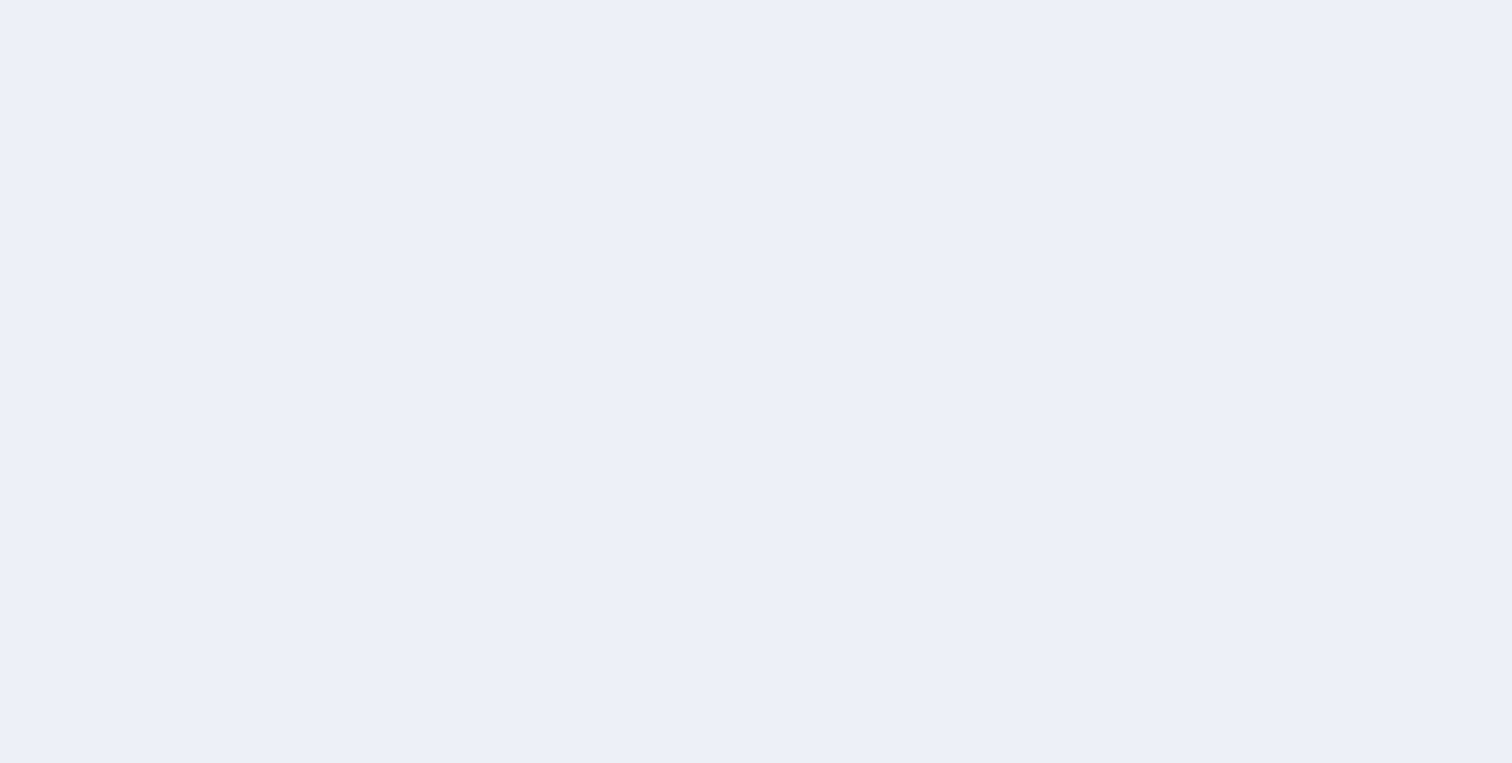 scroll, scrollTop: 0, scrollLeft: 0, axis: both 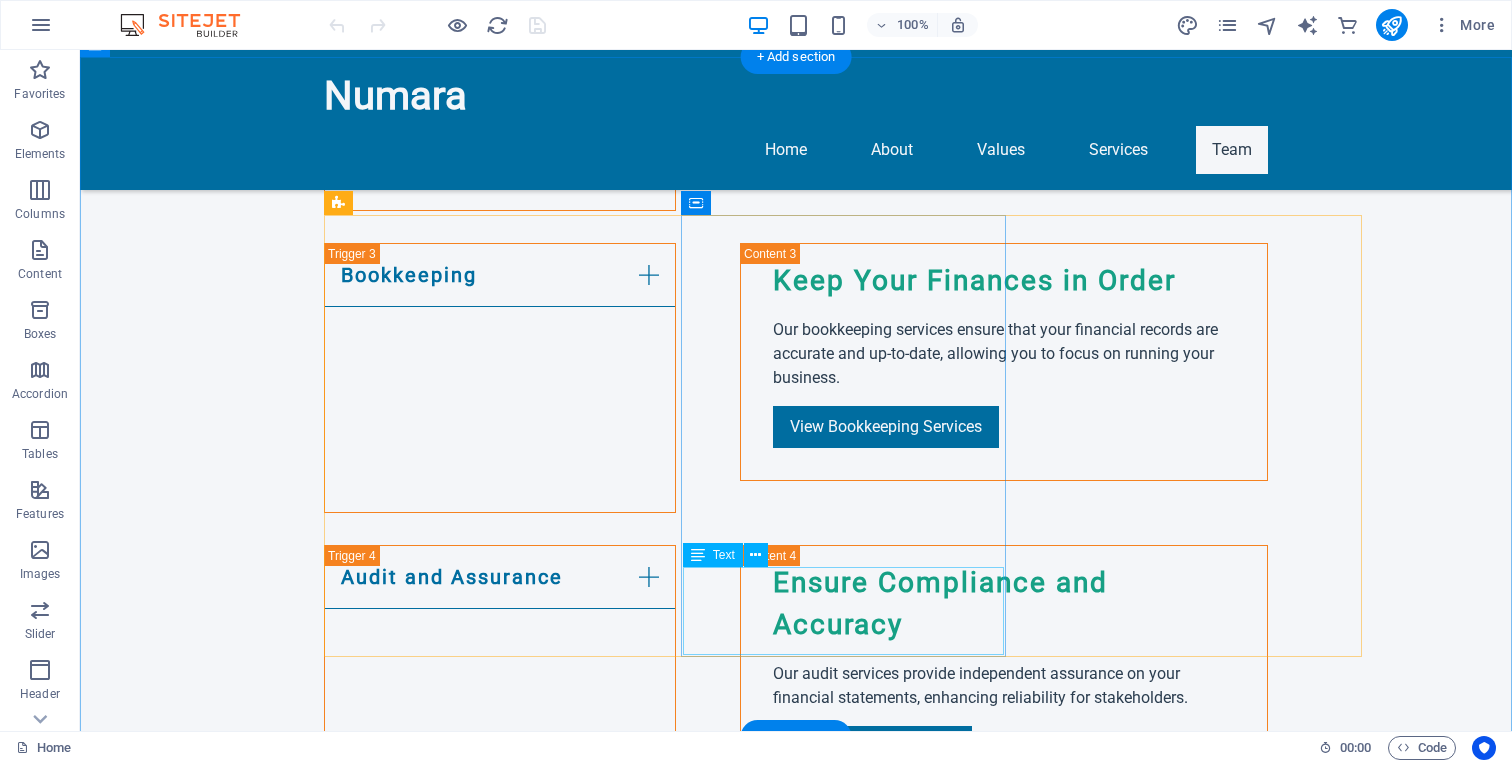 click on "With extensive knowledge in tax law, Michael ensures clients benefit from every tax advantage available." at bounding box center (486, 2023) 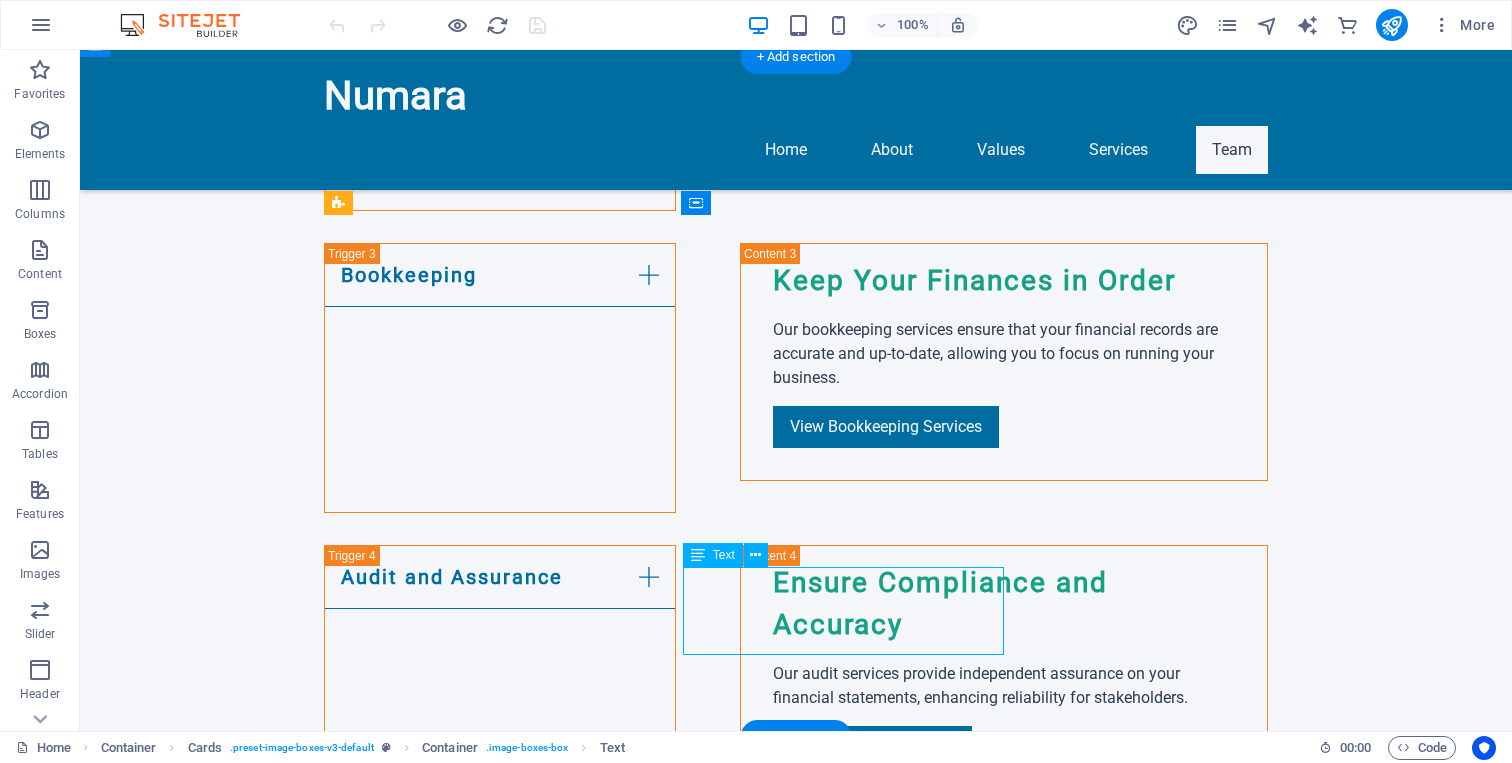 click on "With extensive knowledge in tax law, Michael ensures clients benefit from every tax advantage available." at bounding box center [486, 2023] 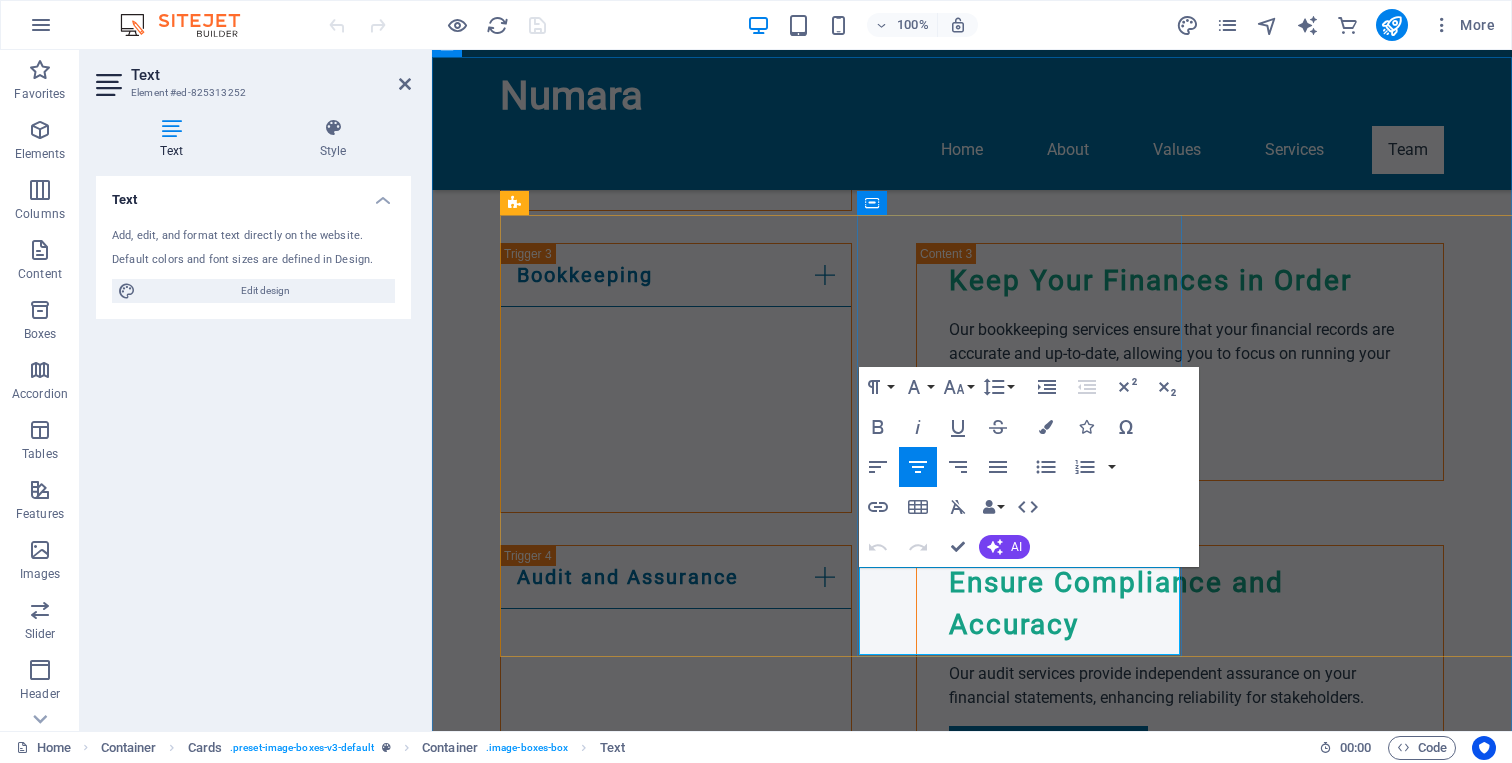 click on "With extensive knowledge in tax law, Michael ensures clients benefit from every tax advantage available." at bounding box center [662, 2015] 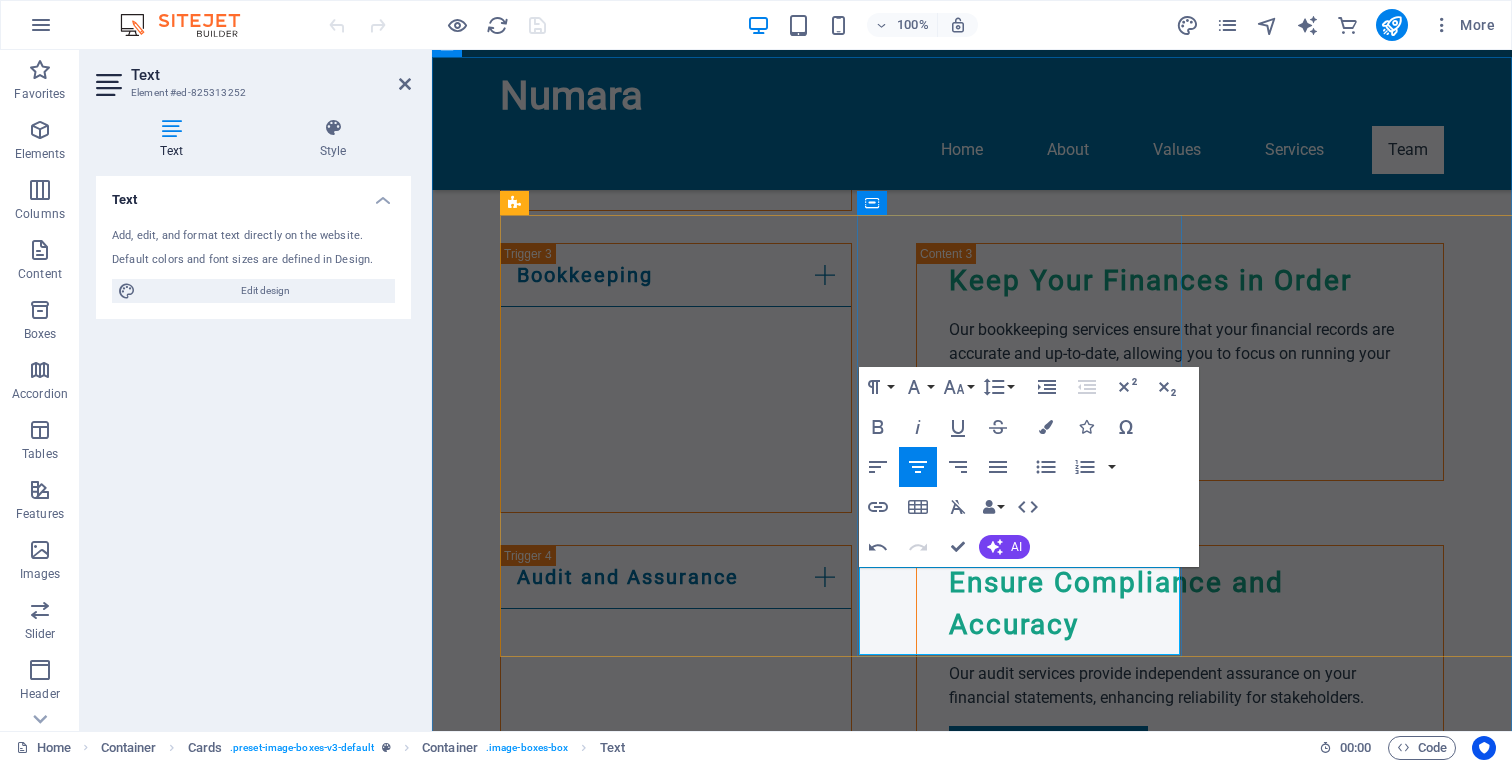 click on "With extensive knowledge in tax law, Herman ensures clients benefit from every tax advantage available." at bounding box center [662, 2015] 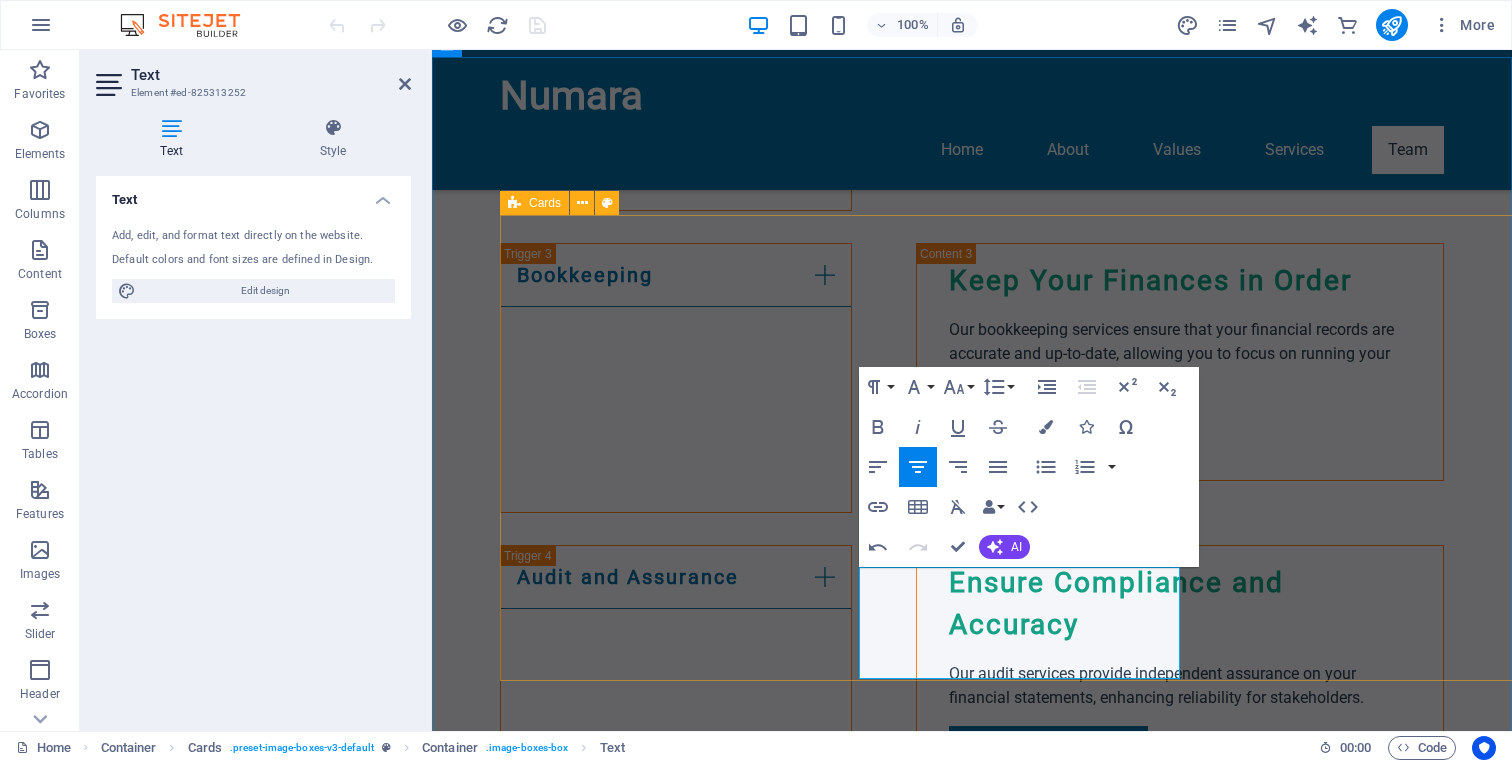 click on "[FIRST] Posthumus - CA(SA) With extensive knowledge in accounting, reporting and tax law, Herman ensures clients benefit from every tax advantage available." at bounding box center (1019, 1860) 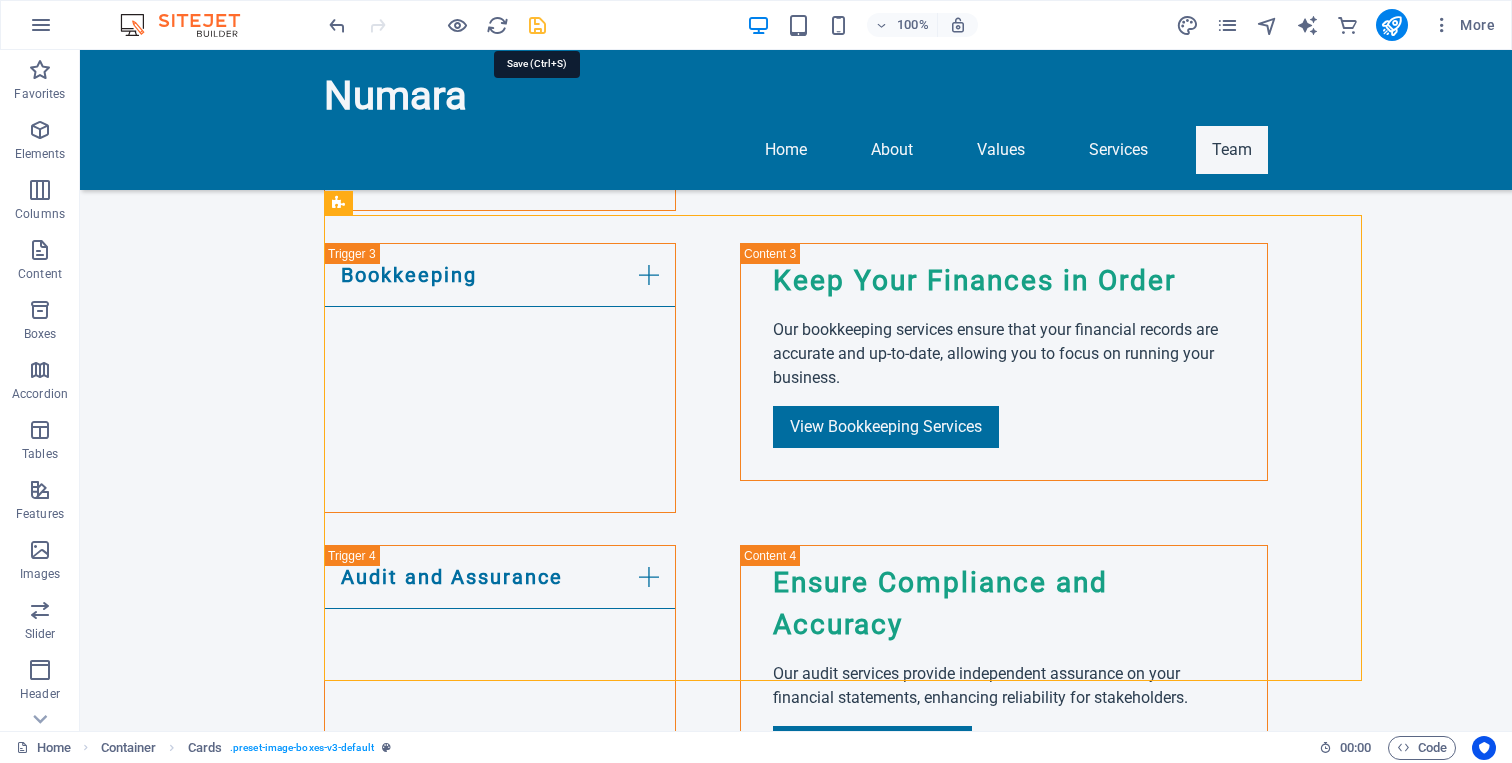 click at bounding box center (537, 25) 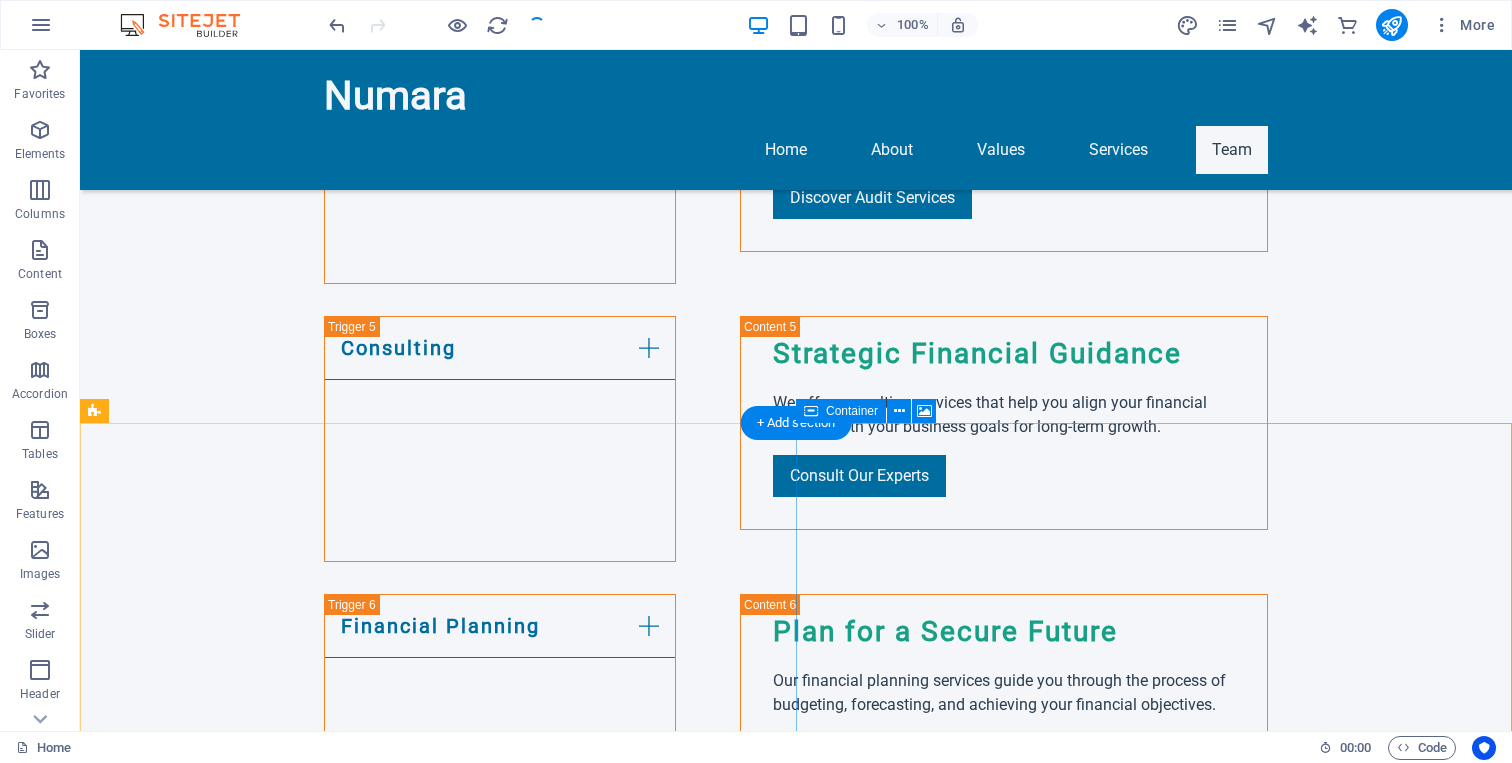 scroll, scrollTop: 4380, scrollLeft: 0, axis: vertical 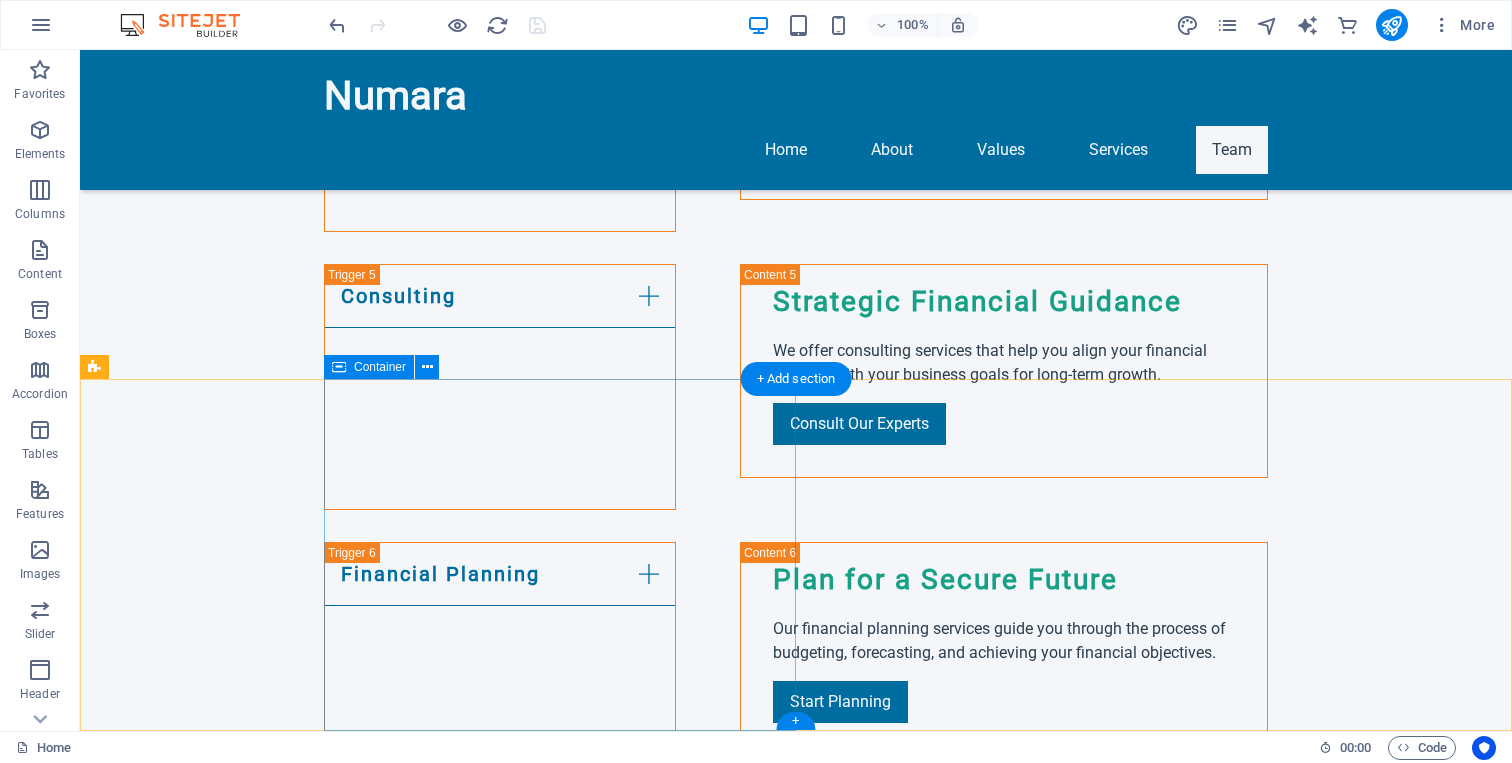 click on "Get in Touch with Us Numara Suite E119, Loftus Versveld, 416 Kirkness Street, Arcadia , 0007 Pretoria +27 72 368 9836 [EMAIL] Legal Notice | Privacy Policy" at bounding box center (918, 2448) 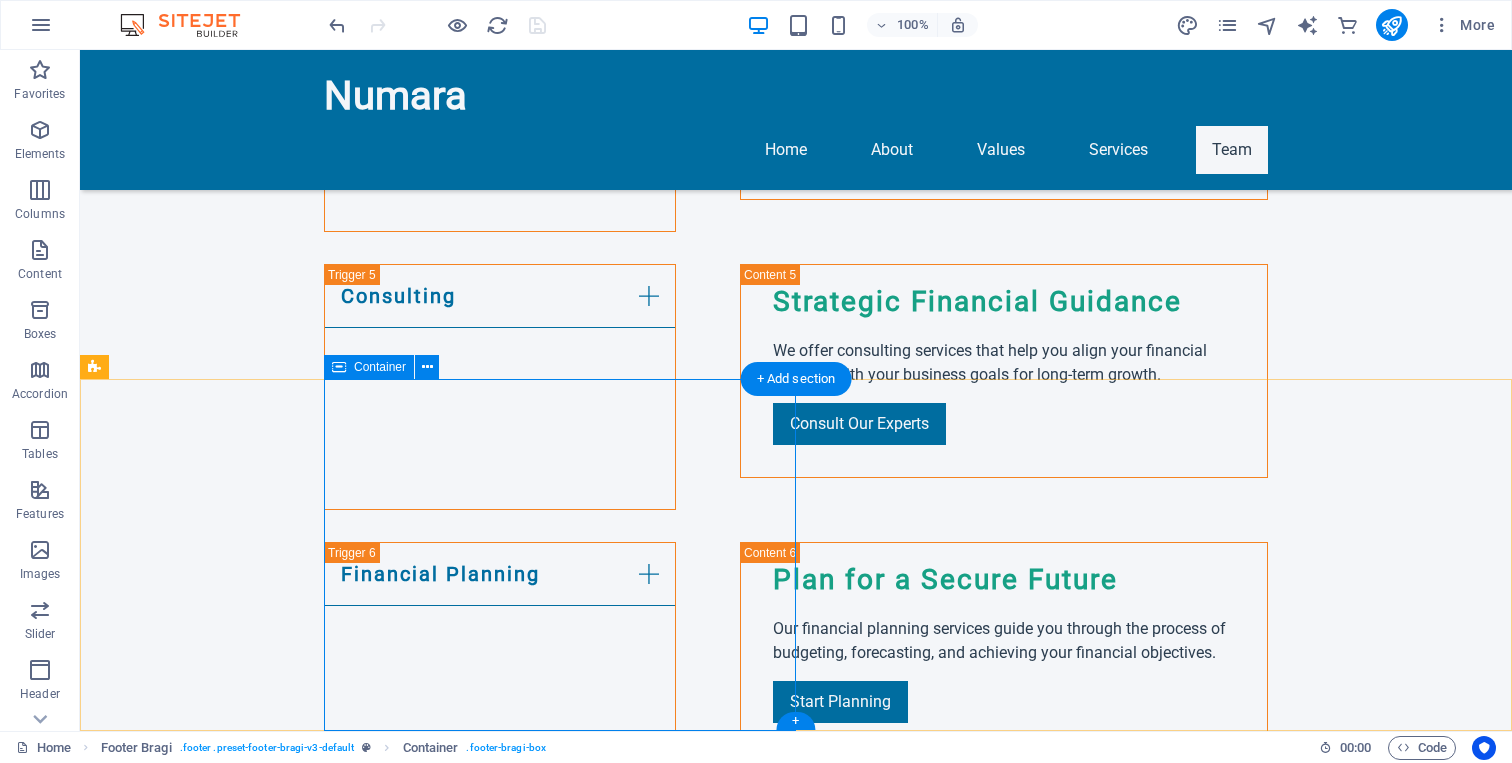 click on "Get in Touch with Us Numara Suite E119, Loftus Versveld, 416 Kirkness Street, Arcadia , 0007 Pretoria +27 72 368 9836 [EMAIL] Legal Notice | Privacy Policy" at bounding box center [918, 2448] 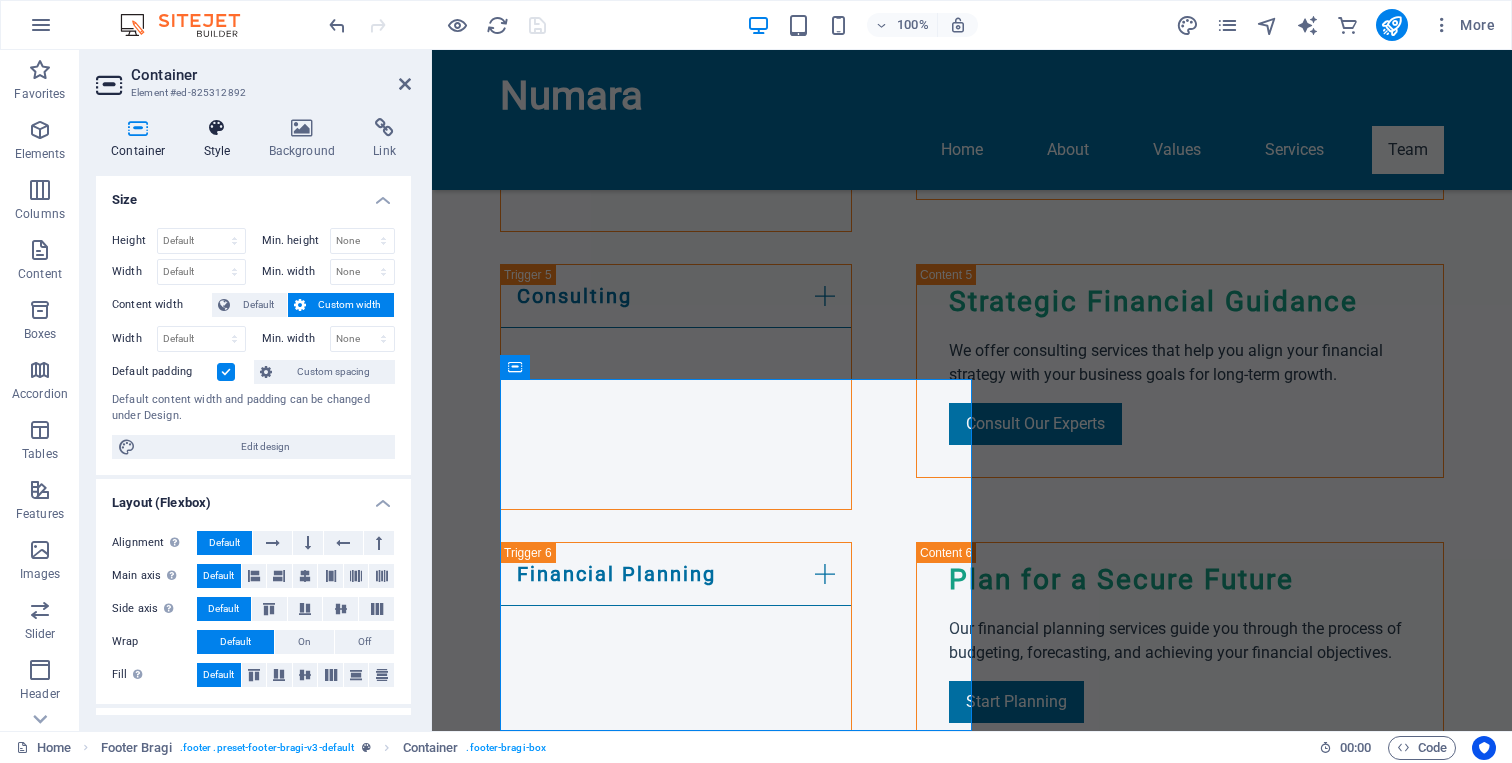 click on "Style" at bounding box center (221, 139) 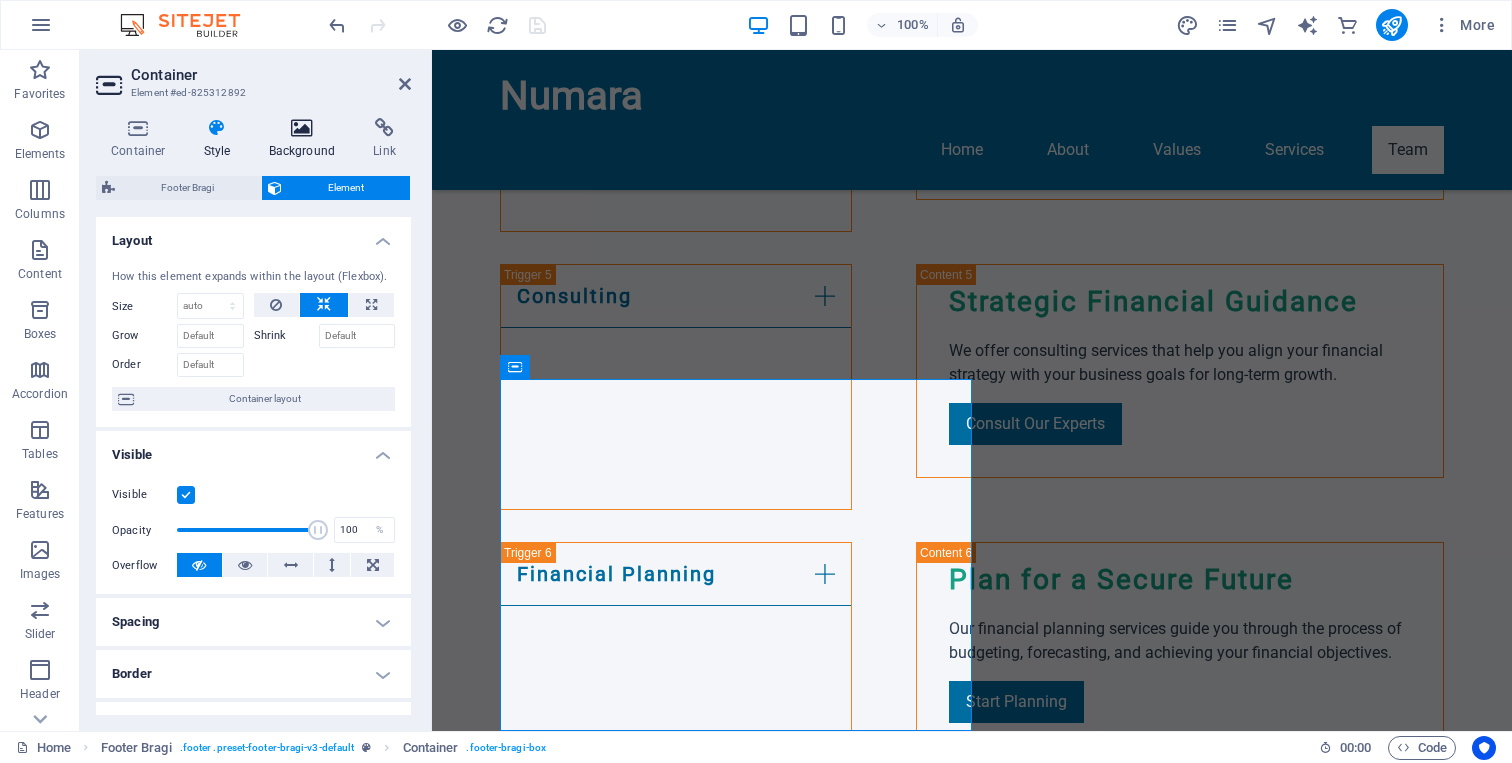 click on "Background" at bounding box center (306, 139) 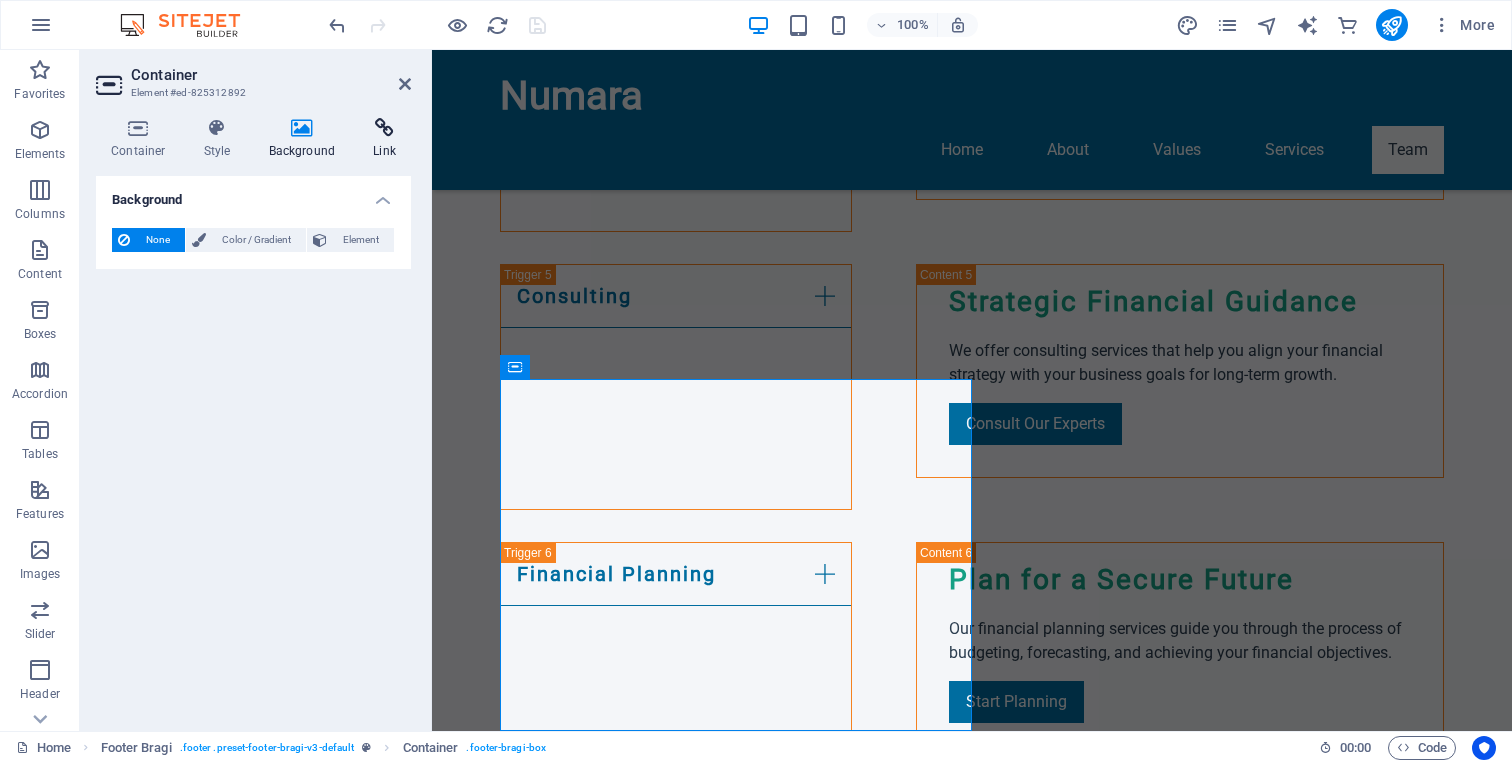 click on "Link" at bounding box center [384, 139] 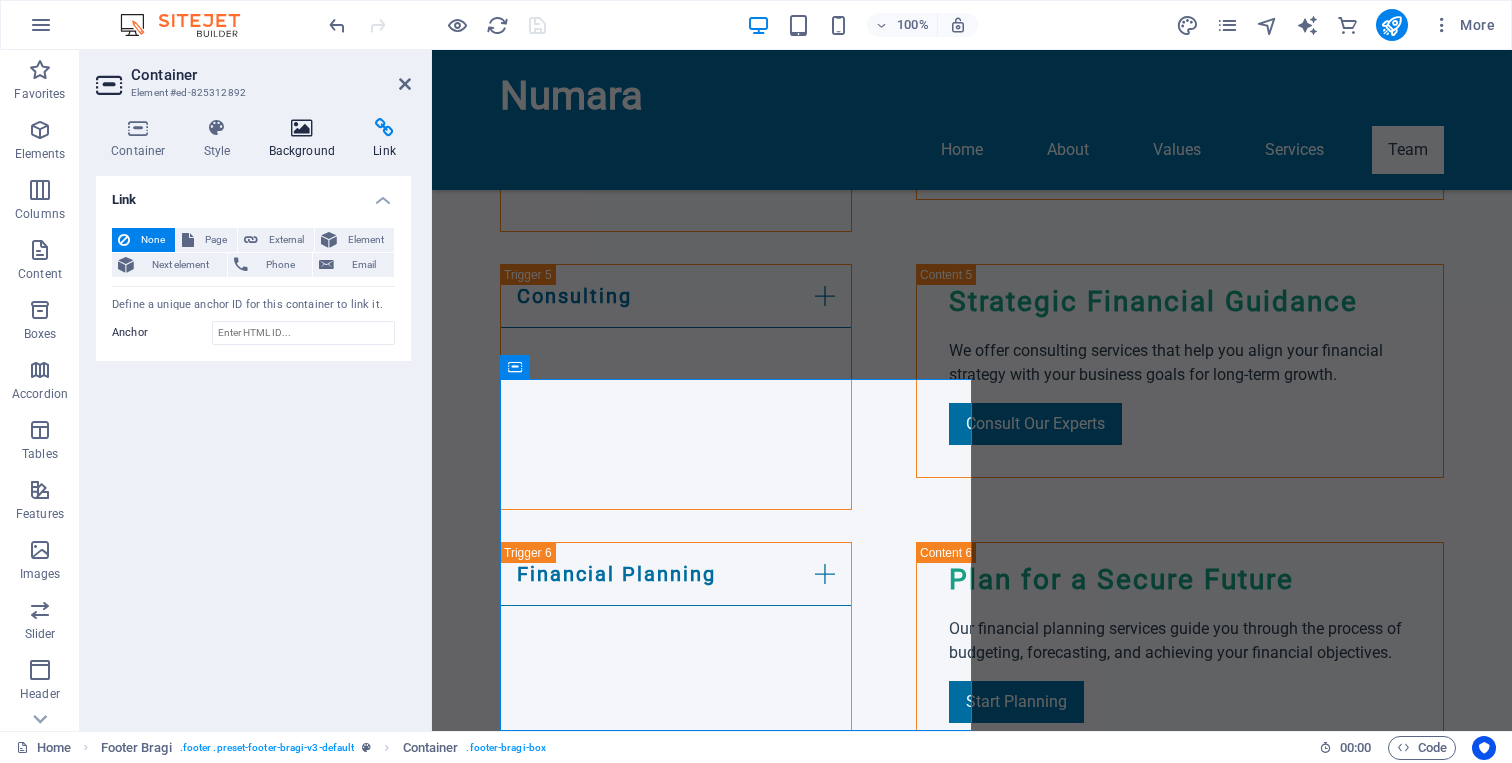 click at bounding box center [302, 128] 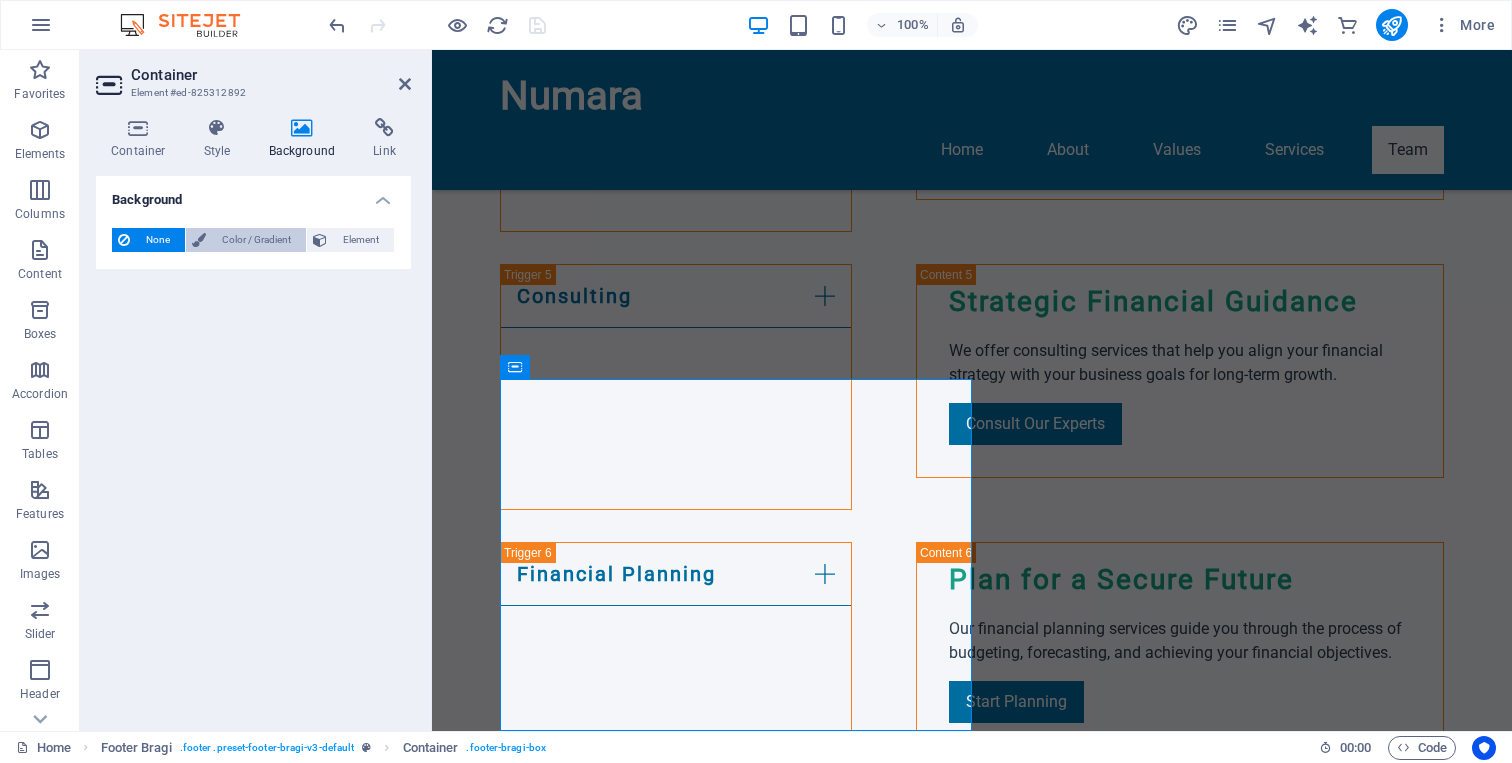 click on "Color / Gradient" at bounding box center [256, 240] 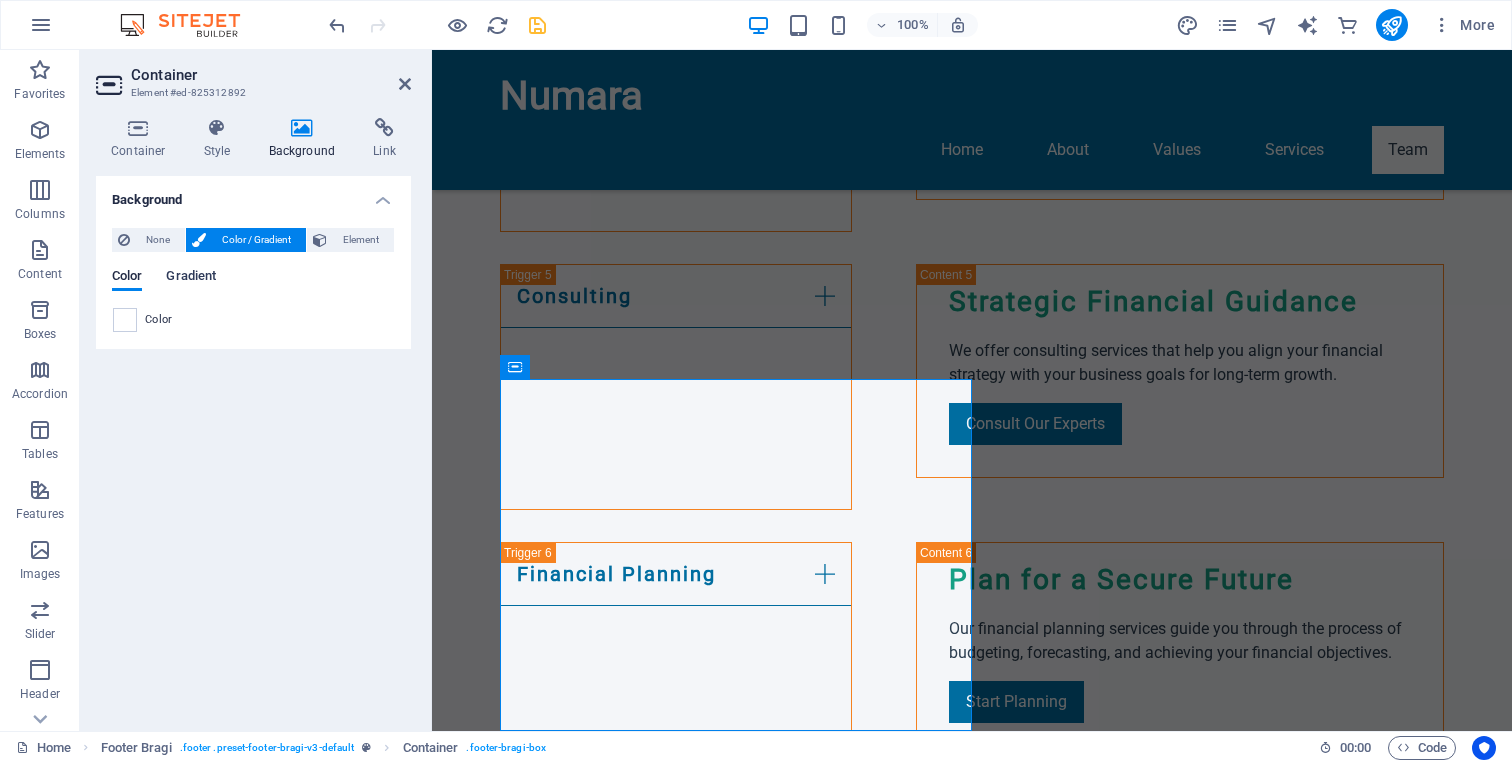 click on "Gradient" at bounding box center [191, 278] 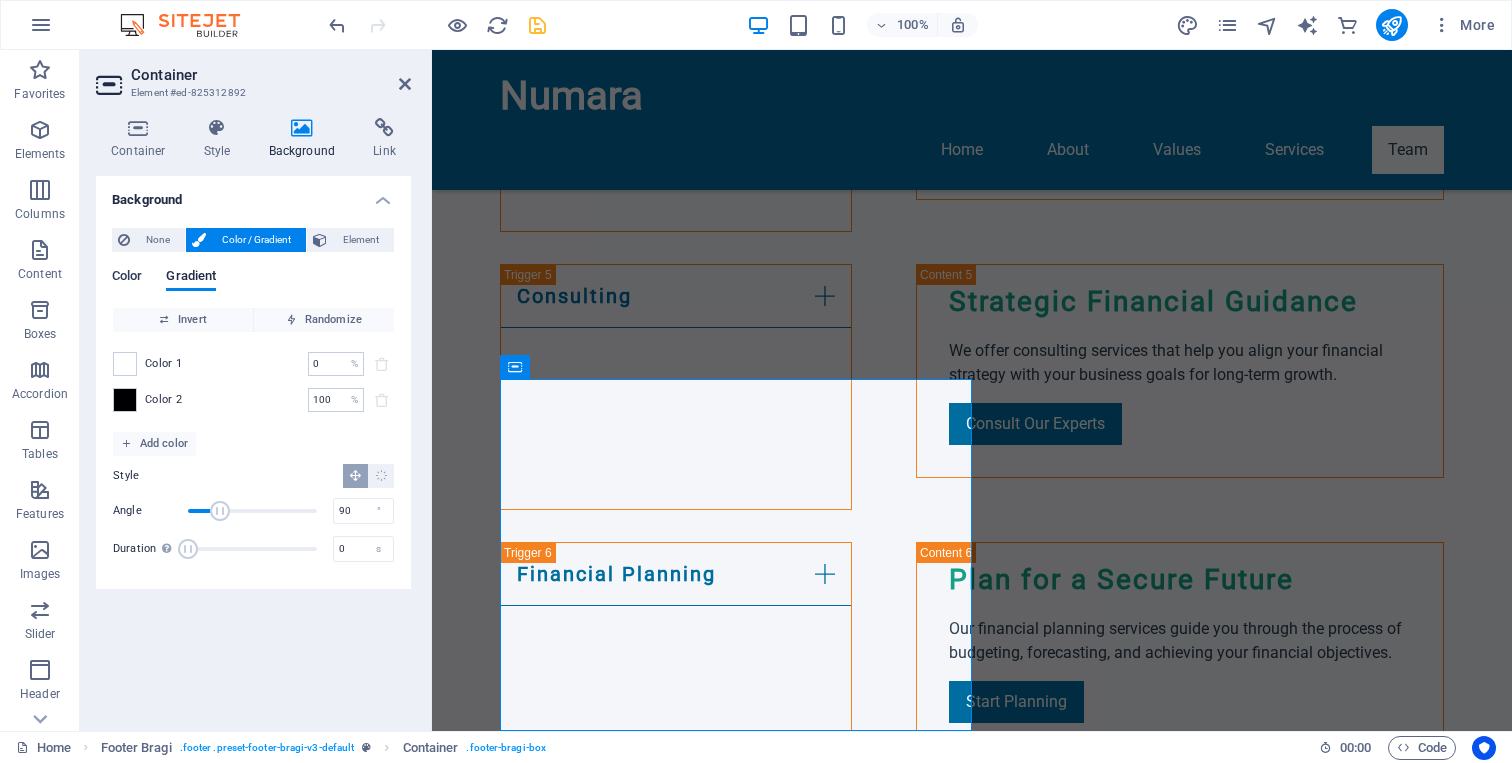 click on "Color" at bounding box center [127, 278] 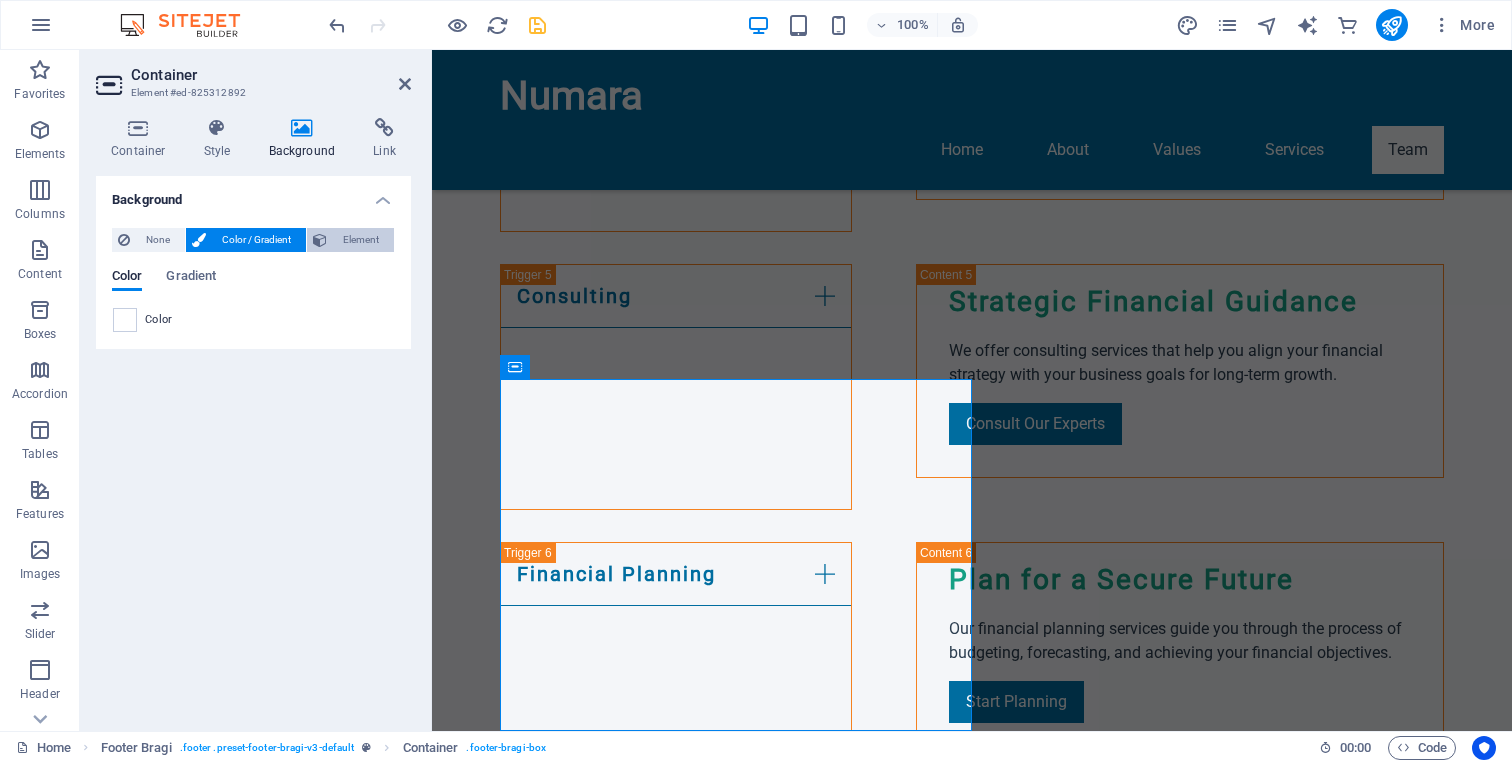 click on "Element" at bounding box center (360, 240) 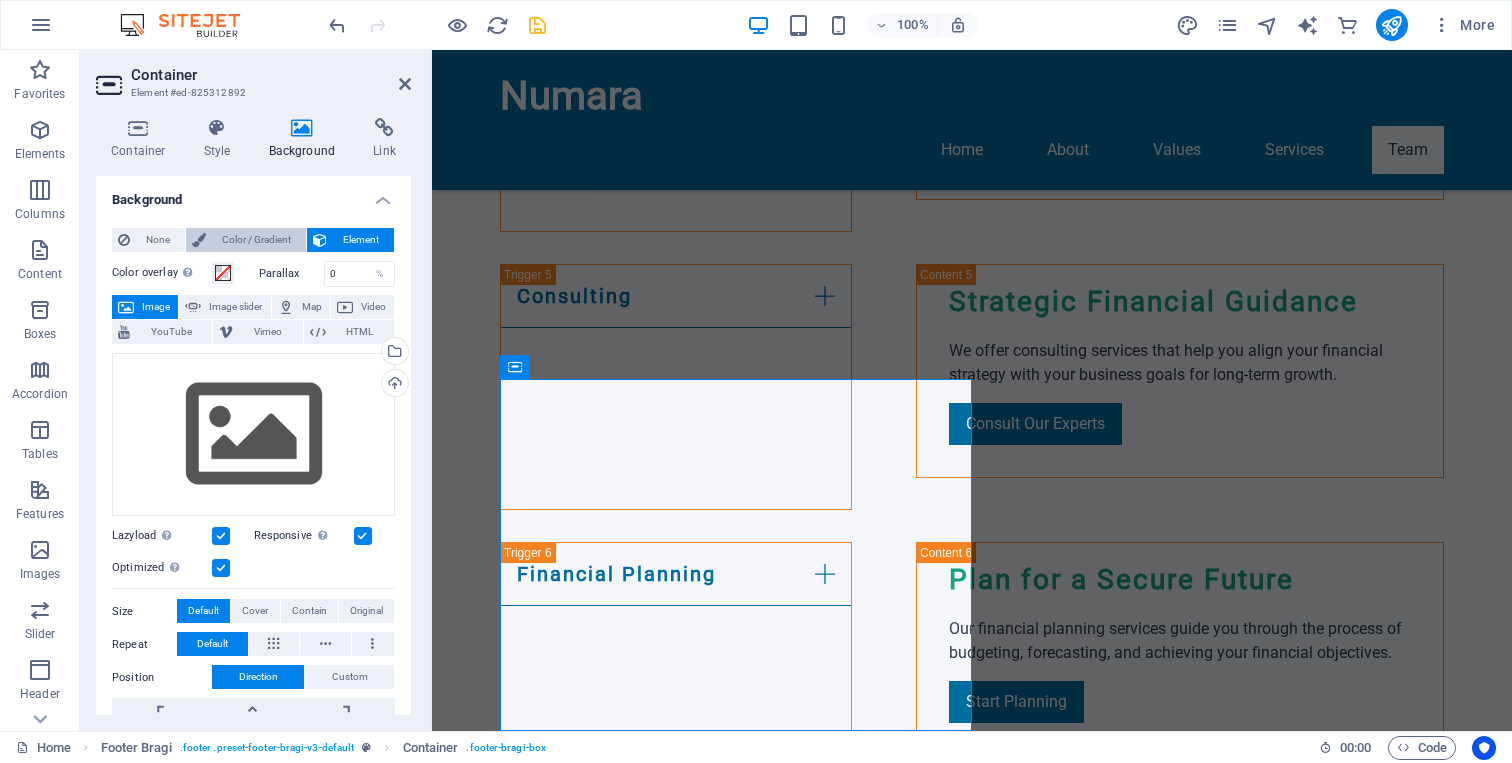 click on "Color / Gradient" at bounding box center (256, 240) 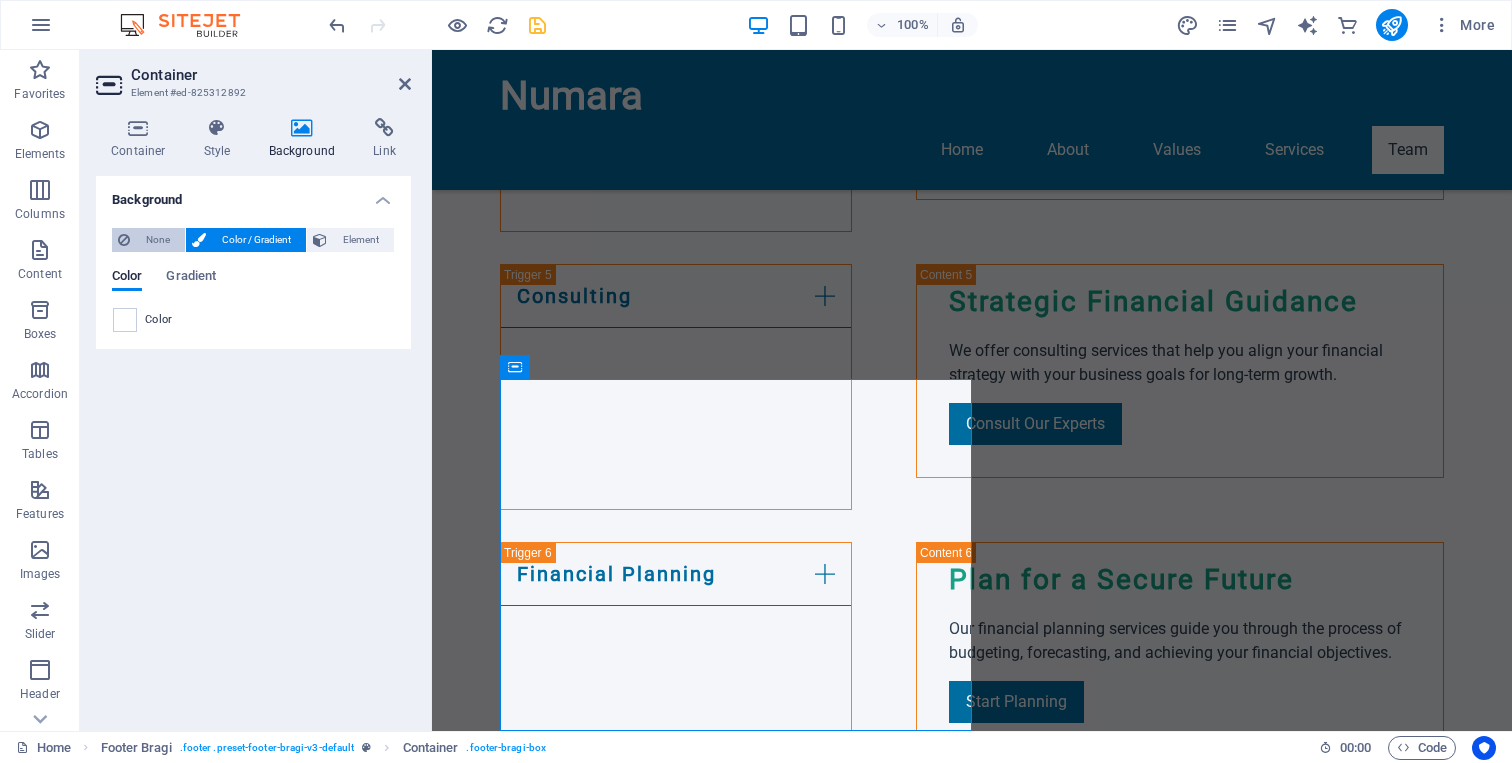 click on "None" at bounding box center (157, 240) 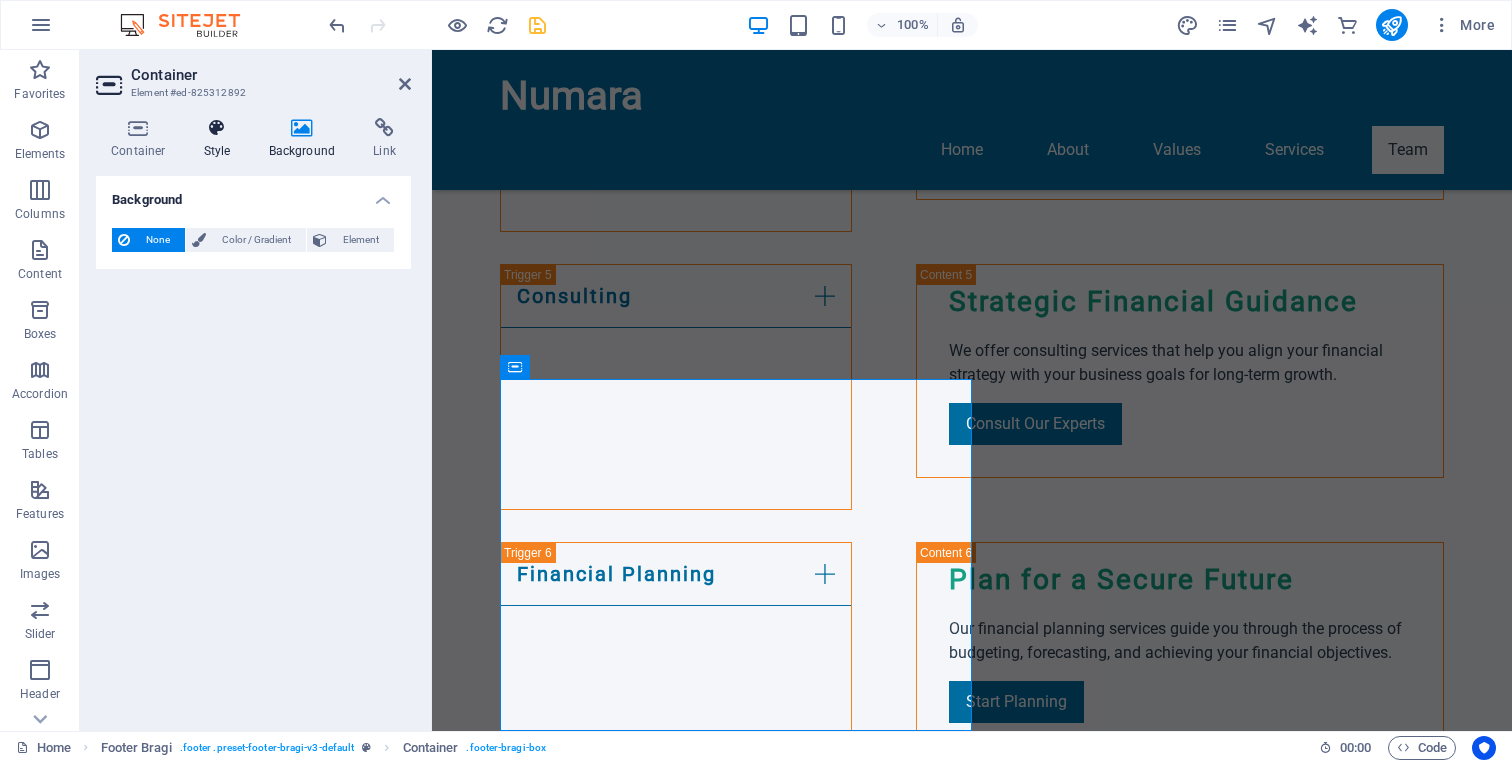 click on "Style" at bounding box center (221, 139) 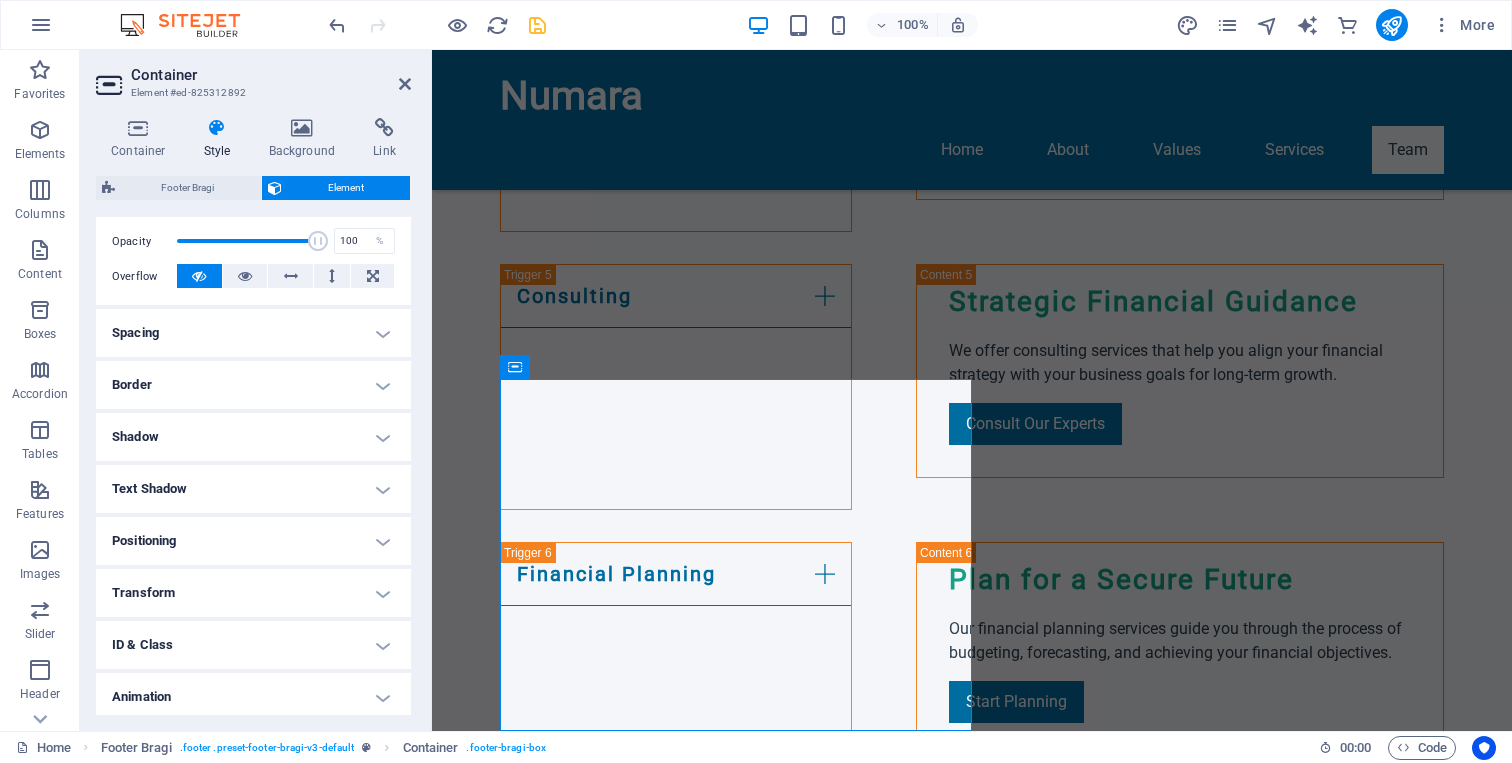 scroll, scrollTop: 347, scrollLeft: 0, axis: vertical 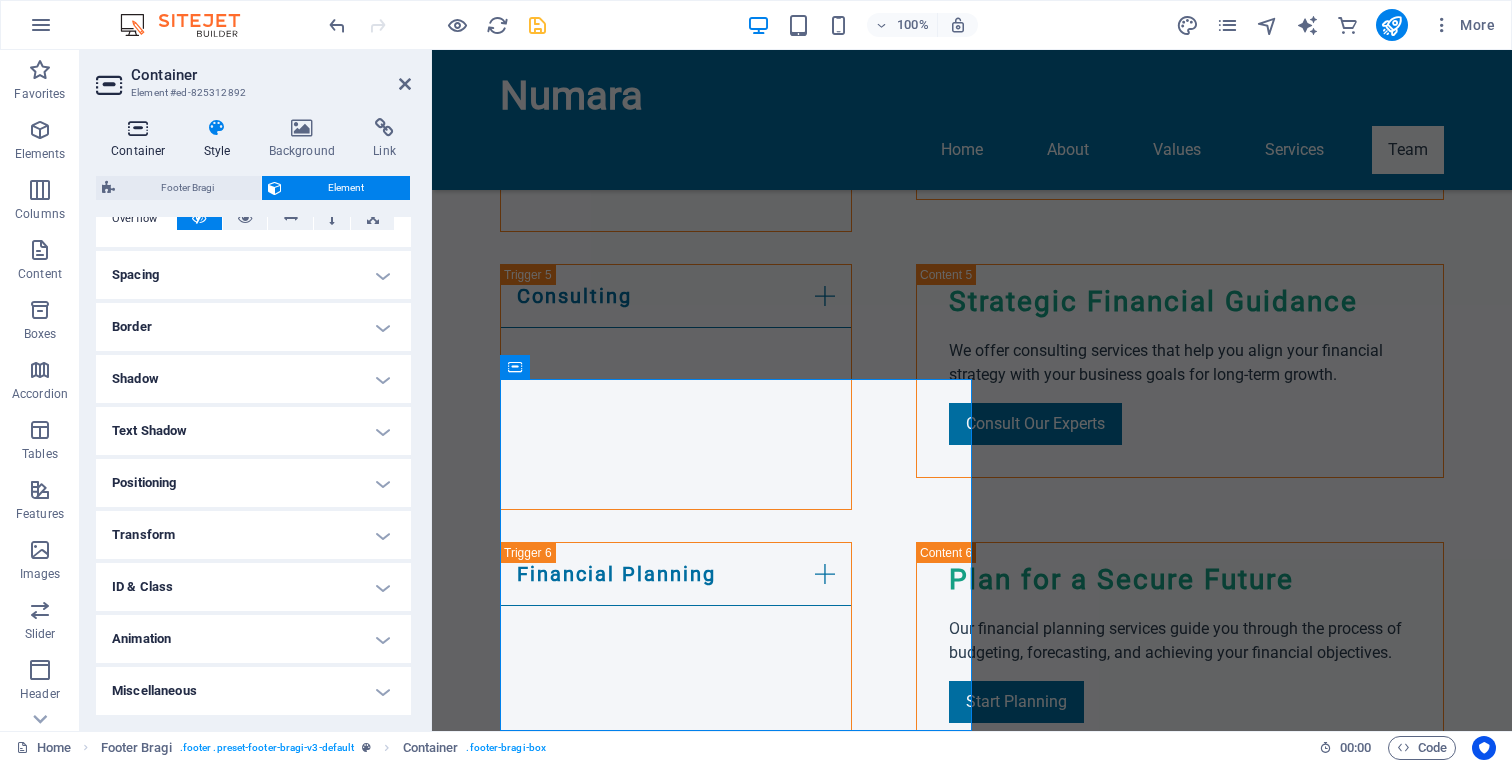 click on "Container" at bounding box center (142, 139) 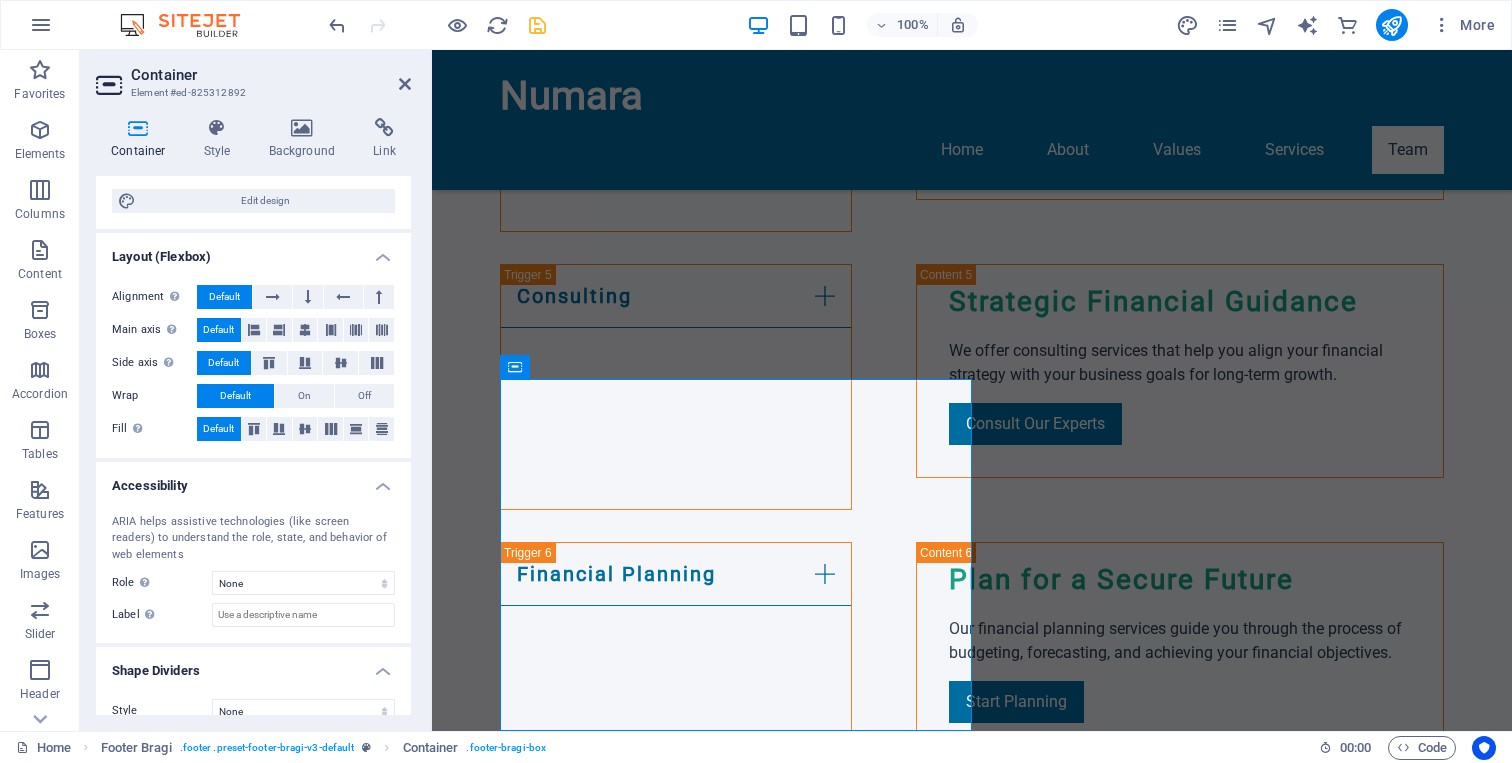 scroll, scrollTop: 248, scrollLeft: 0, axis: vertical 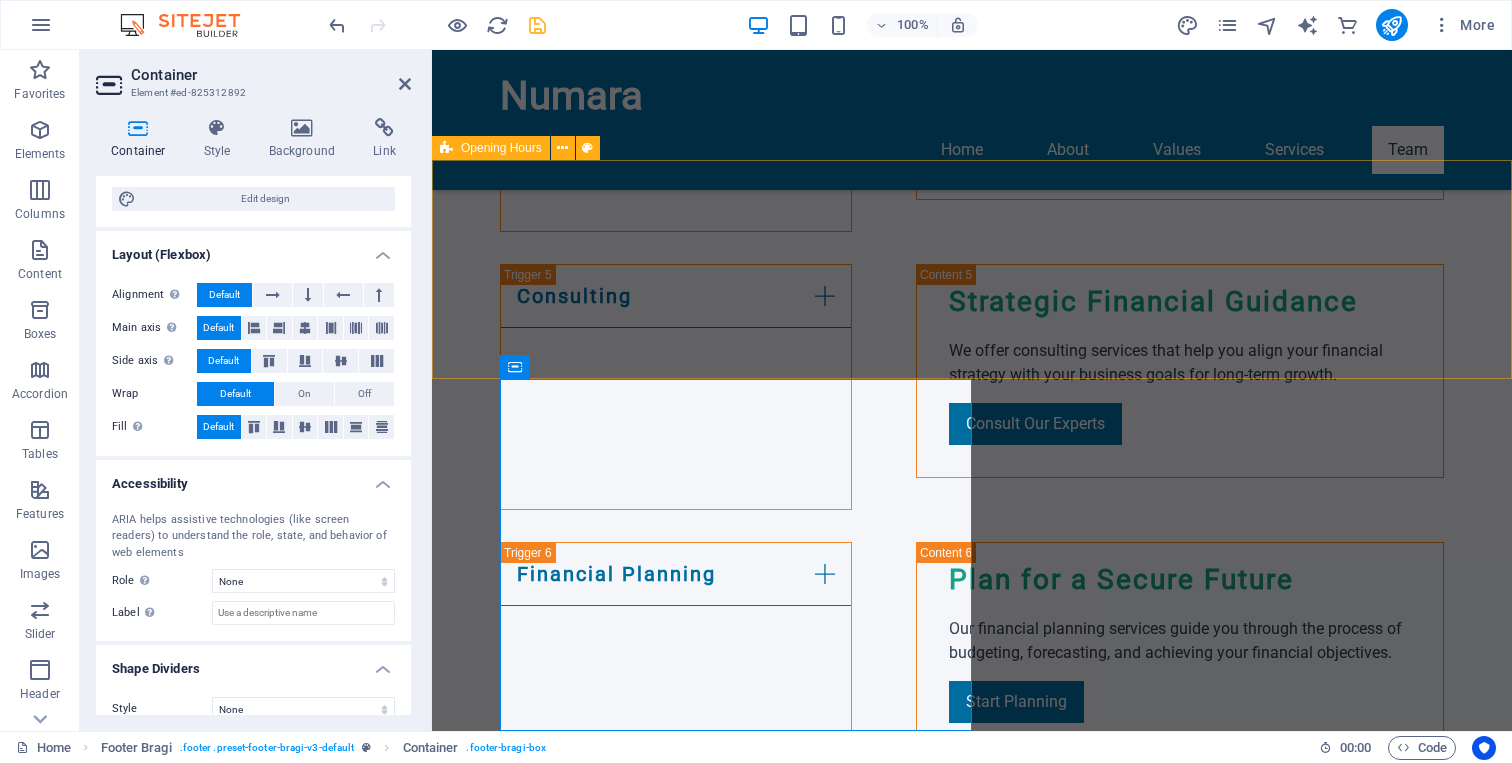 click on "Monday 9:00 AM - 5:00 PM Tuesday 9:00 AM - 5:00 PM Wednesday 9:00 AM - 5:00 PM Thursday 9:00 AM - 5:00 PM Friday 9:00 AM - 5:00 PM Saturday Closed Sunday Closed" at bounding box center [972, 1892] 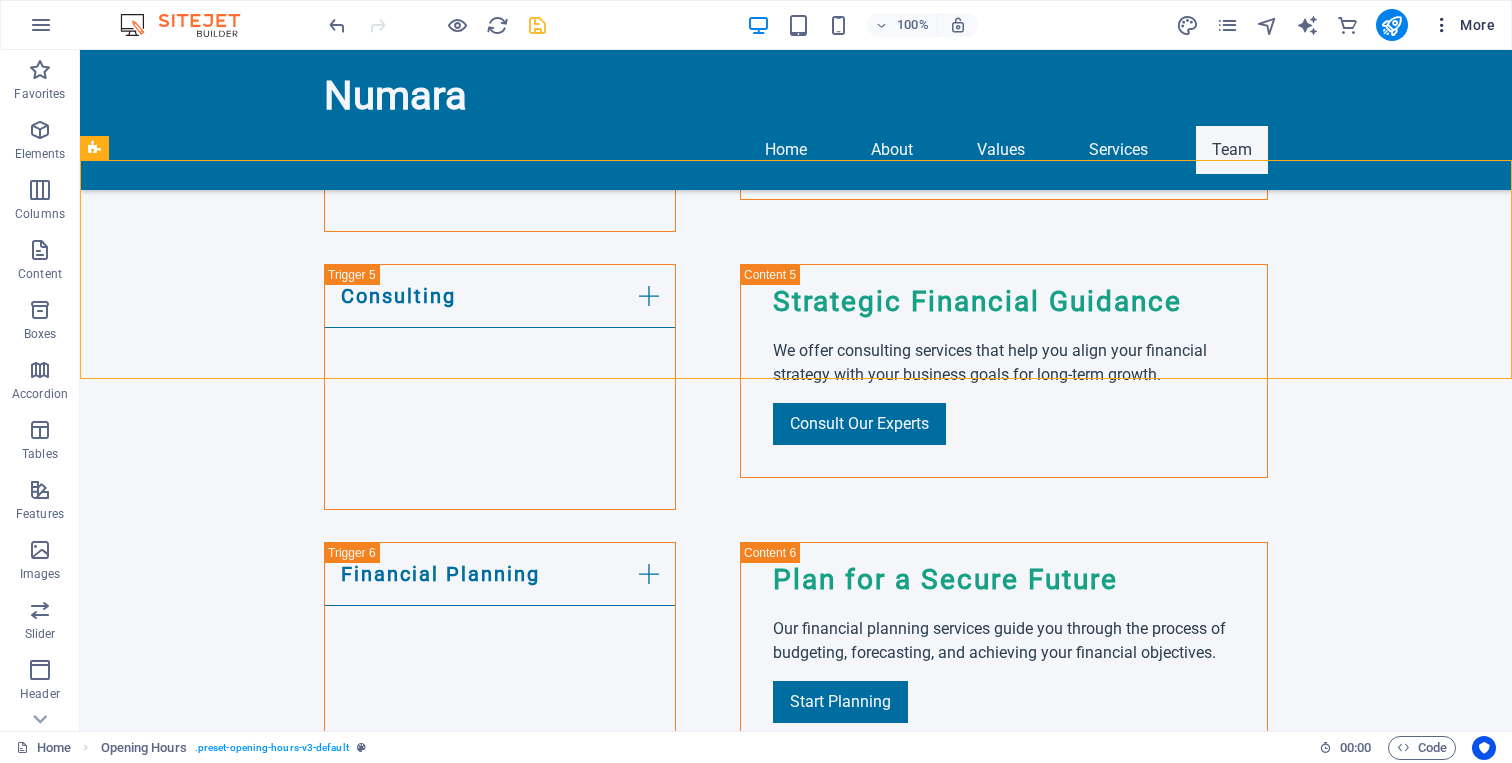 click on "More" at bounding box center [1463, 25] 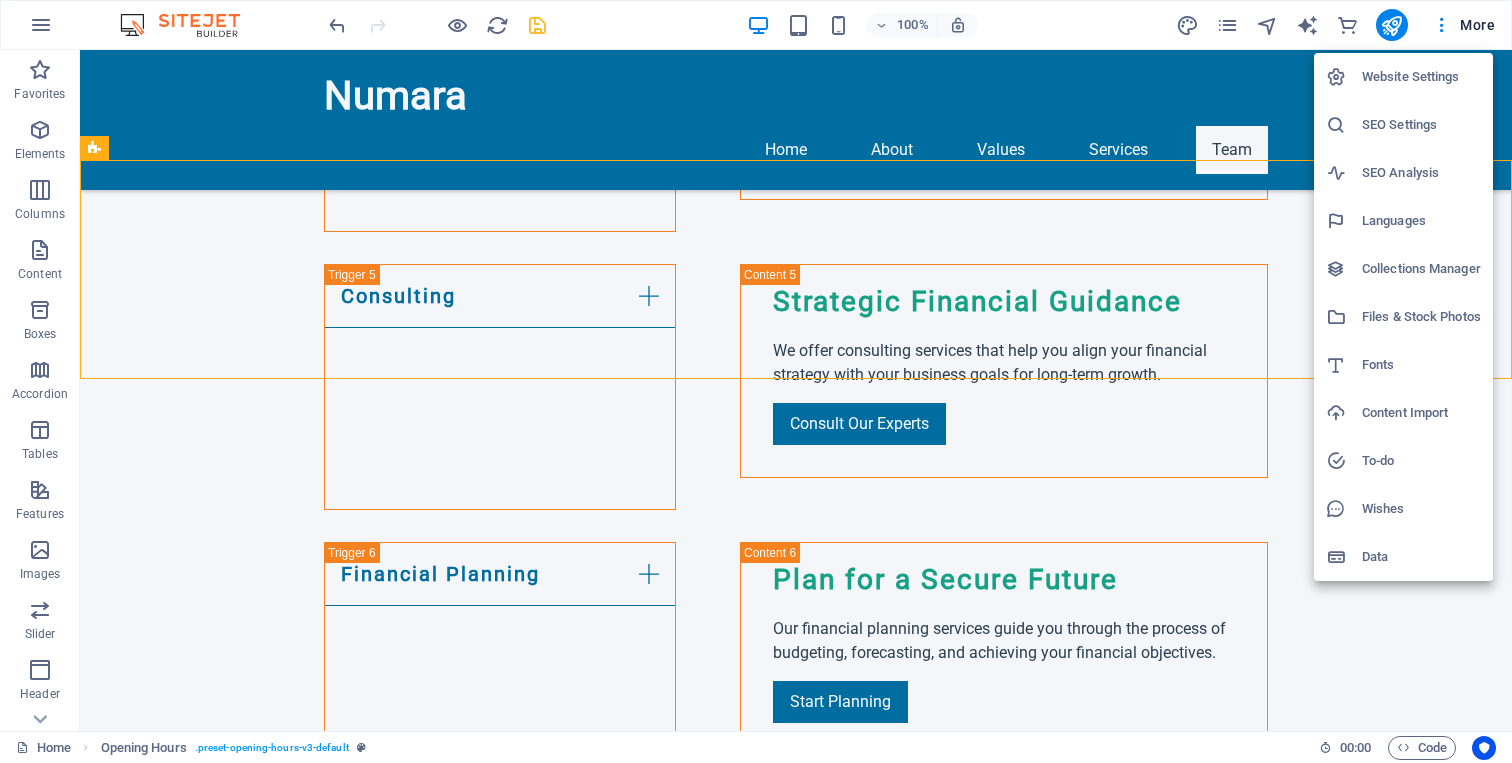 click on "Data" at bounding box center (1421, 557) 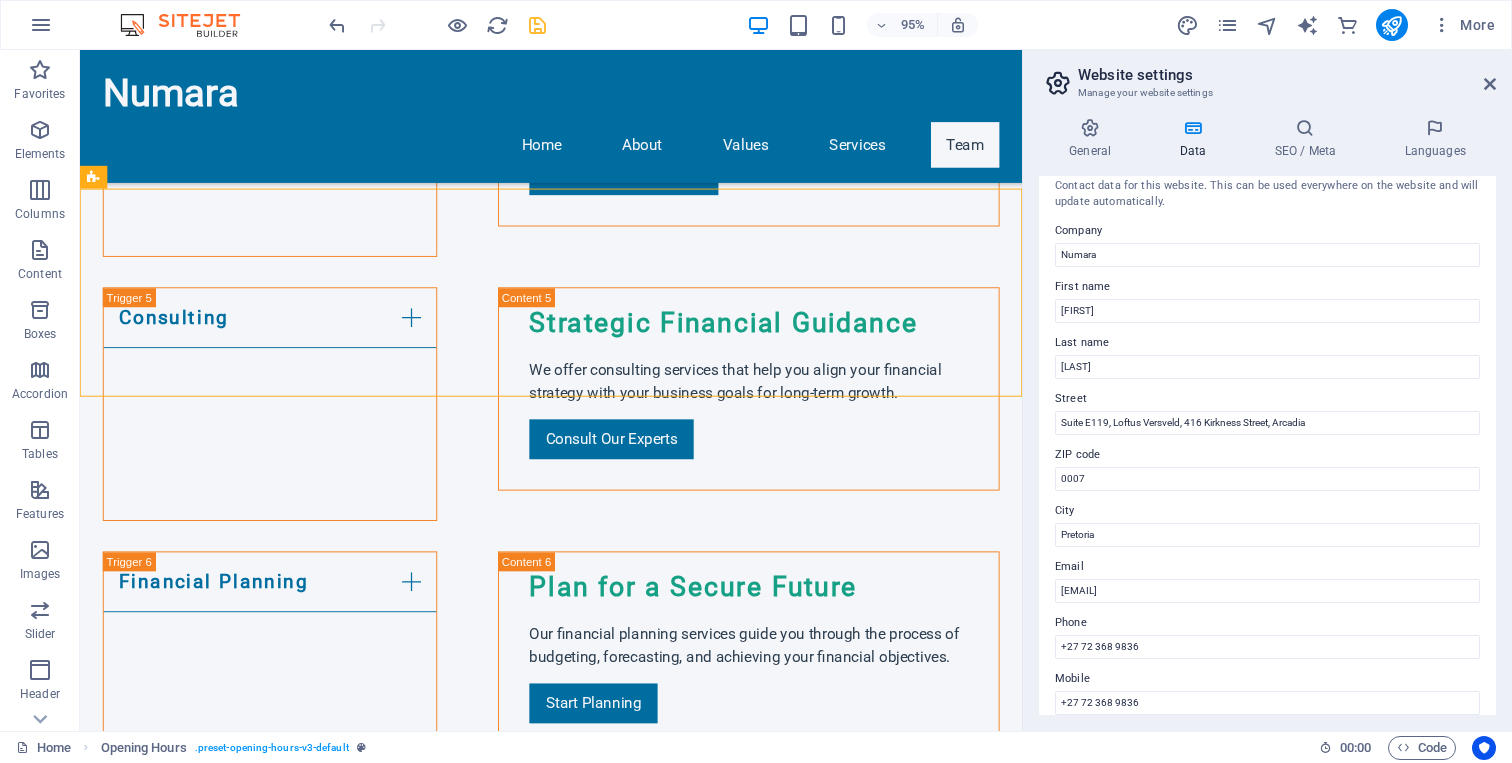 scroll, scrollTop: 0, scrollLeft: 0, axis: both 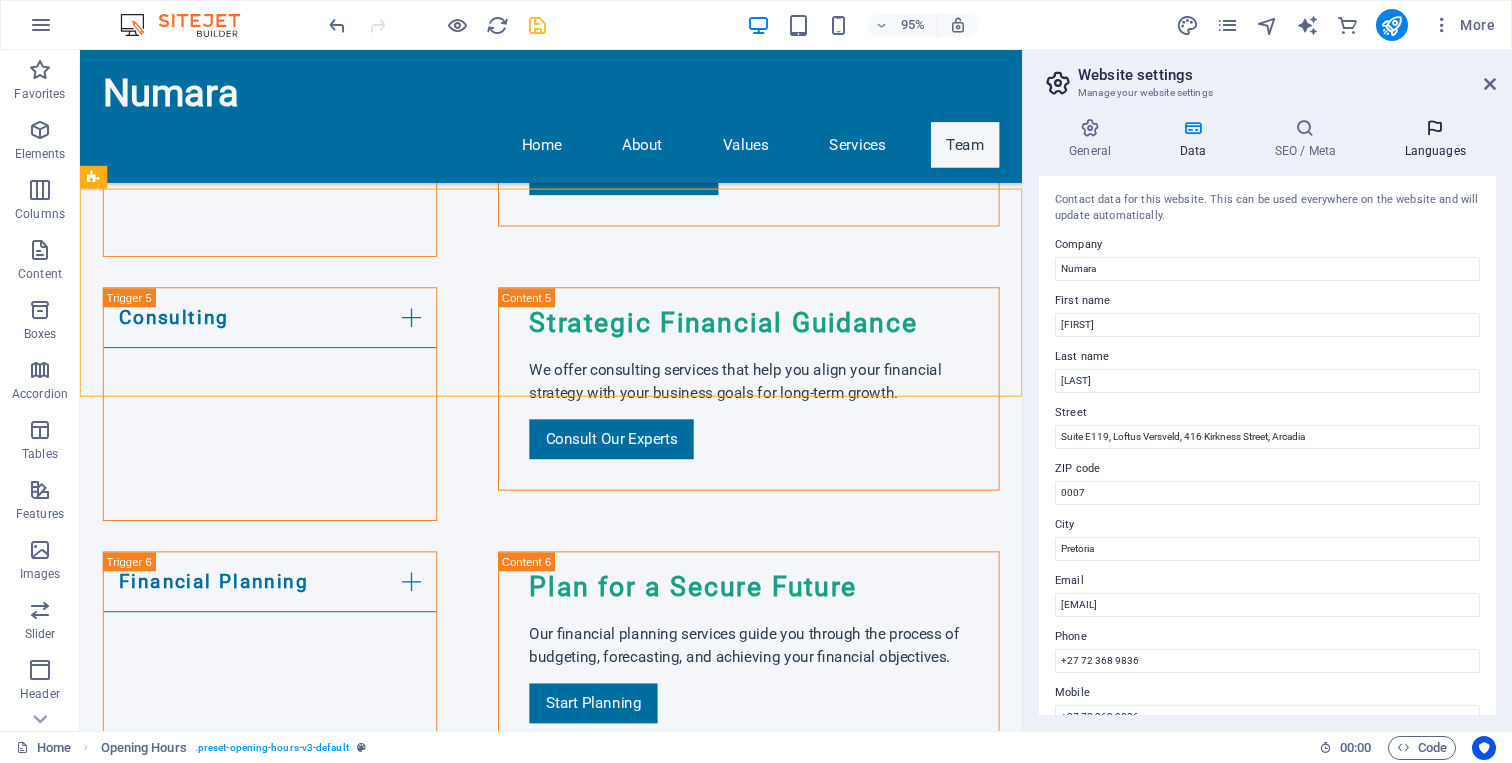 click on "Languages" at bounding box center [1435, 139] 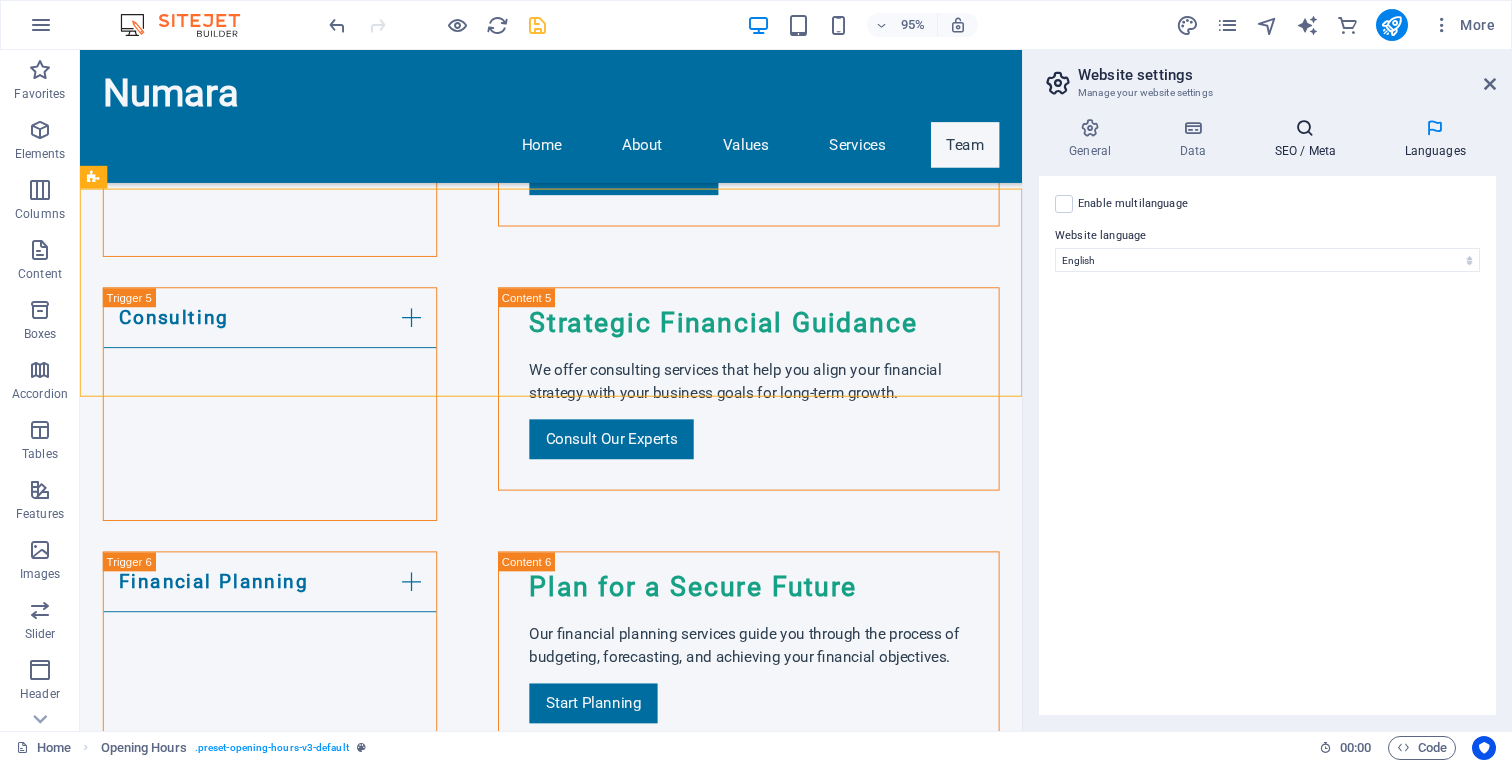 click on "SEO / Meta" at bounding box center [1309, 139] 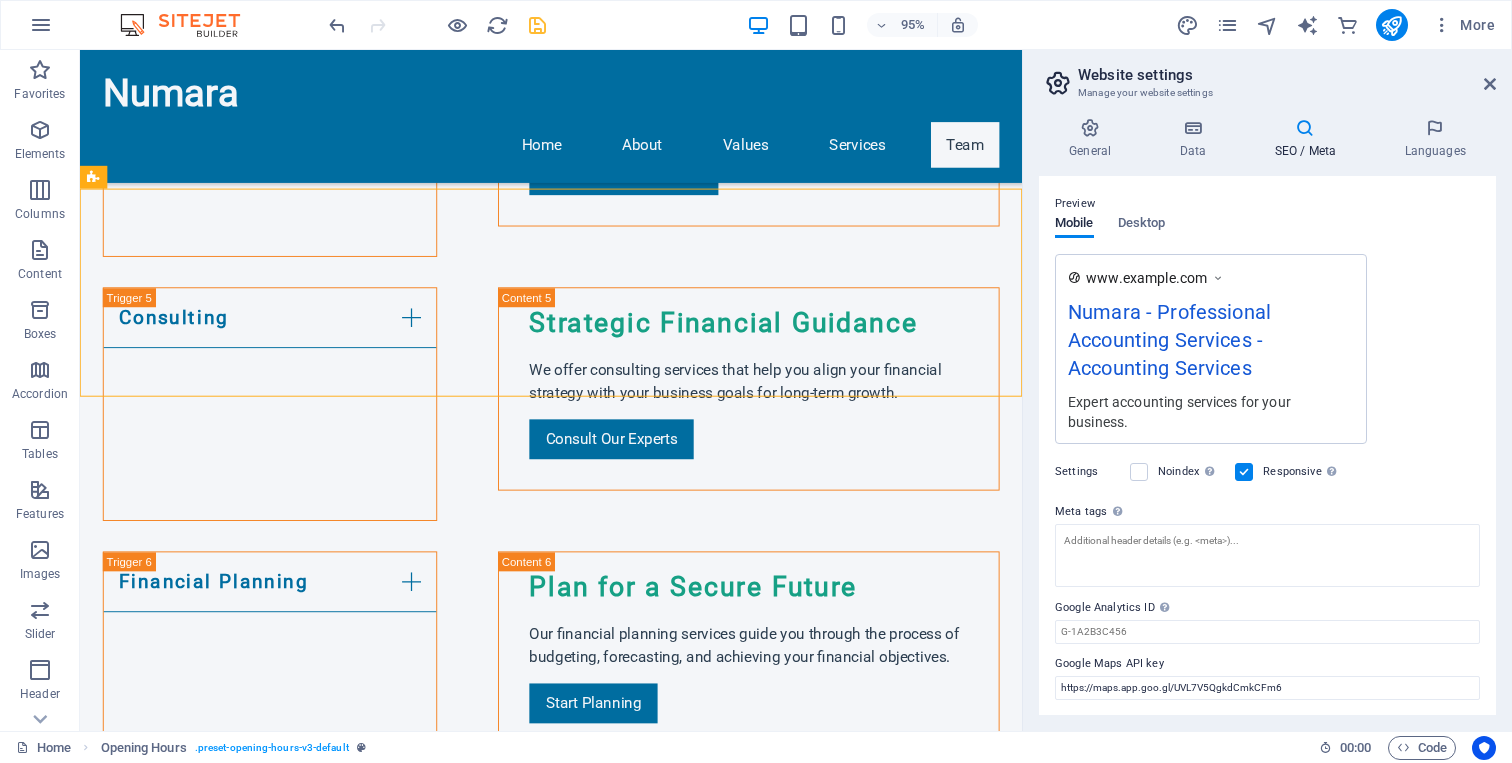 scroll, scrollTop: 0, scrollLeft: 0, axis: both 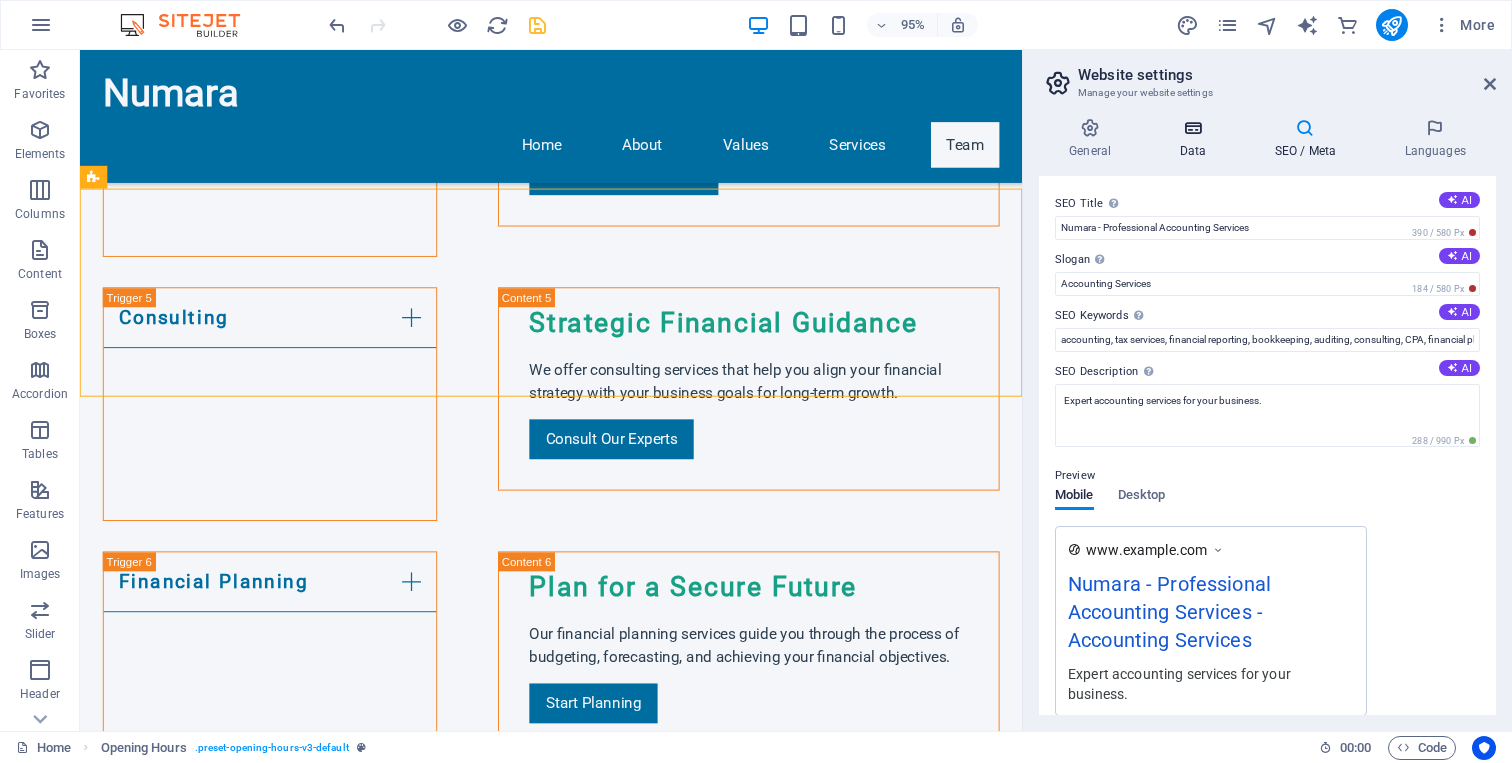 click on "Data" at bounding box center (1196, 139) 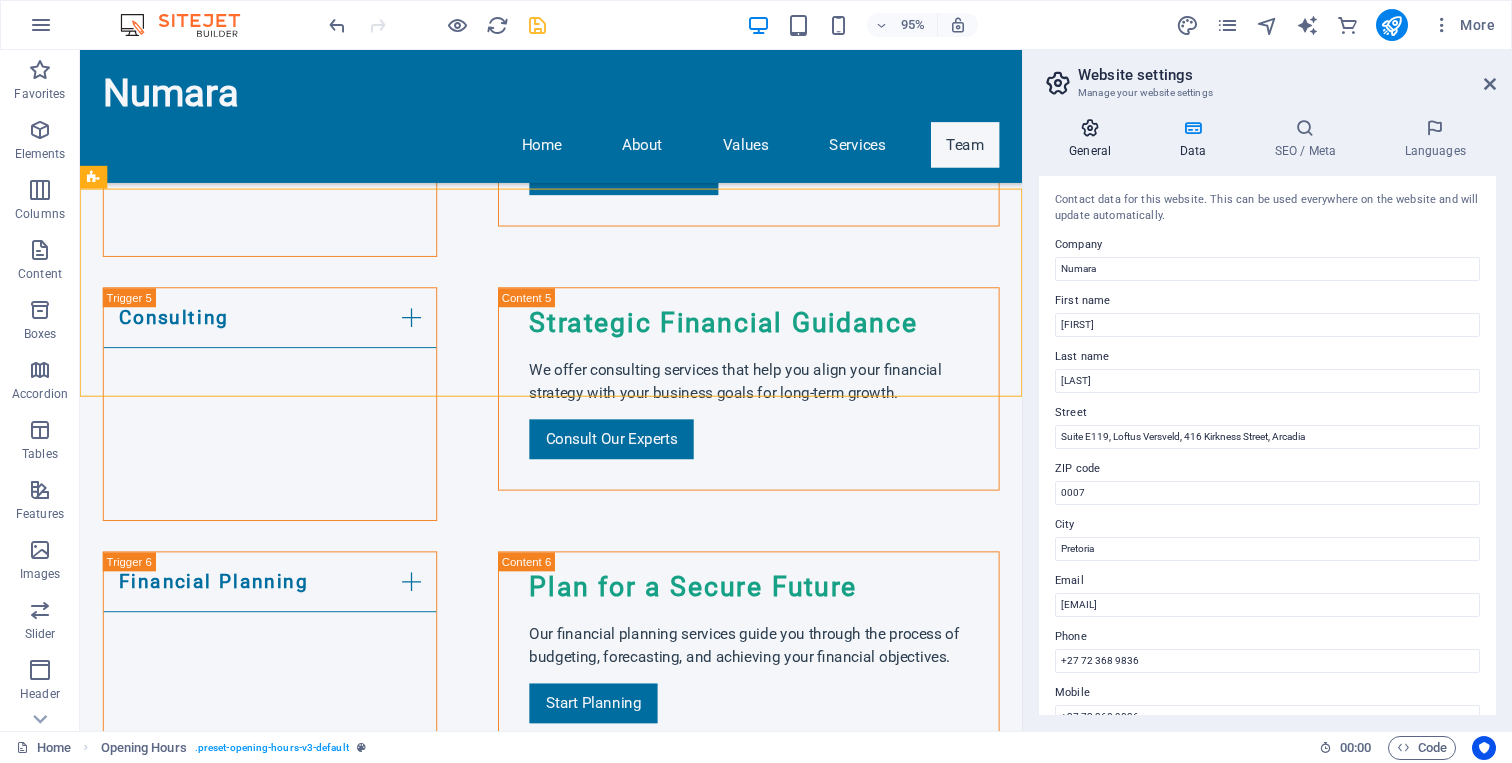 click on "General" at bounding box center [1094, 139] 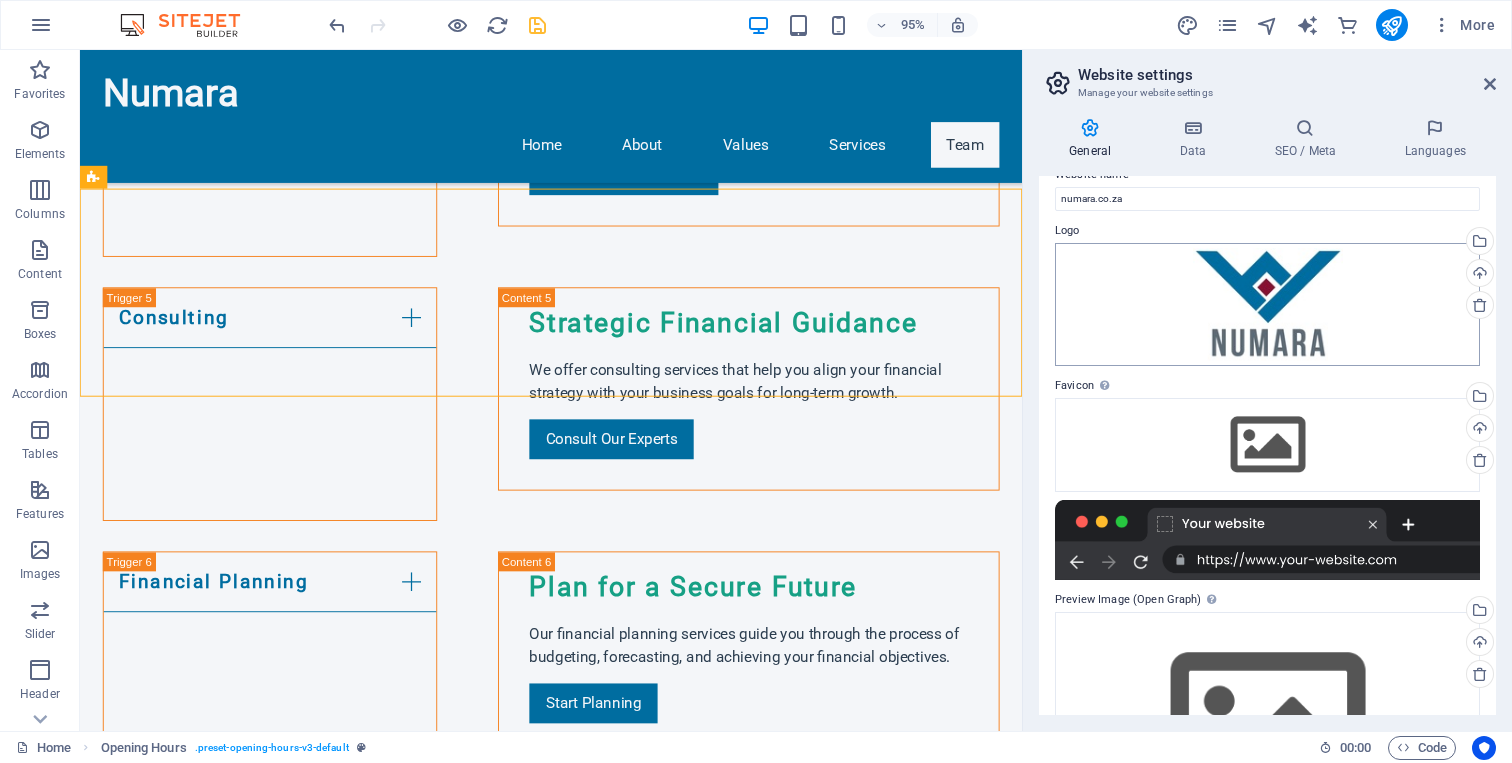 scroll, scrollTop: 0, scrollLeft: 0, axis: both 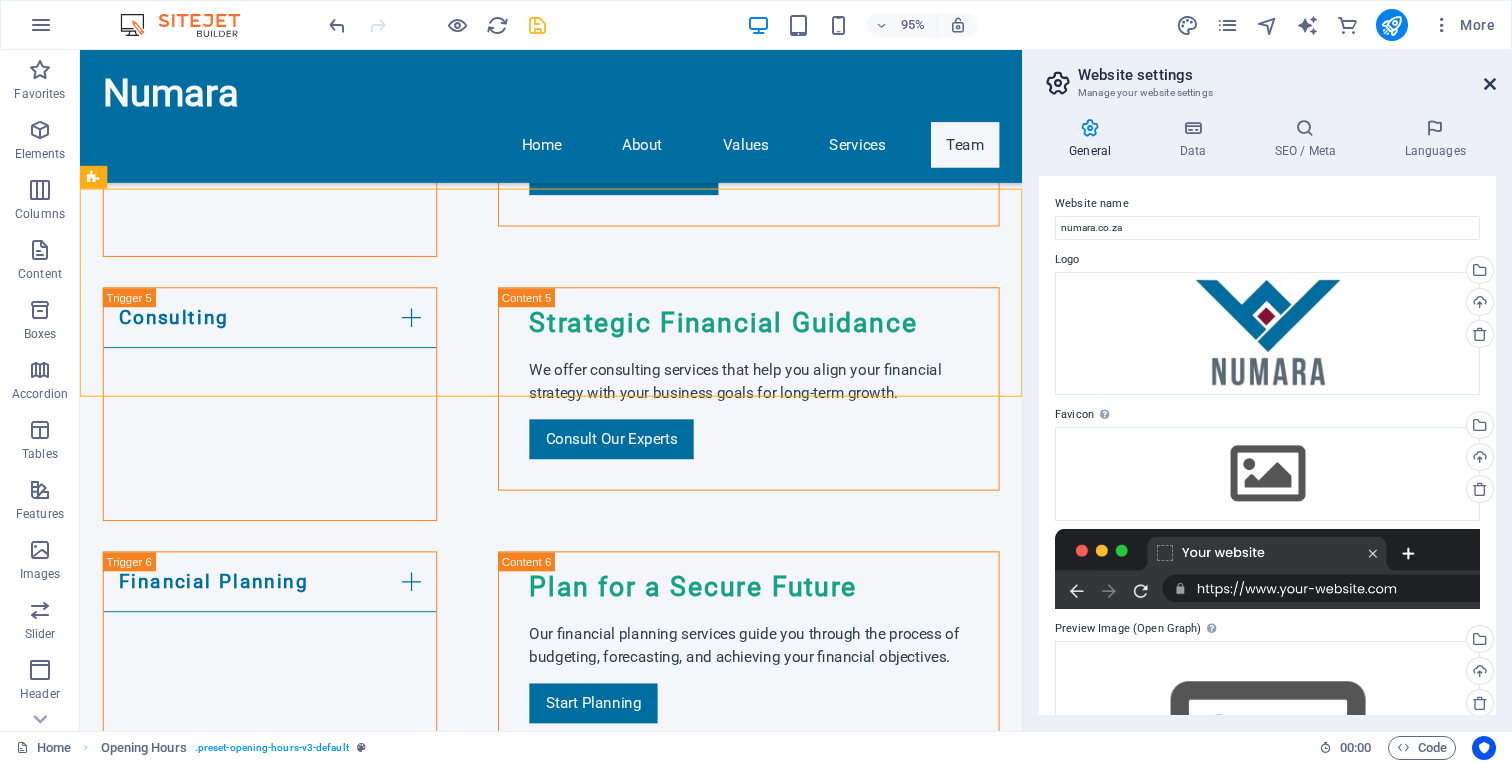 click at bounding box center (1490, 84) 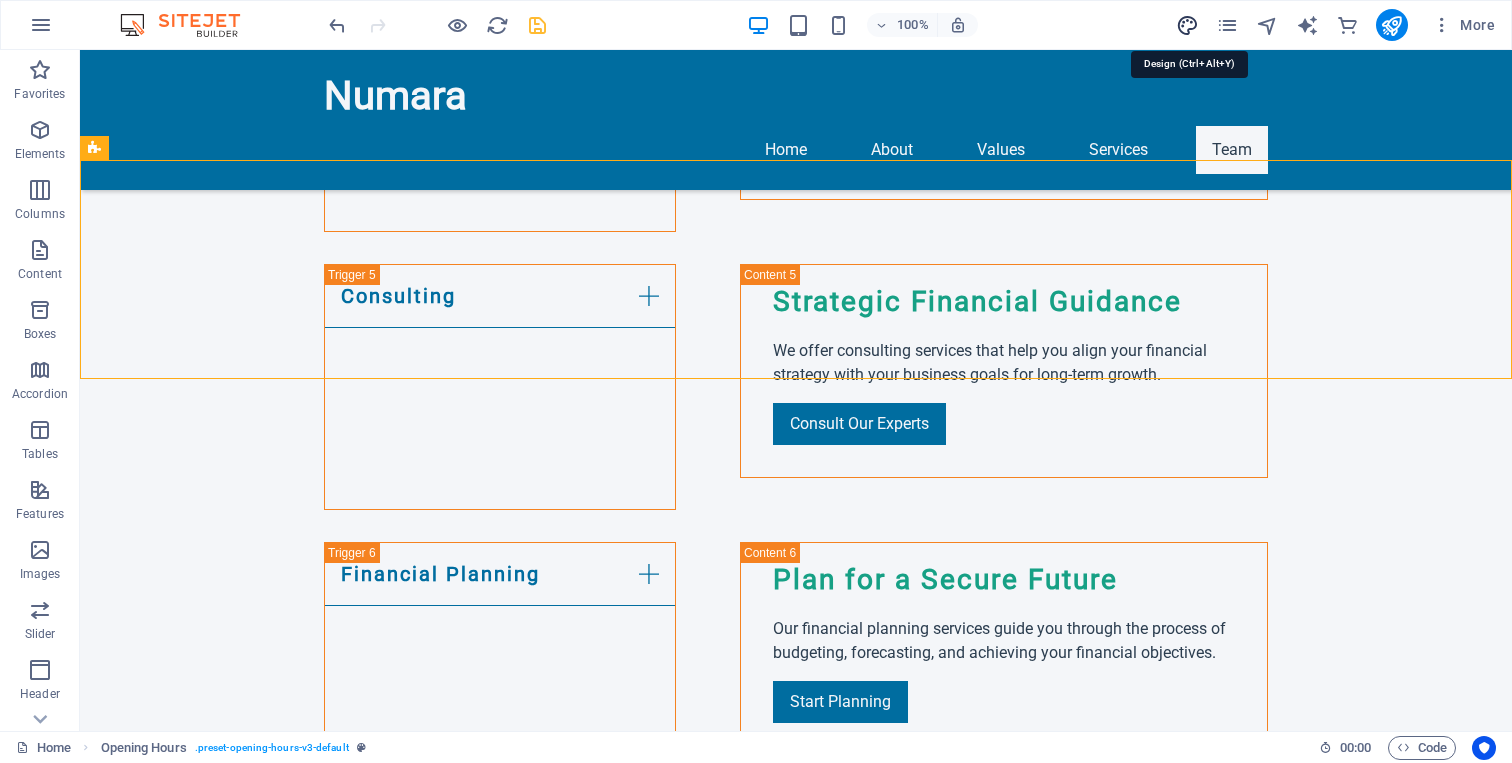 click at bounding box center [1187, 25] 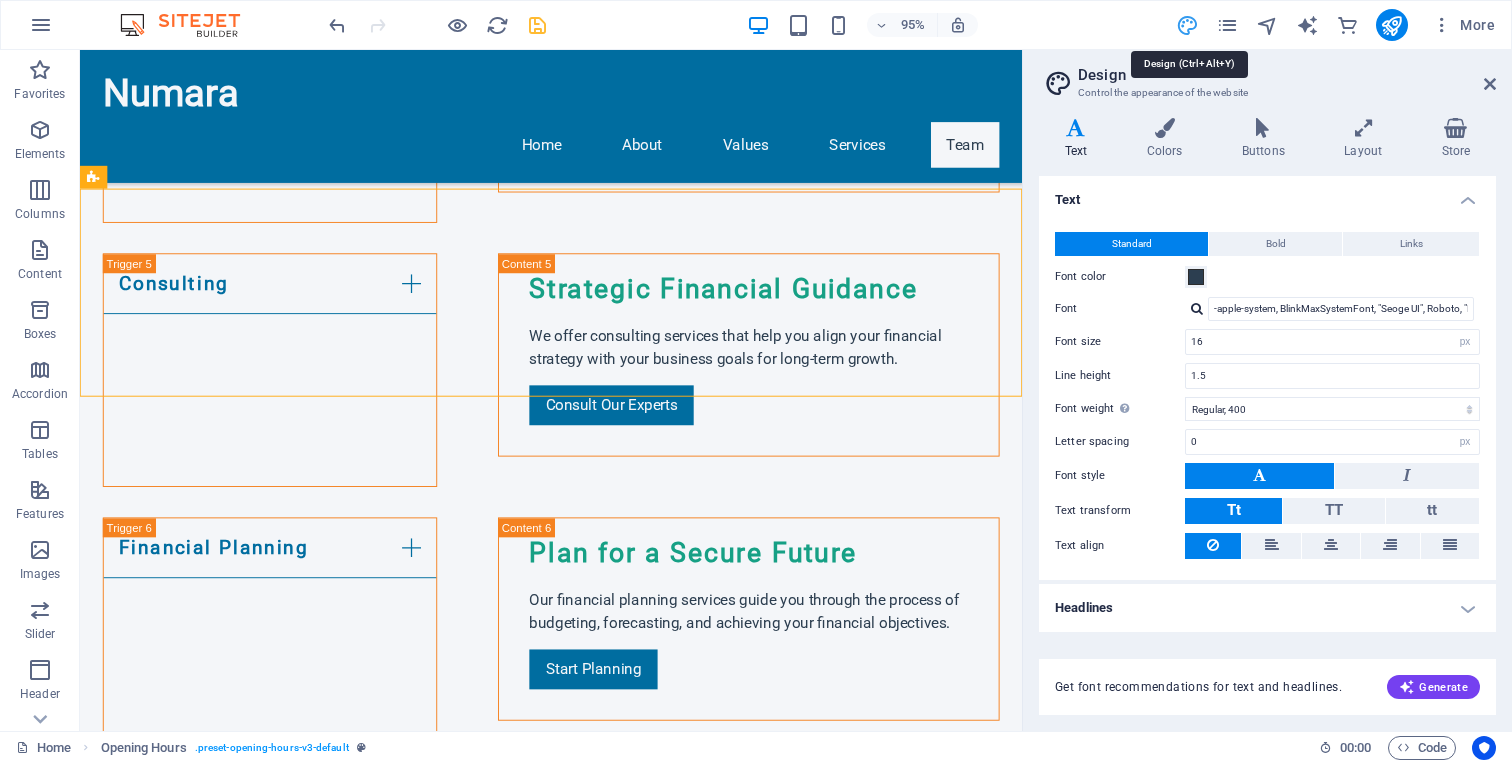 scroll, scrollTop: 4344, scrollLeft: 0, axis: vertical 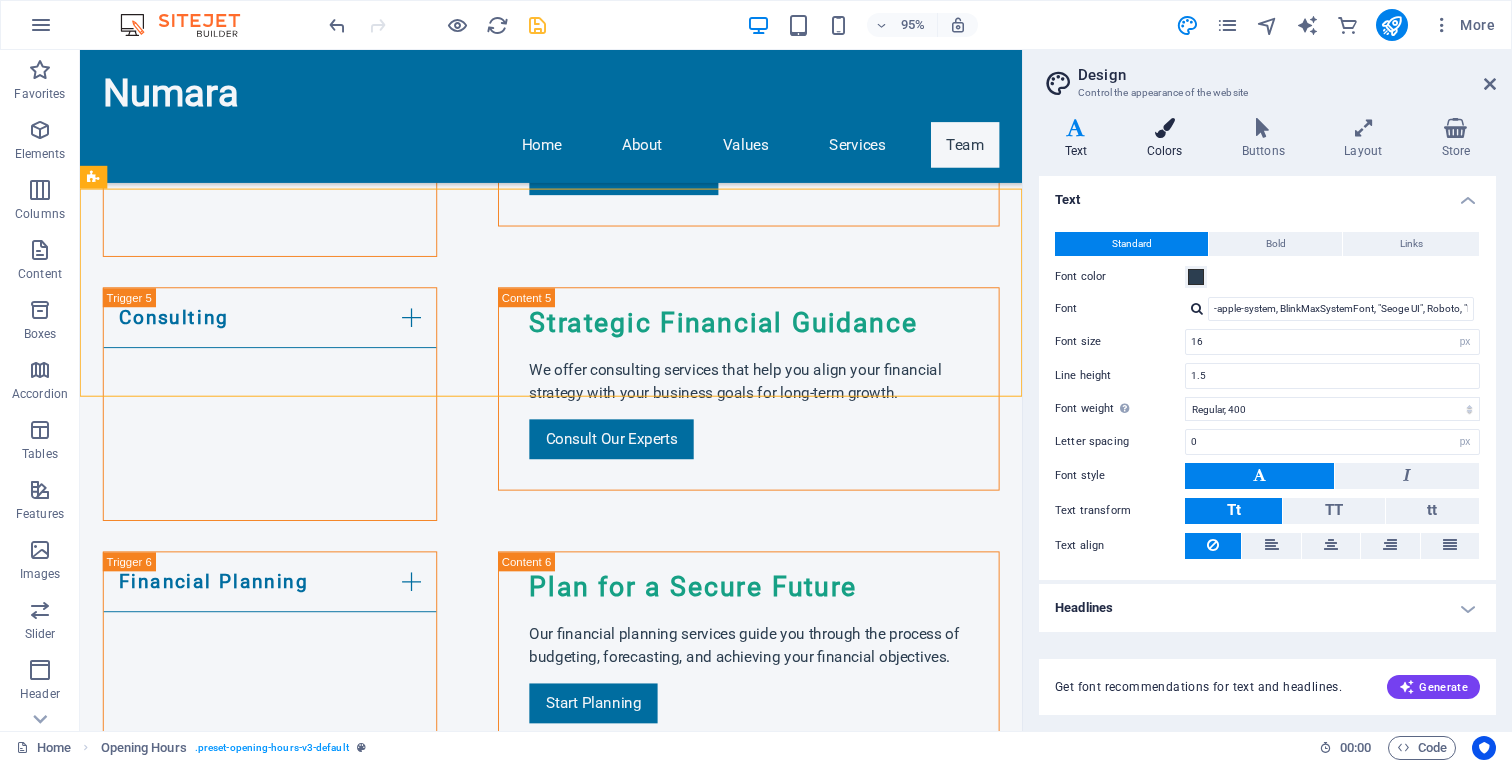 click on "Colors" at bounding box center [1168, 139] 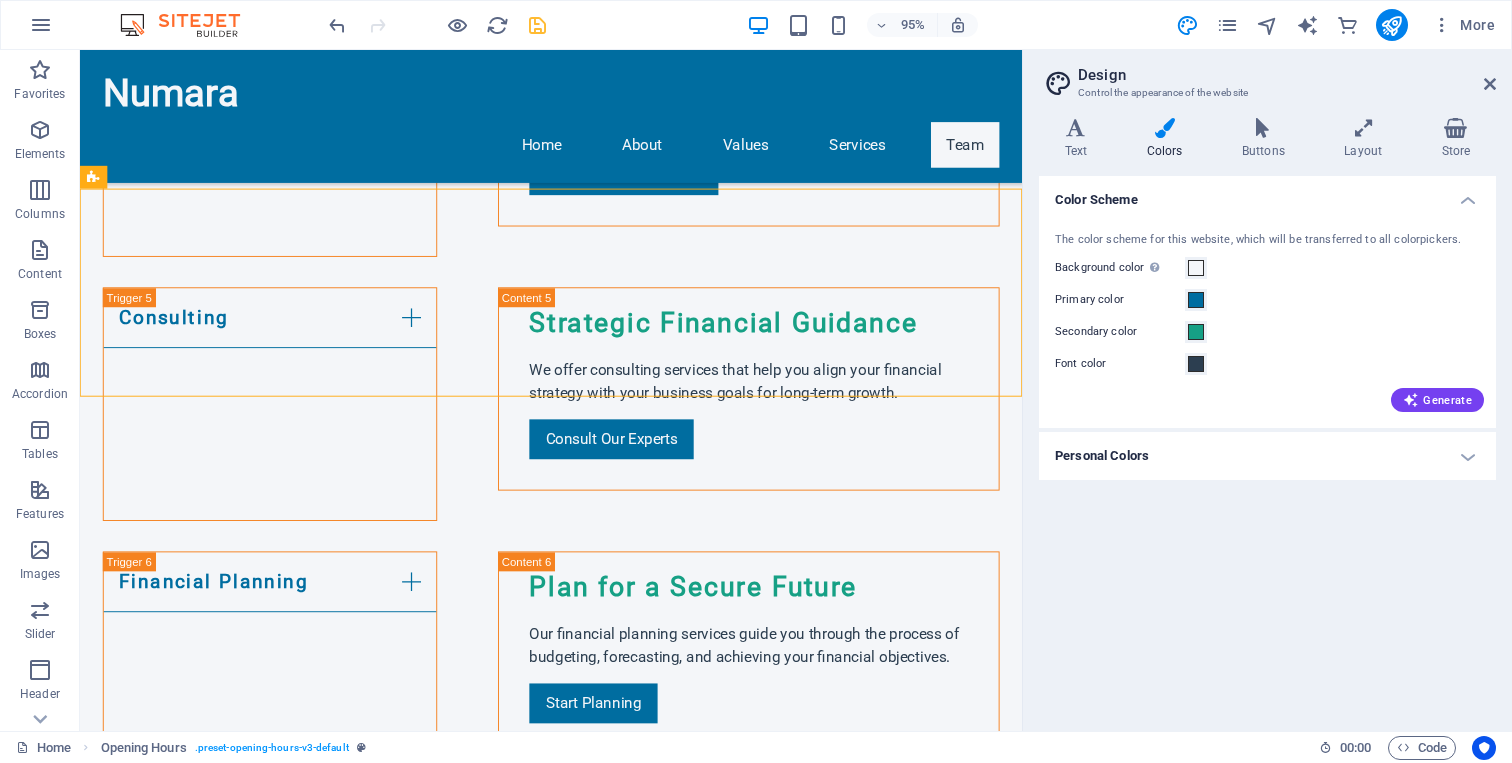 click on "Personal Colors" at bounding box center (1267, 456) 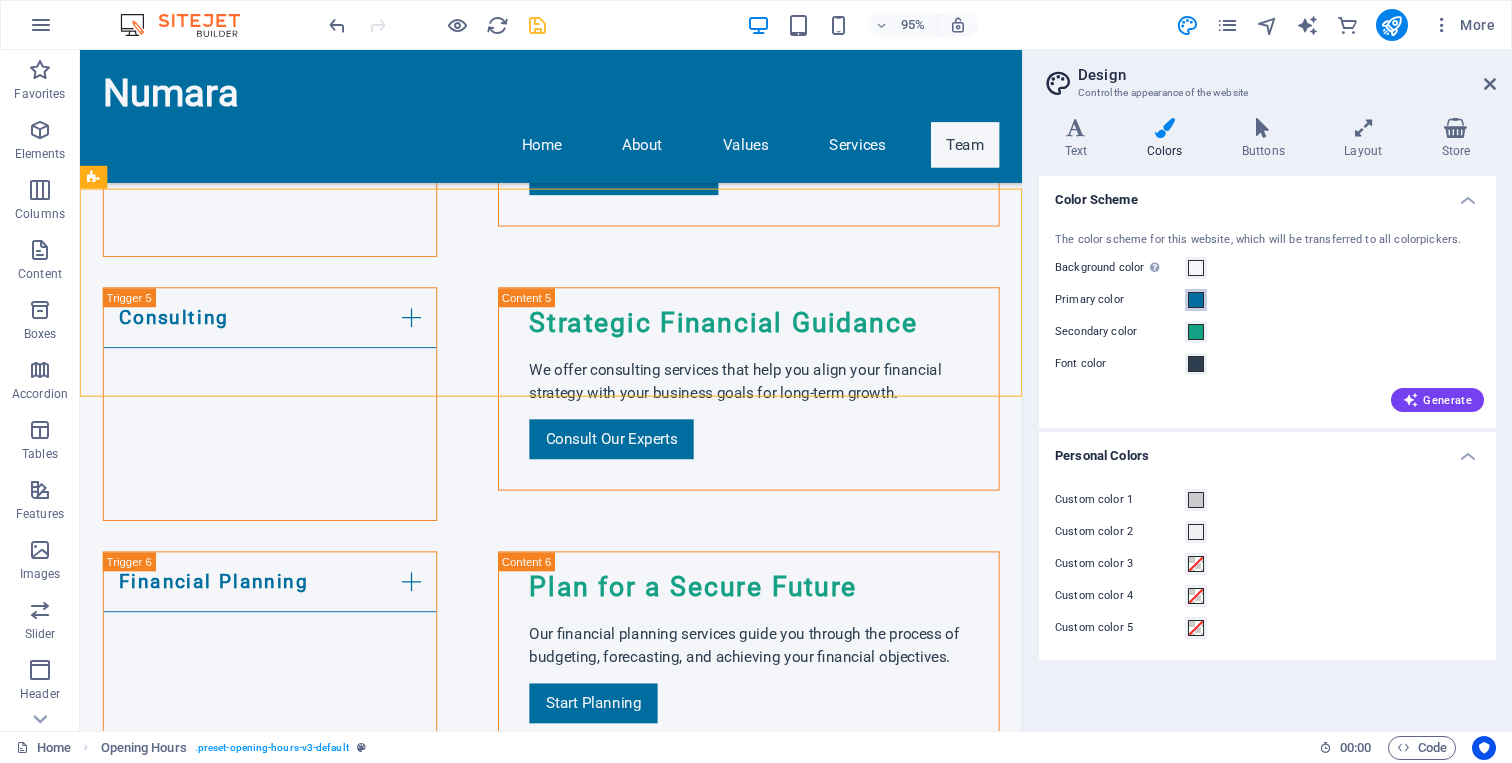 click at bounding box center [1196, 300] 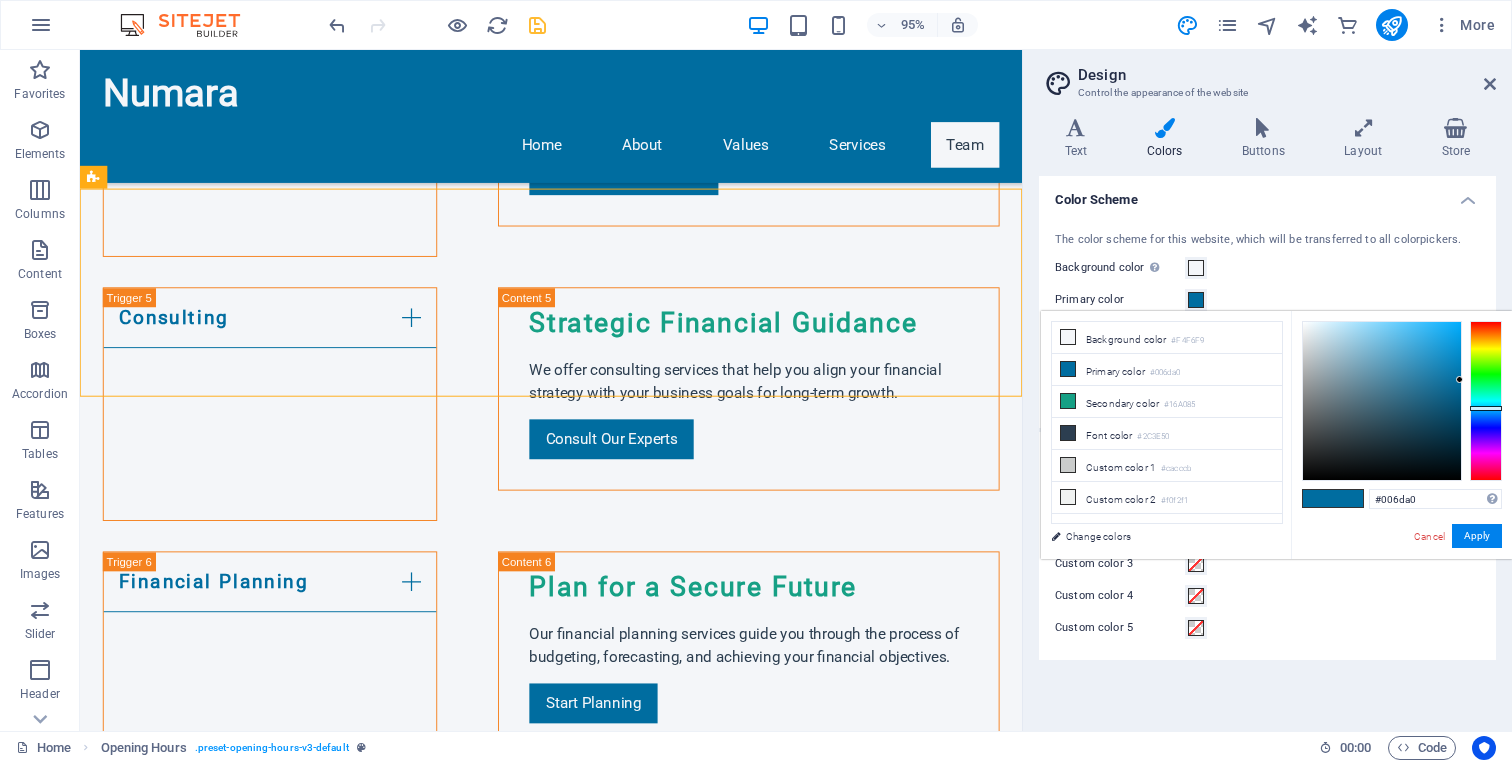 click on "The color scheme for this website, which will be transferred to all colorpickers. Background color Only visible if it is not covered by other backgrounds. Primary color Secondary color Font color Generate" at bounding box center [1267, 320] 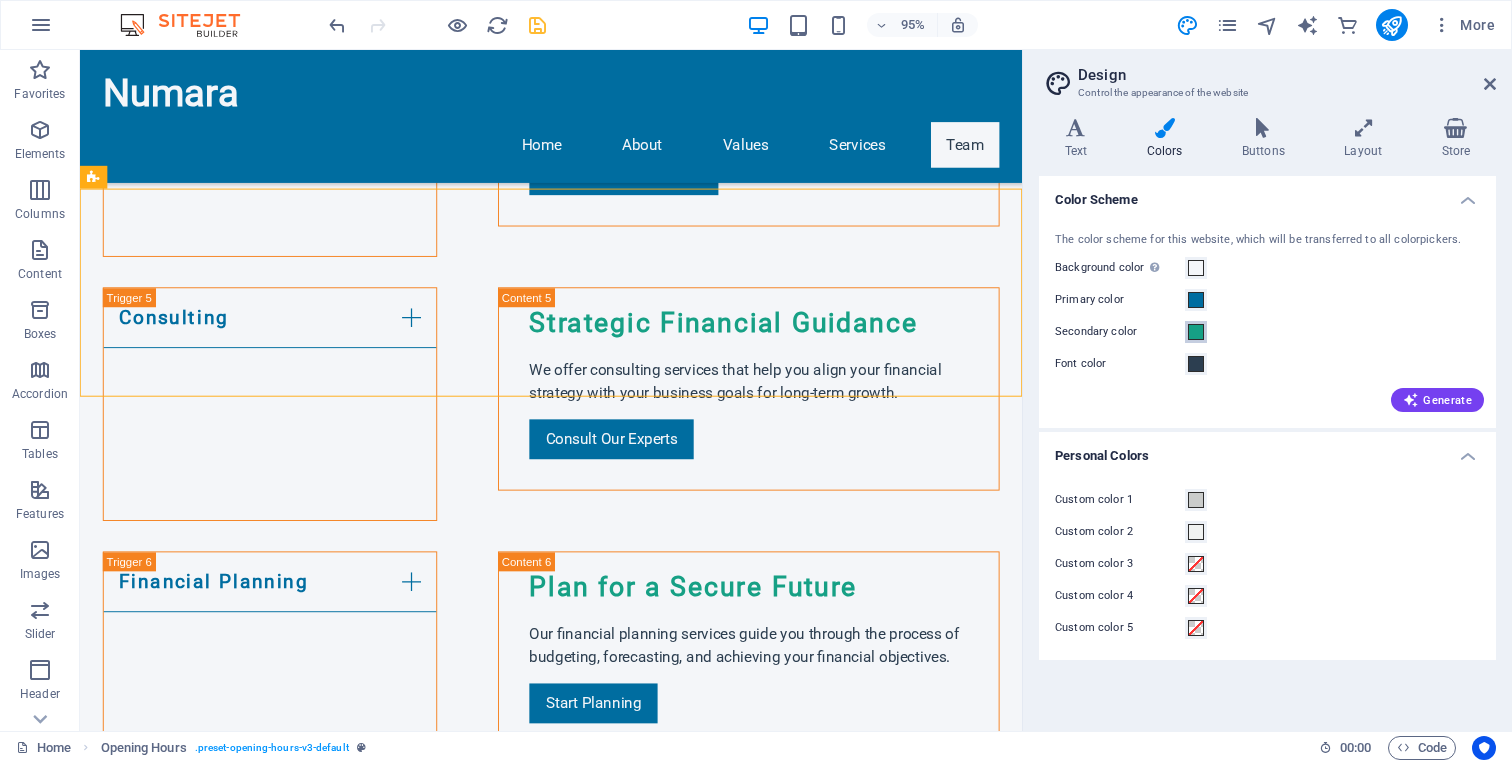 click at bounding box center [1196, 332] 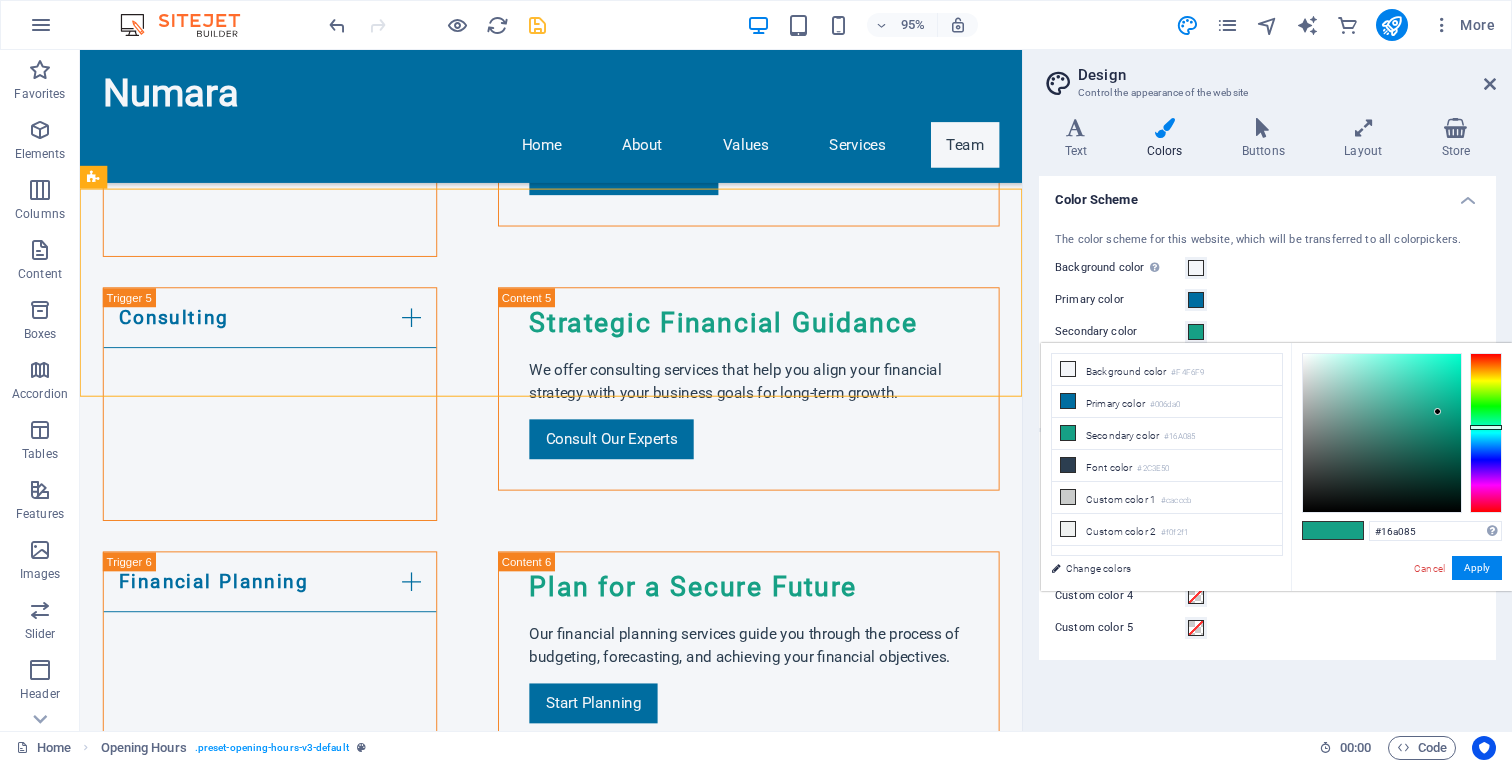 click on "Primary color" at bounding box center (1267, 300) 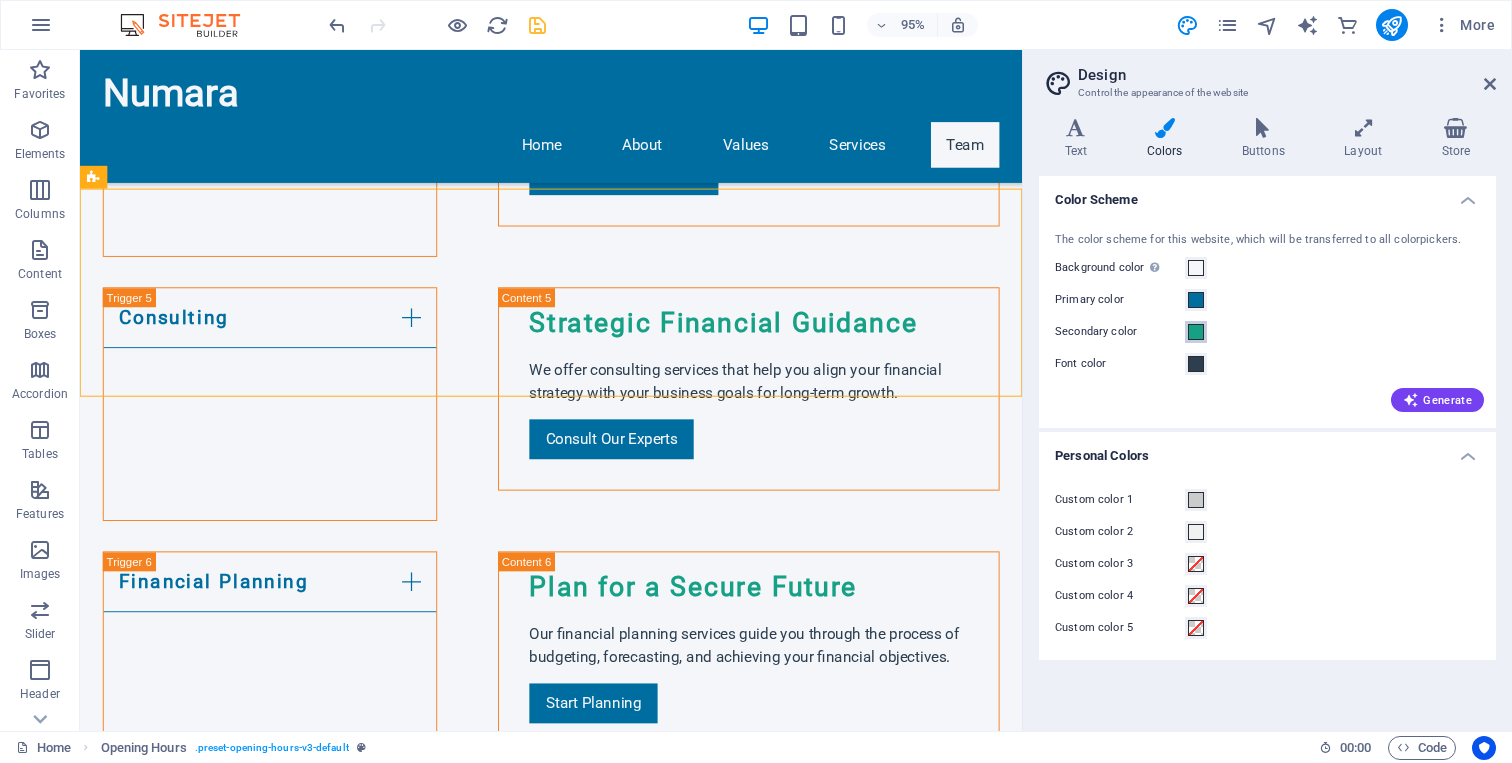 click at bounding box center (1196, 332) 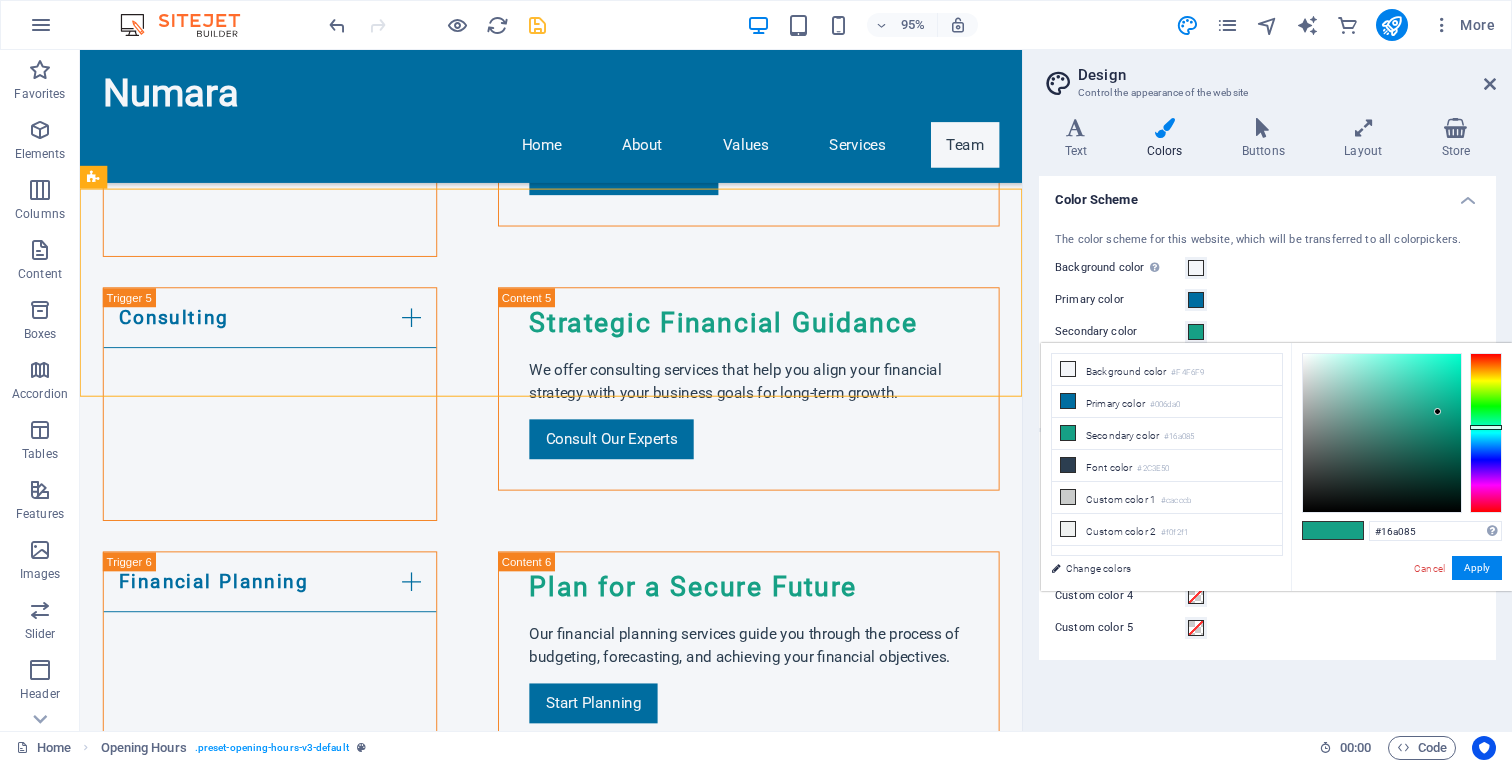 click on "Primary color" at bounding box center (1267, 300) 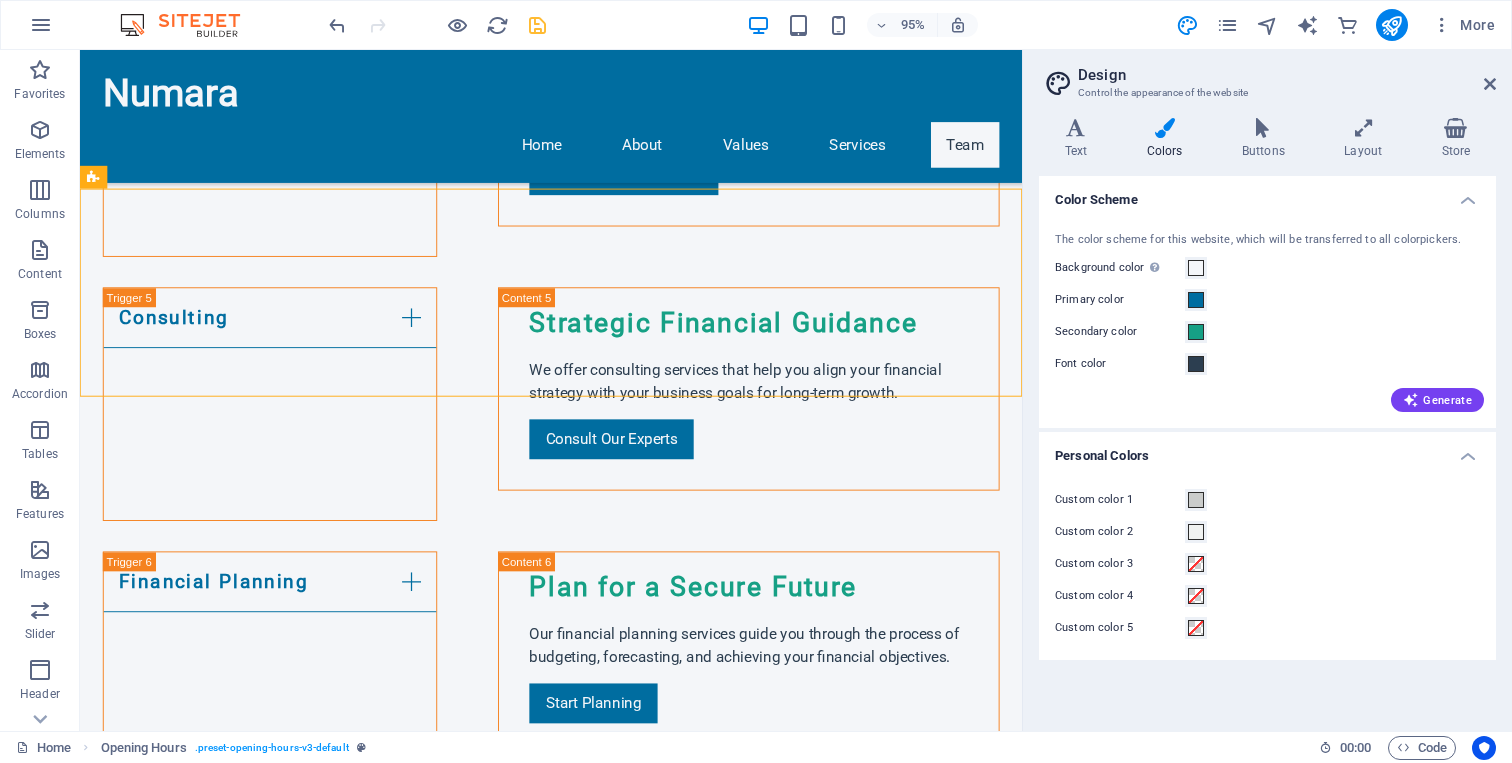 click on "The color scheme for this website, which will be transferred to all colorpickers. Background color Only visible if it is not covered by other backgrounds. Primary color Secondary color Font color Generate" at bounding box center [1267, 320] 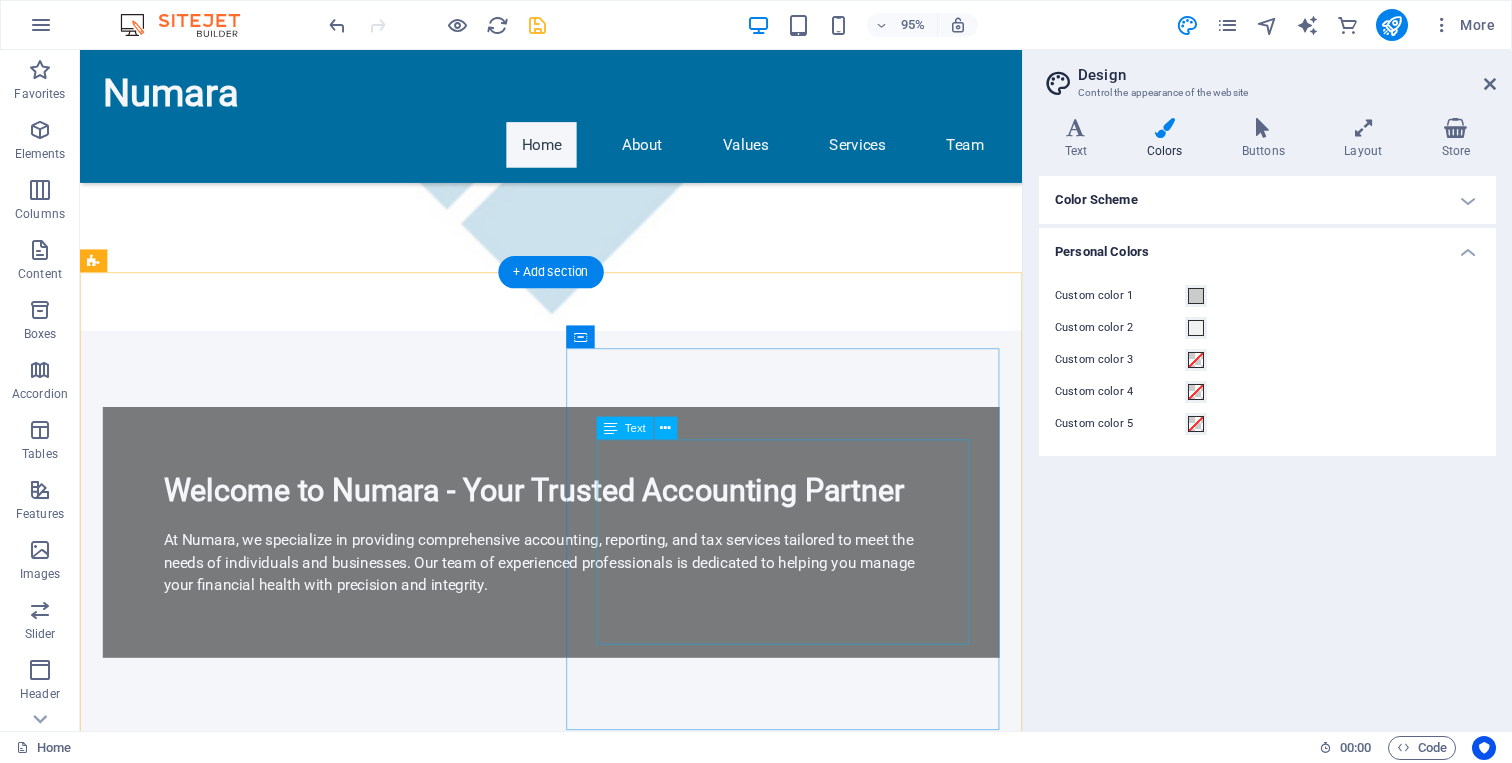 scroll, scrollTop: 509, scrollLeft: 0, axis: vertical 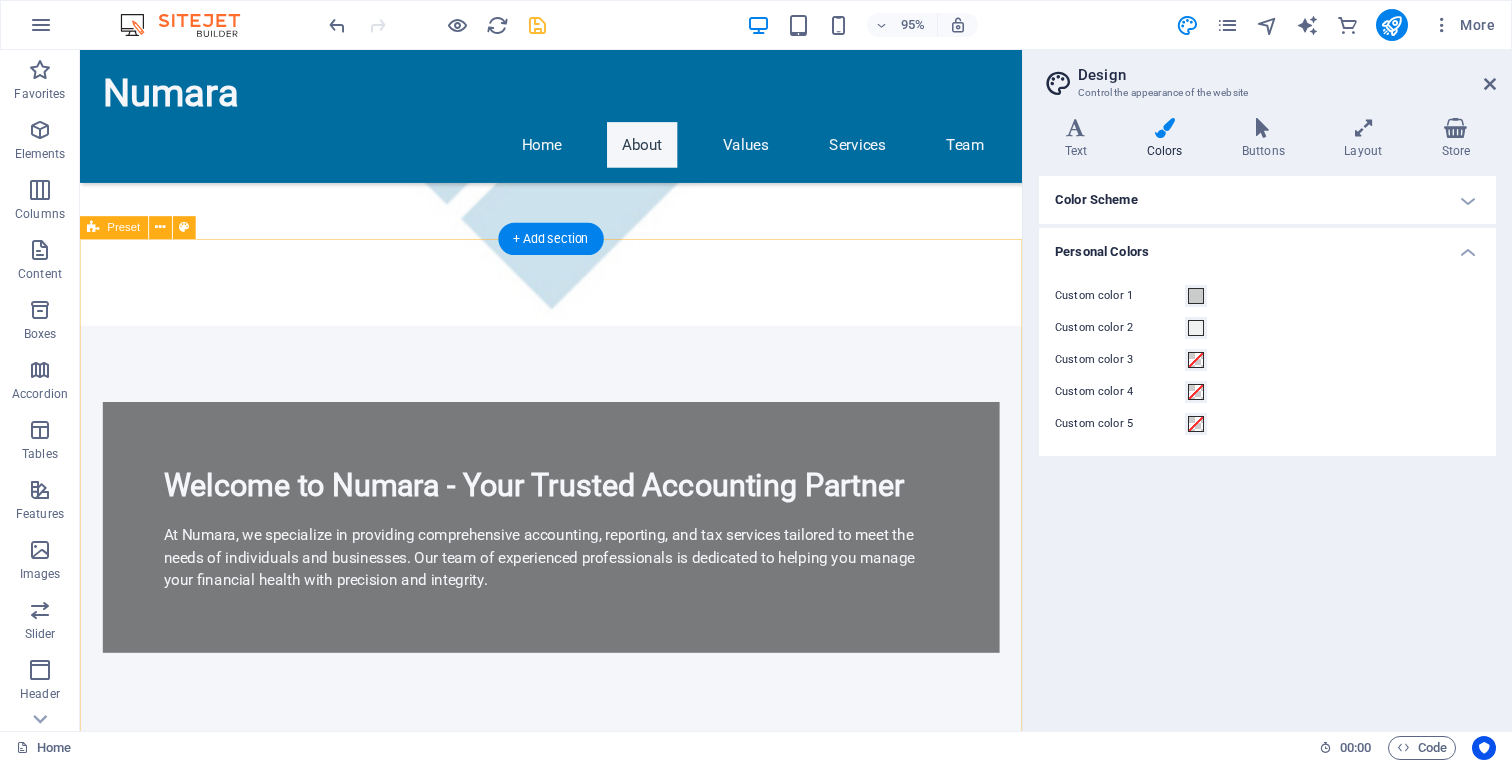 click on "Drop content here or Add elements Paste clipboard About Numara At Numara, we specialize in delivering top-notch accounting, reporting, and tax services tailored to meet the unique needs of your business. Our experienced team is dedicated to helping you manage your finances efficiently while ensuring compliance with all regulations. With us, your financial success is our priority. Let us take care of your accounting needs so you can focus on what you do best—growing your business. Learn More" at bounding box center [576, 1266] 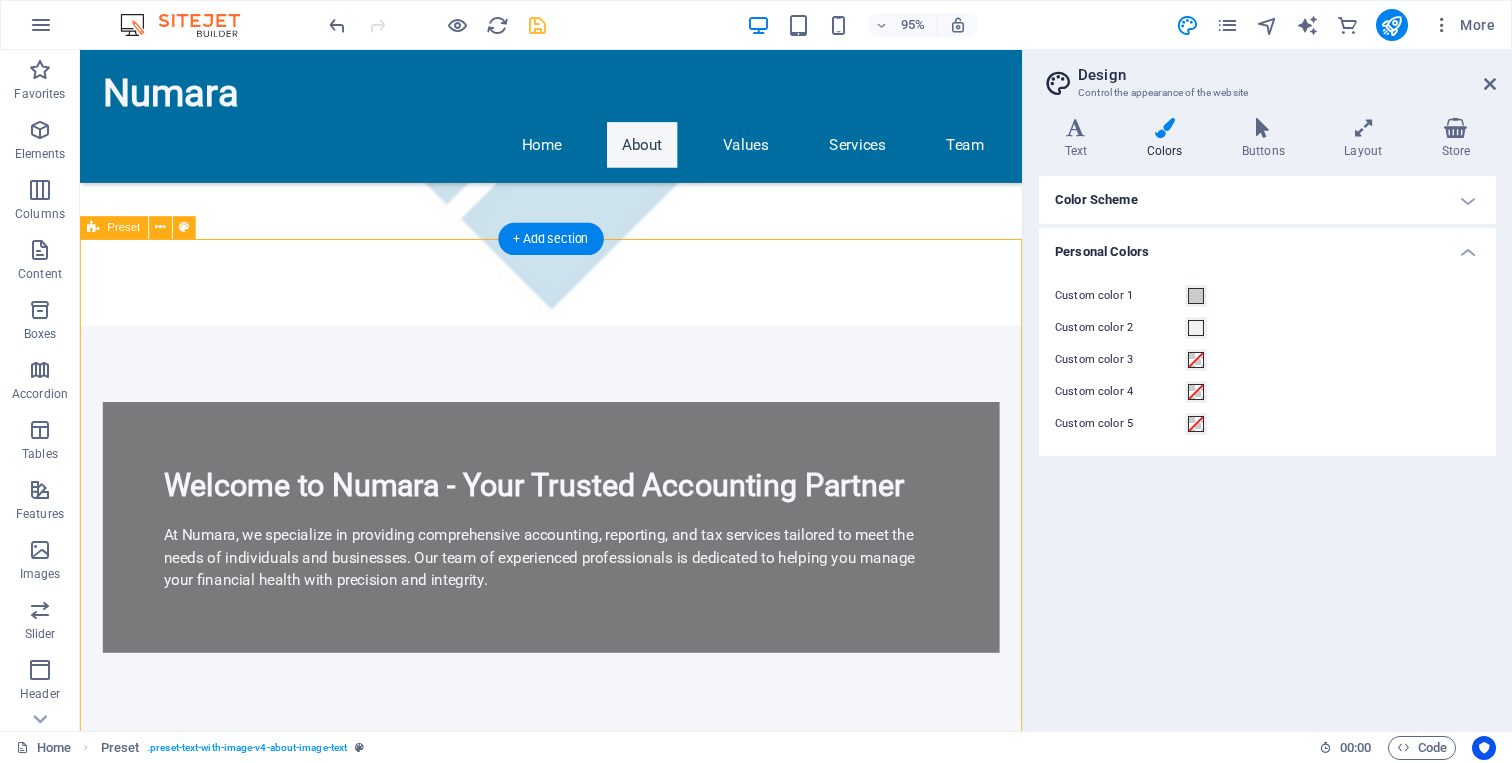 click at bounding box center [568, 1046] 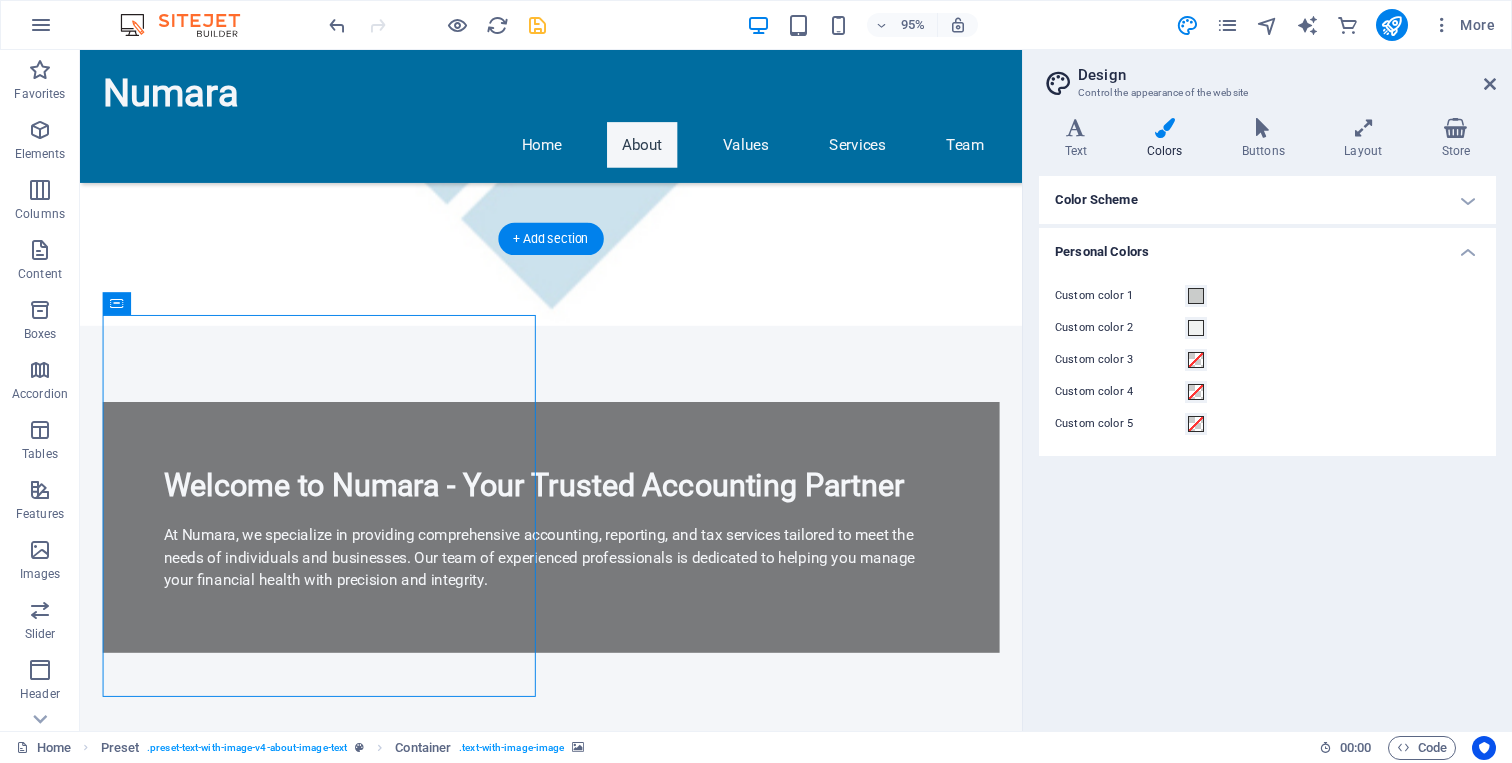click at bounding box center [568, 1046] 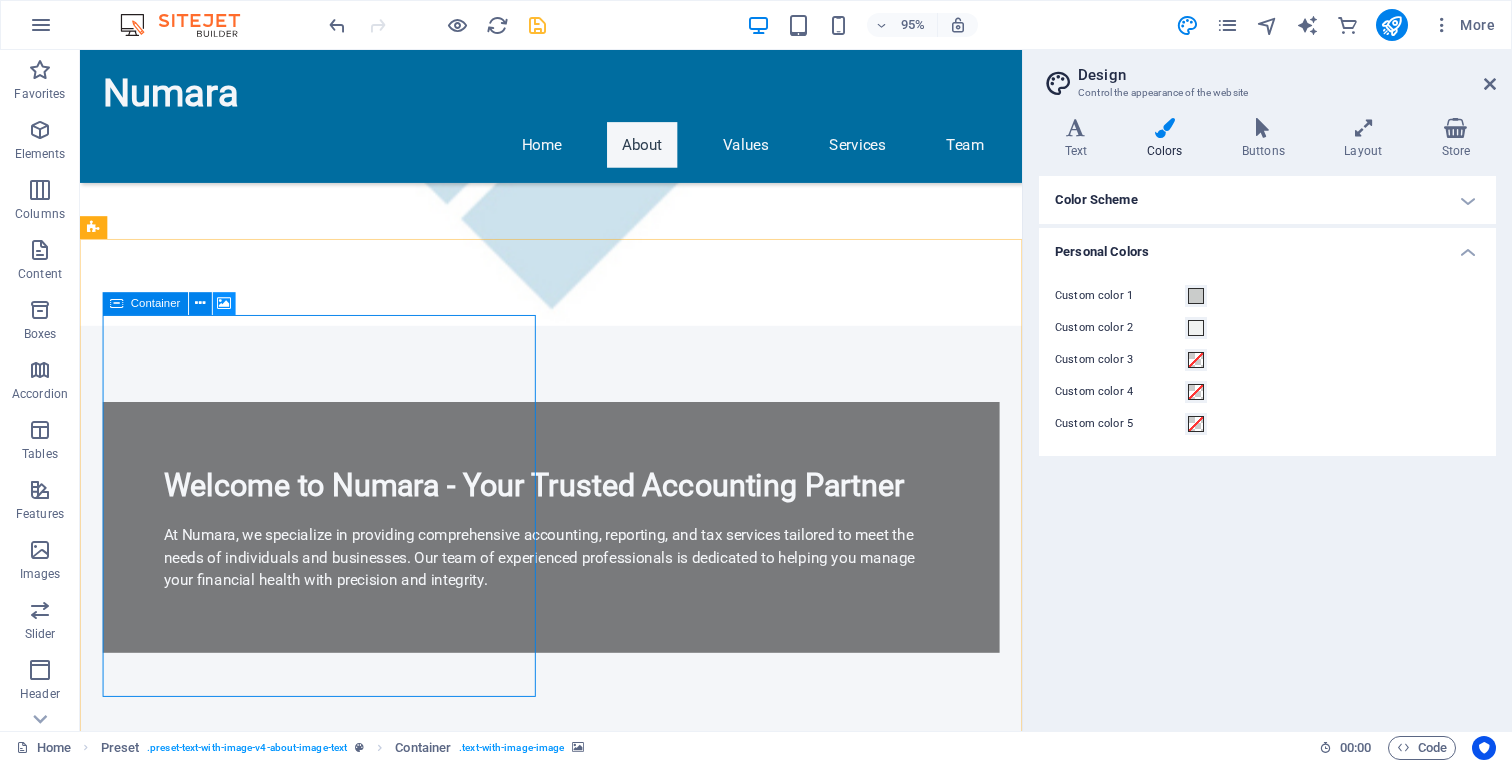 click at bounding box center (225, 304) 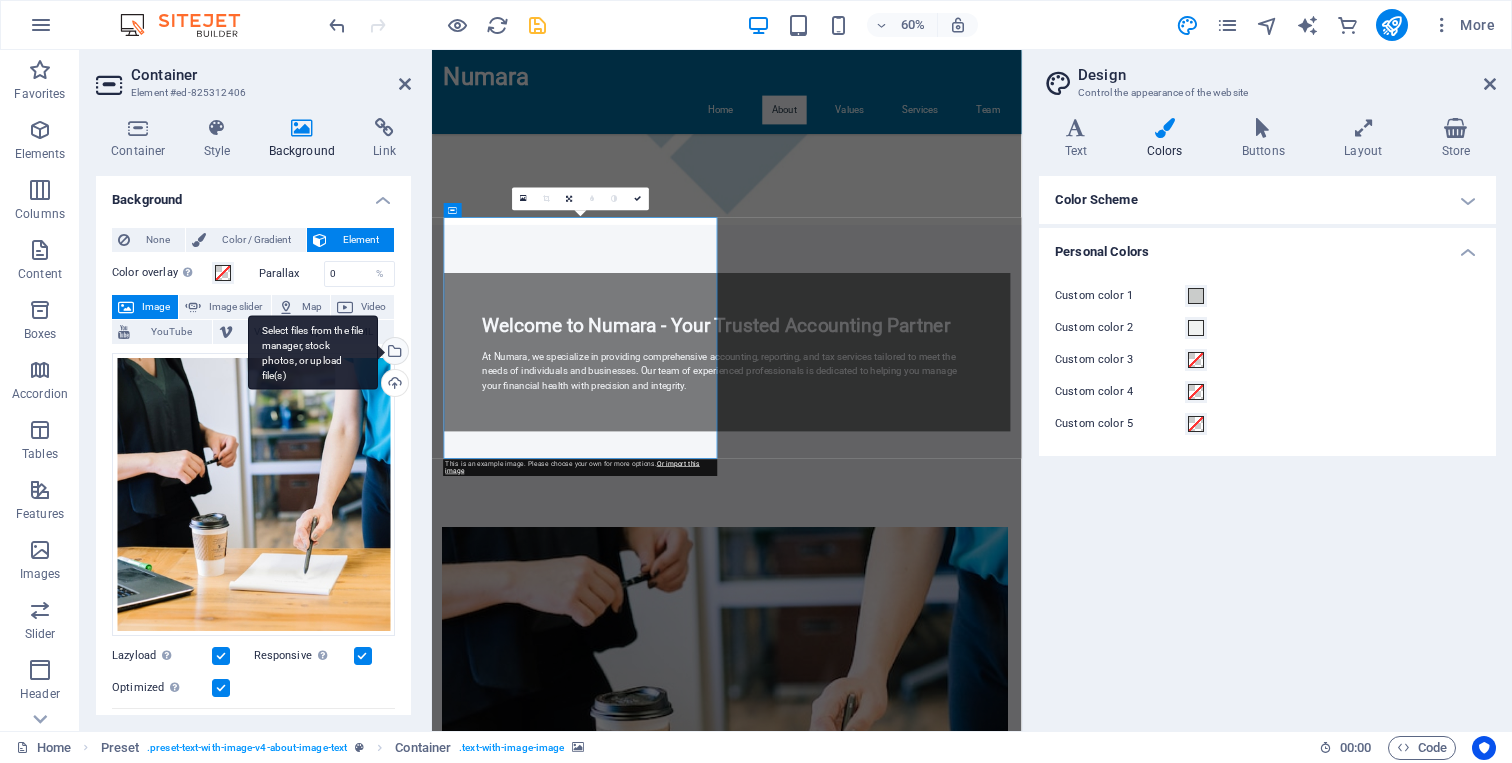 click on "Select files from the file manager, stock photos, or upload file(s)" at bounding box center [393, 353] 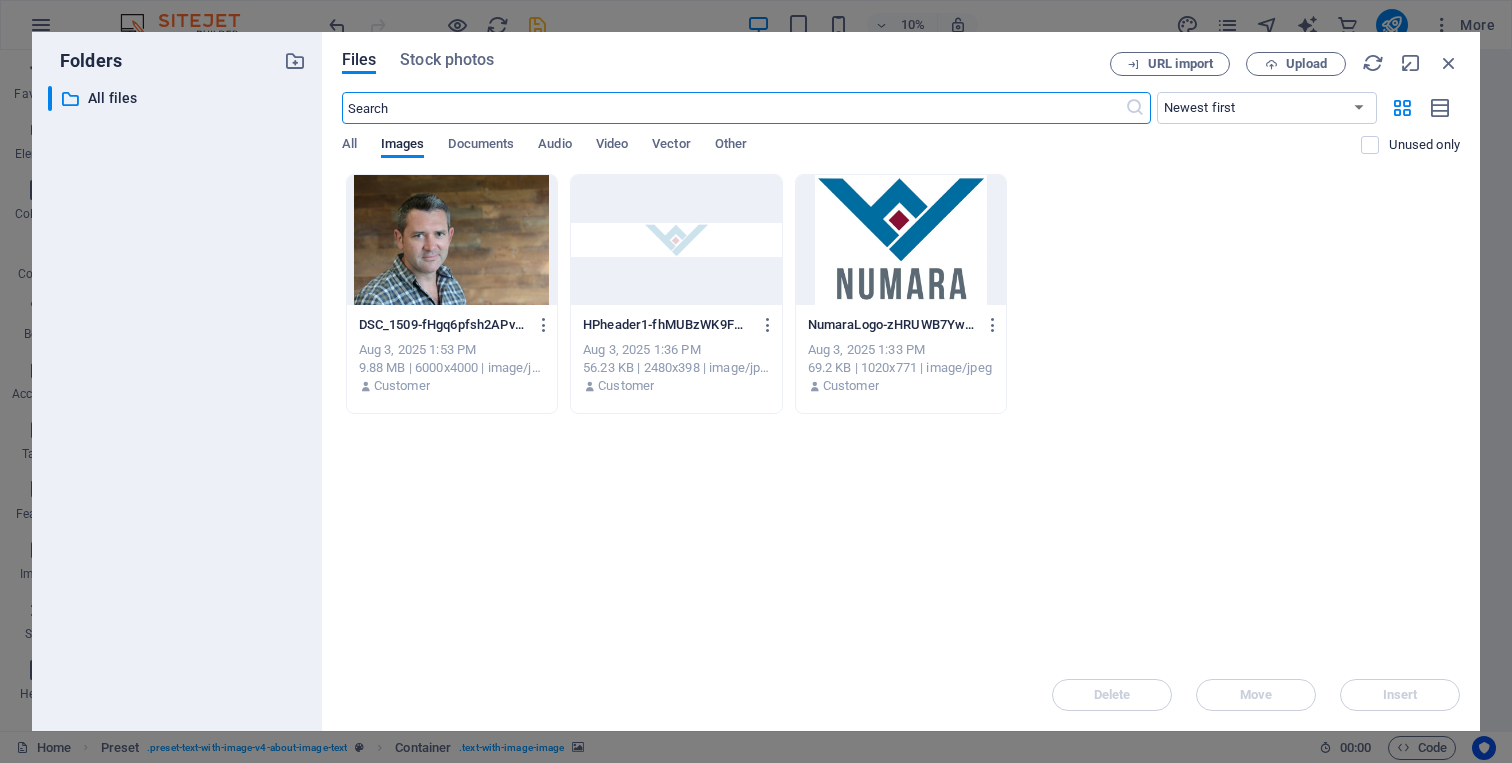 scroll, scrollTop: 0, scrollLeft: 0, axis: both 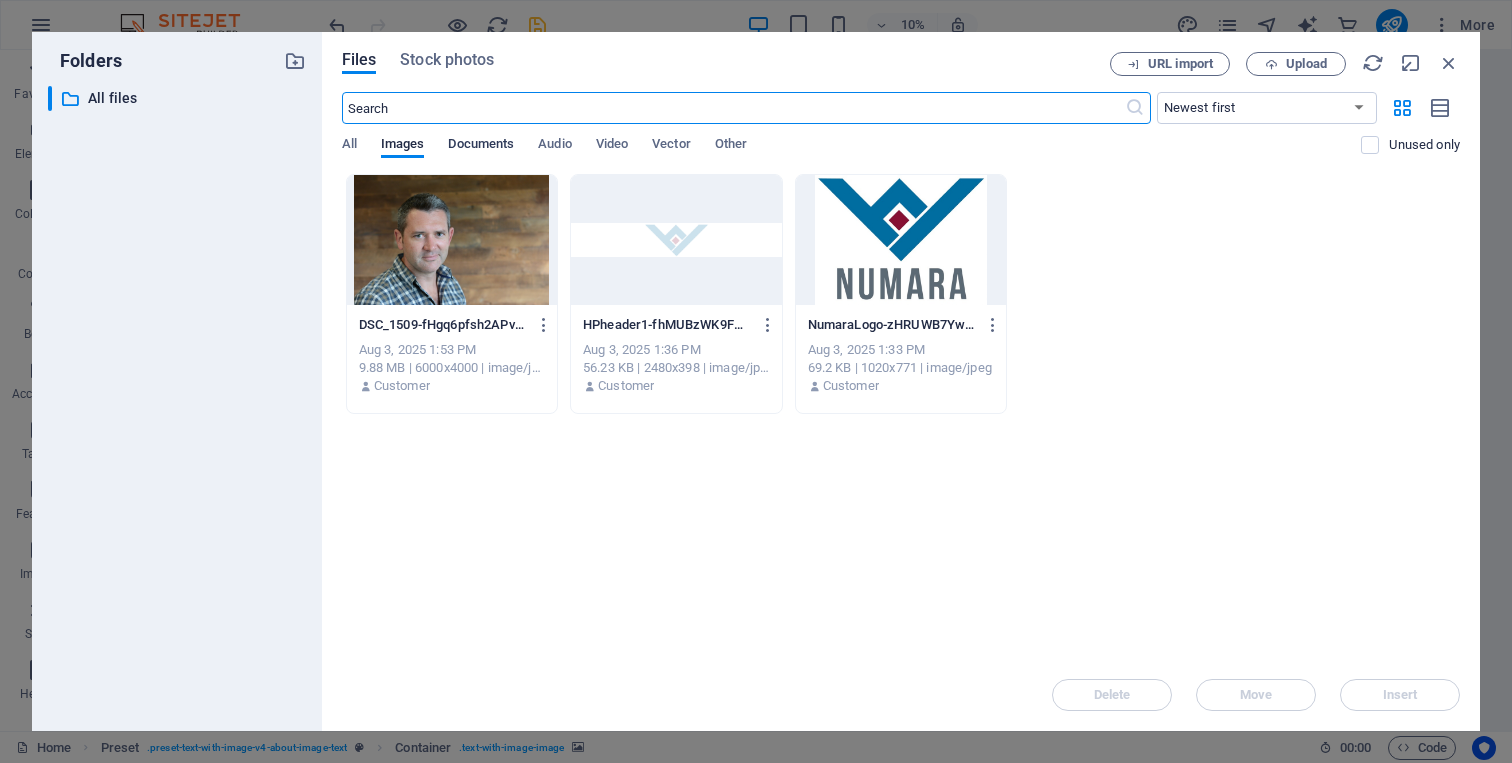 click on "Documents" at bounding box center [481, 146] 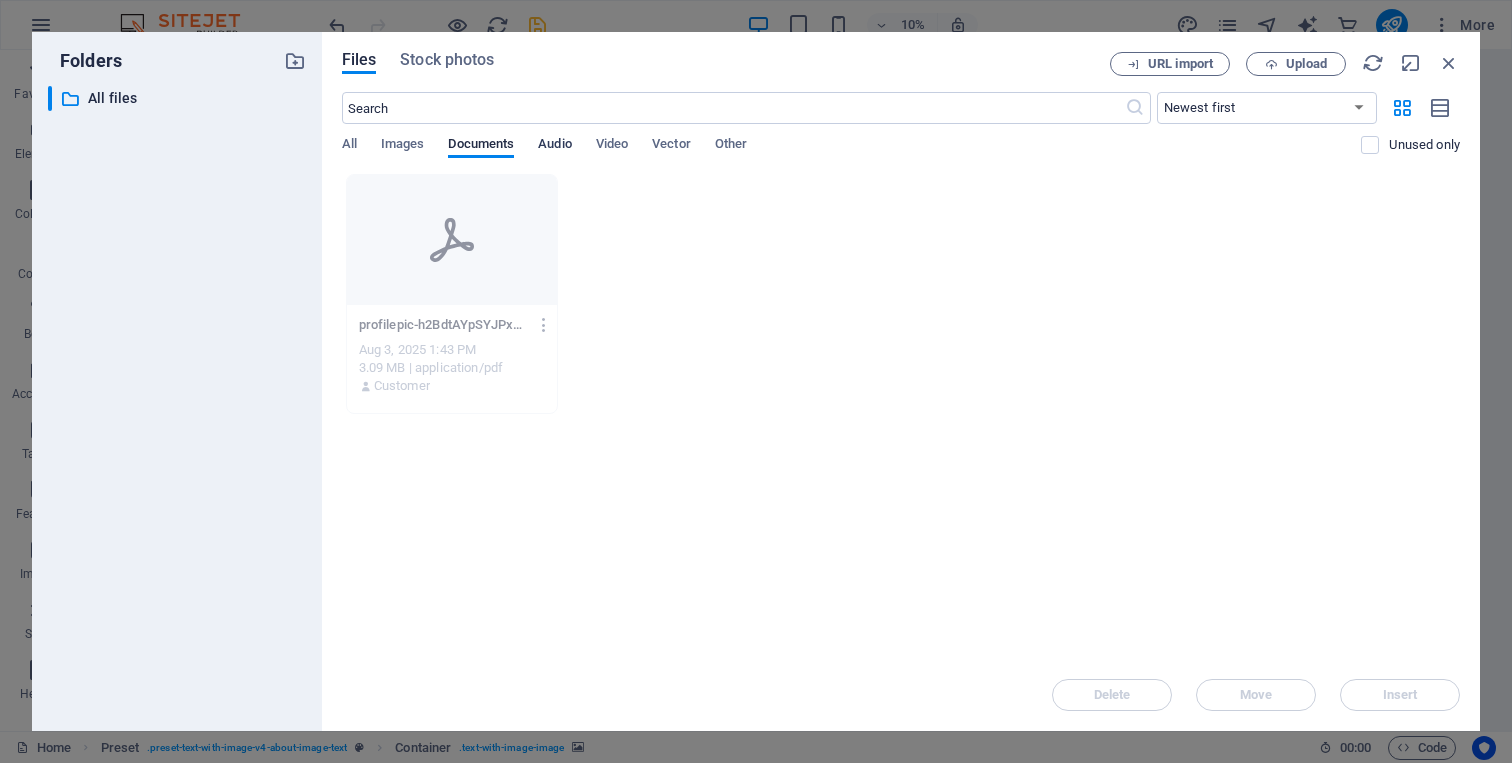 click on "Audio" at bounding box center [554, 146] 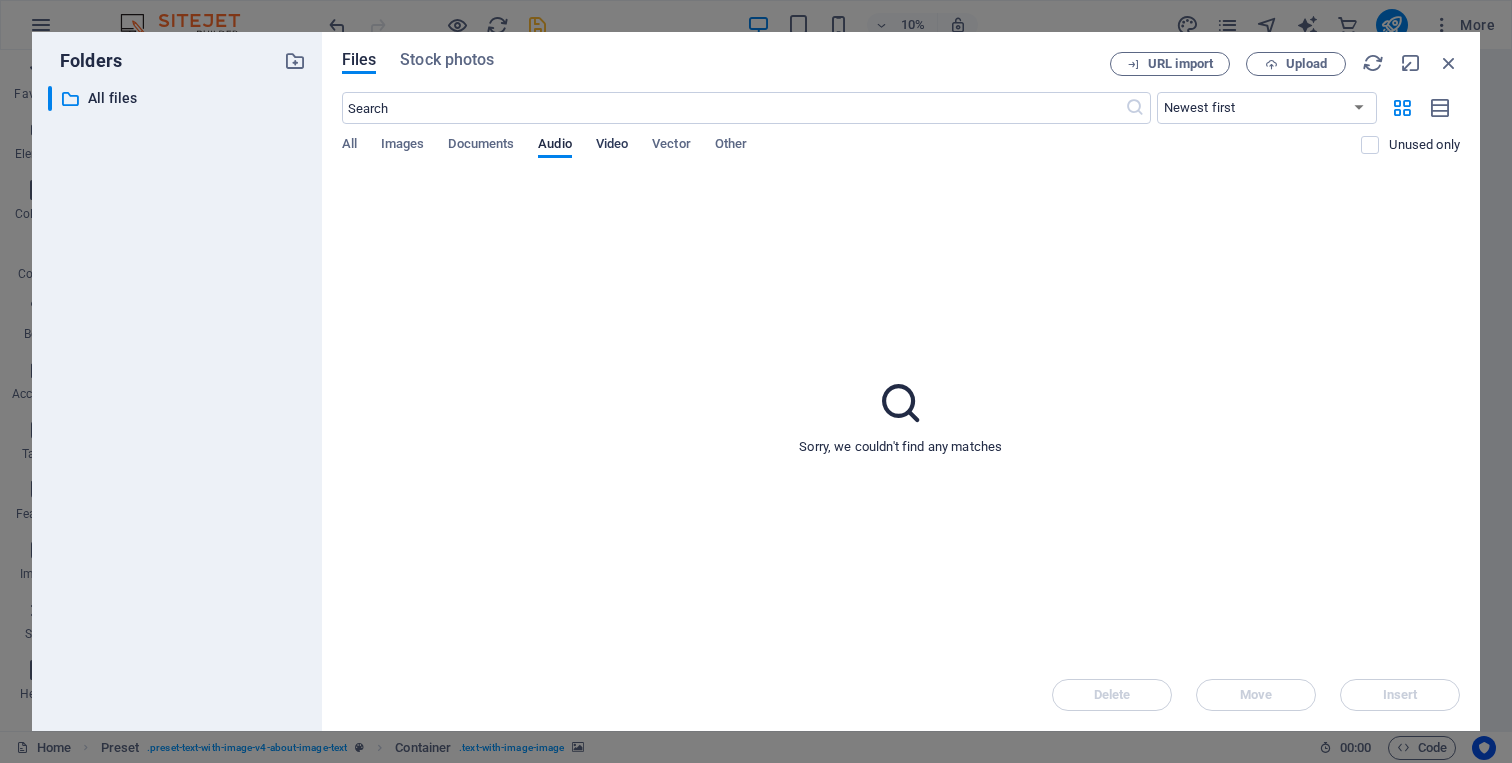 click on "Video" at bounding box center (612, 146) 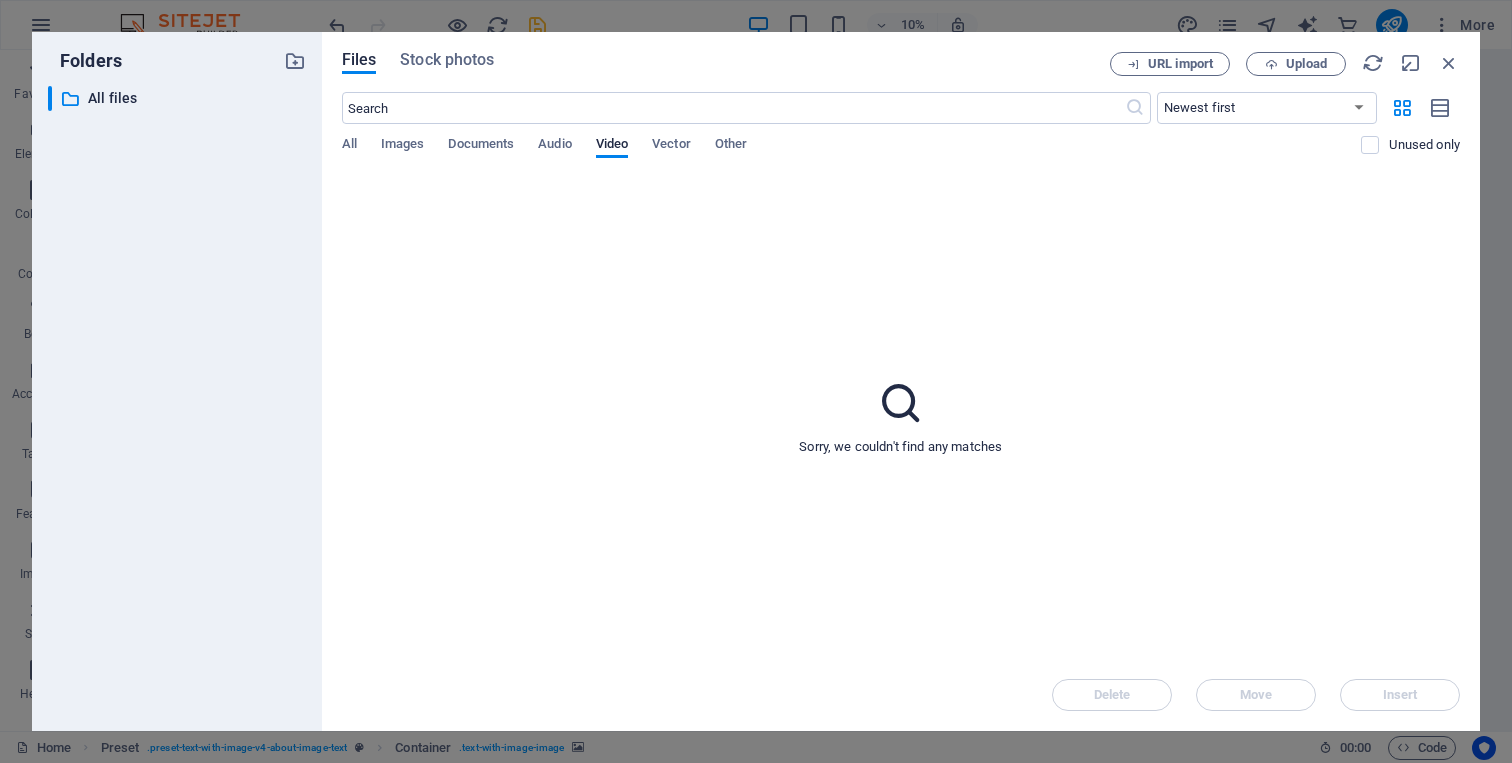 click on "All Images Documents Audio Video Vector Other" at bounding box center [852, 155] 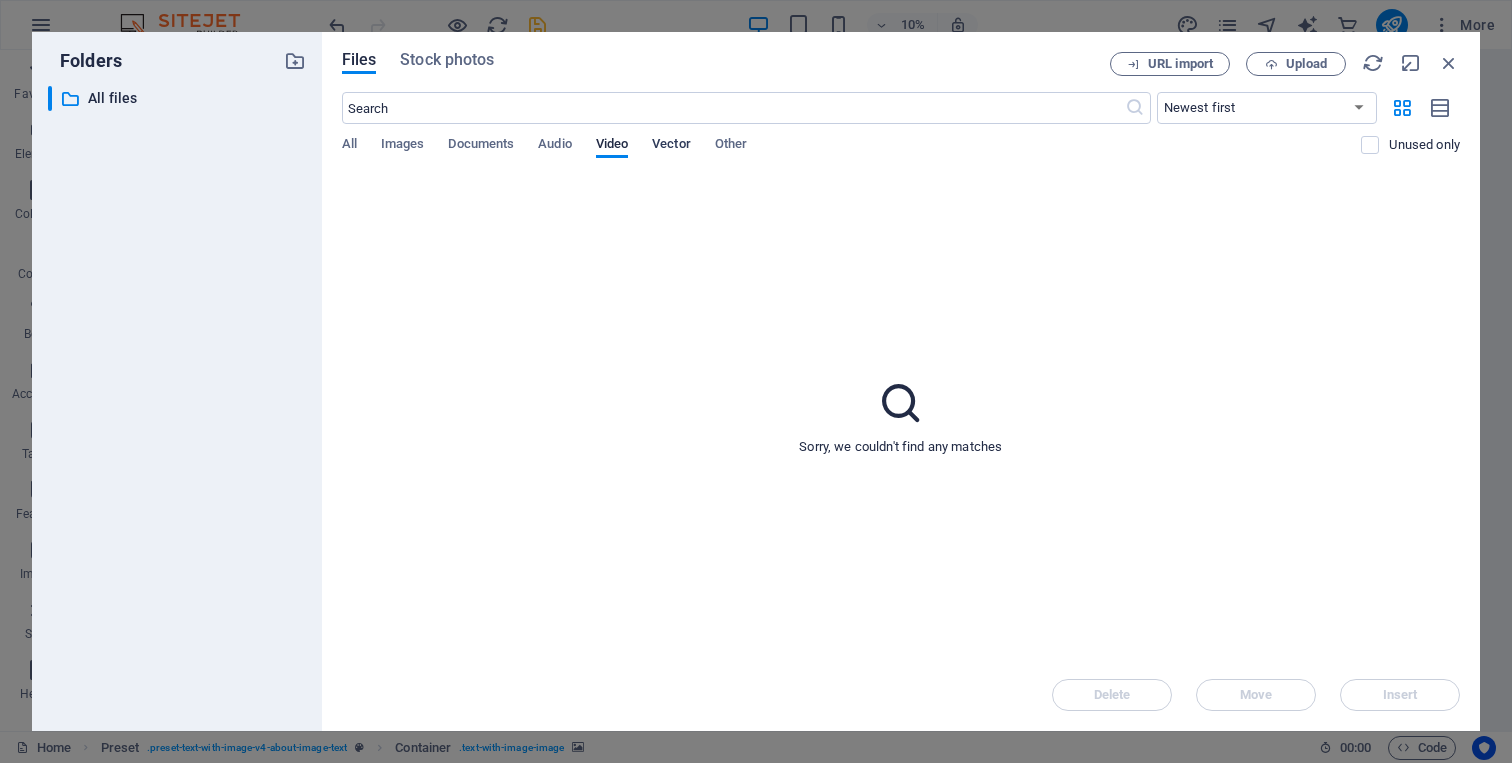click on "Vector" at bounding box center (671, 146) 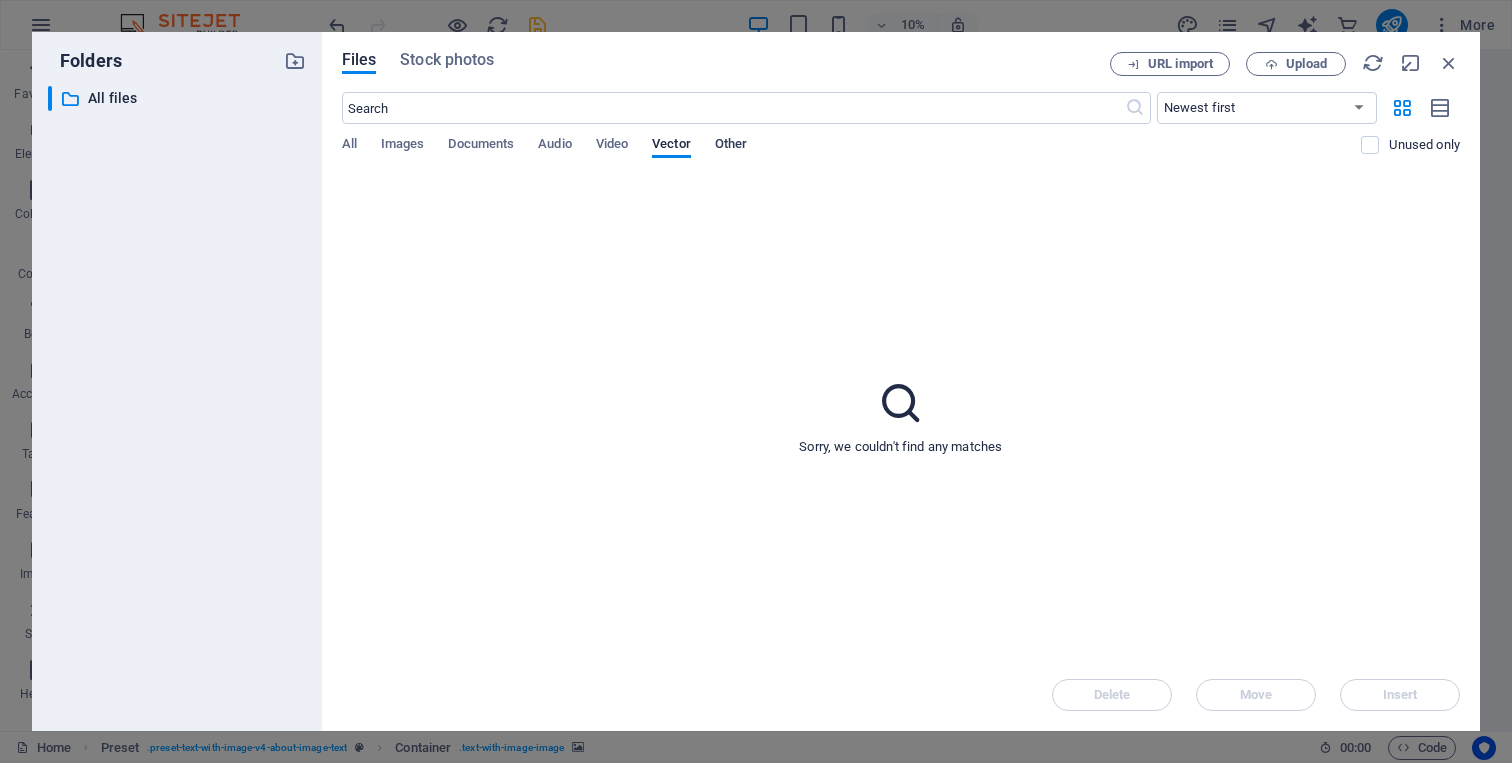 click on "Other" at bounding box center (731, 146) 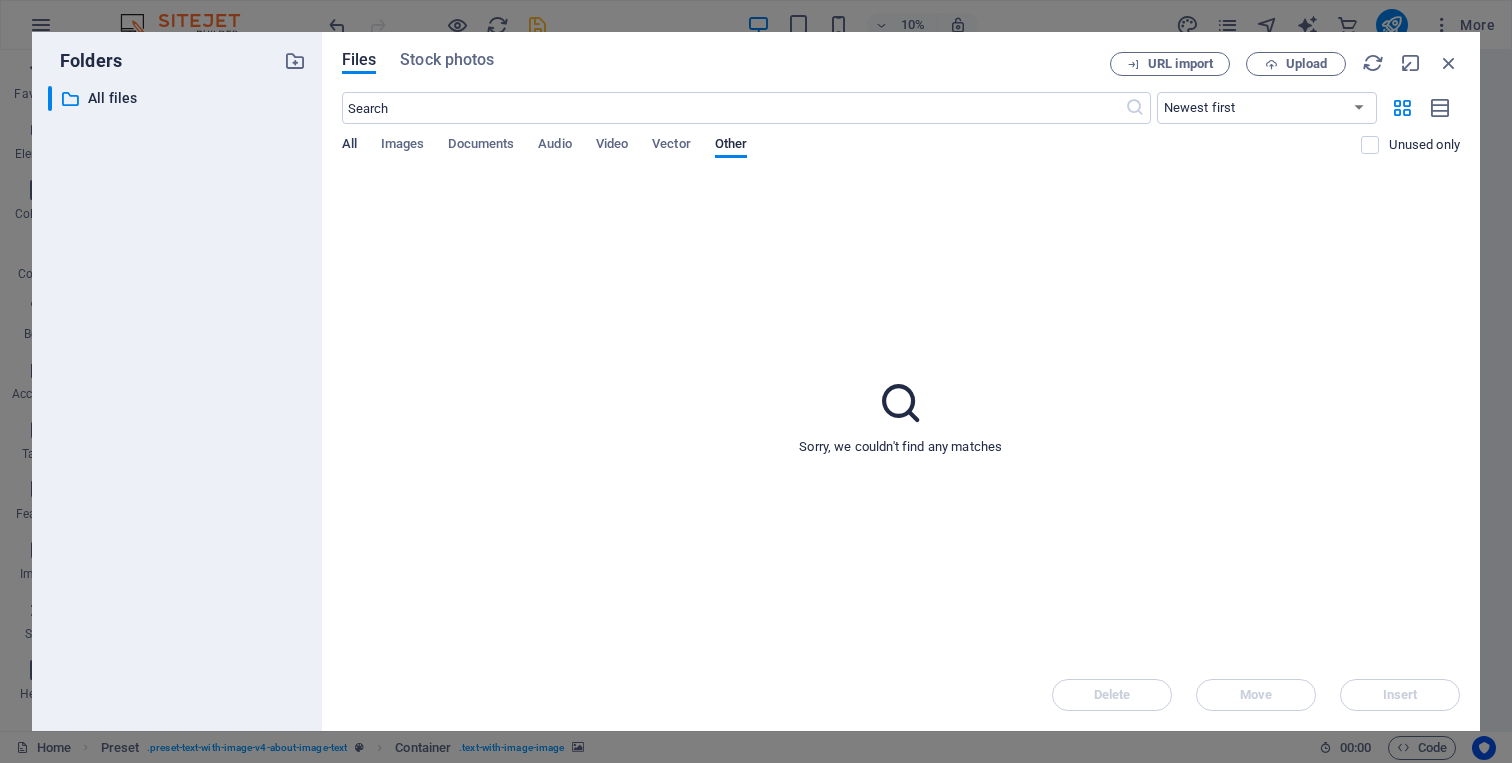 click on "All" at bounding box center (349, 146) 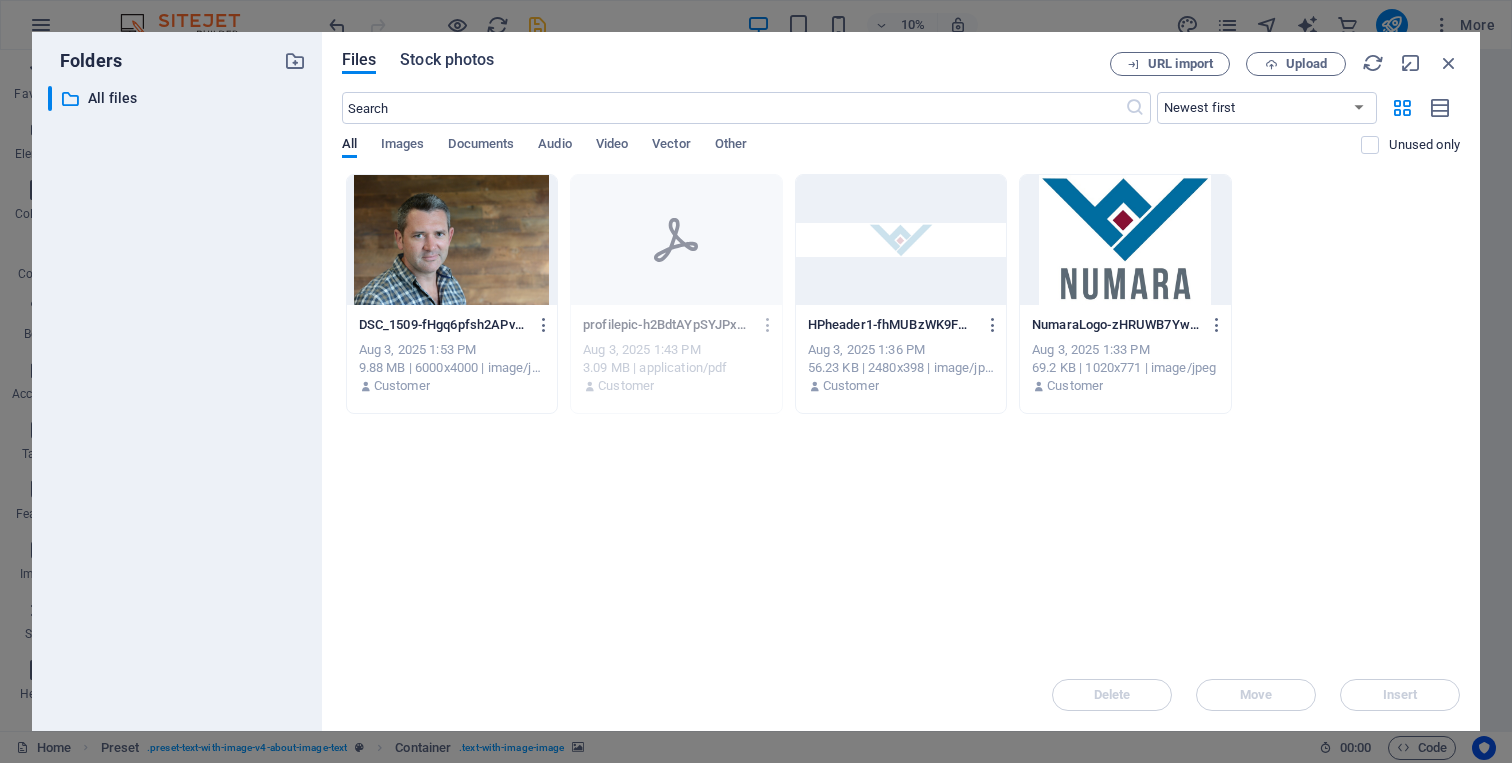 click on "Stock photos" at bounding box center [447, 60] 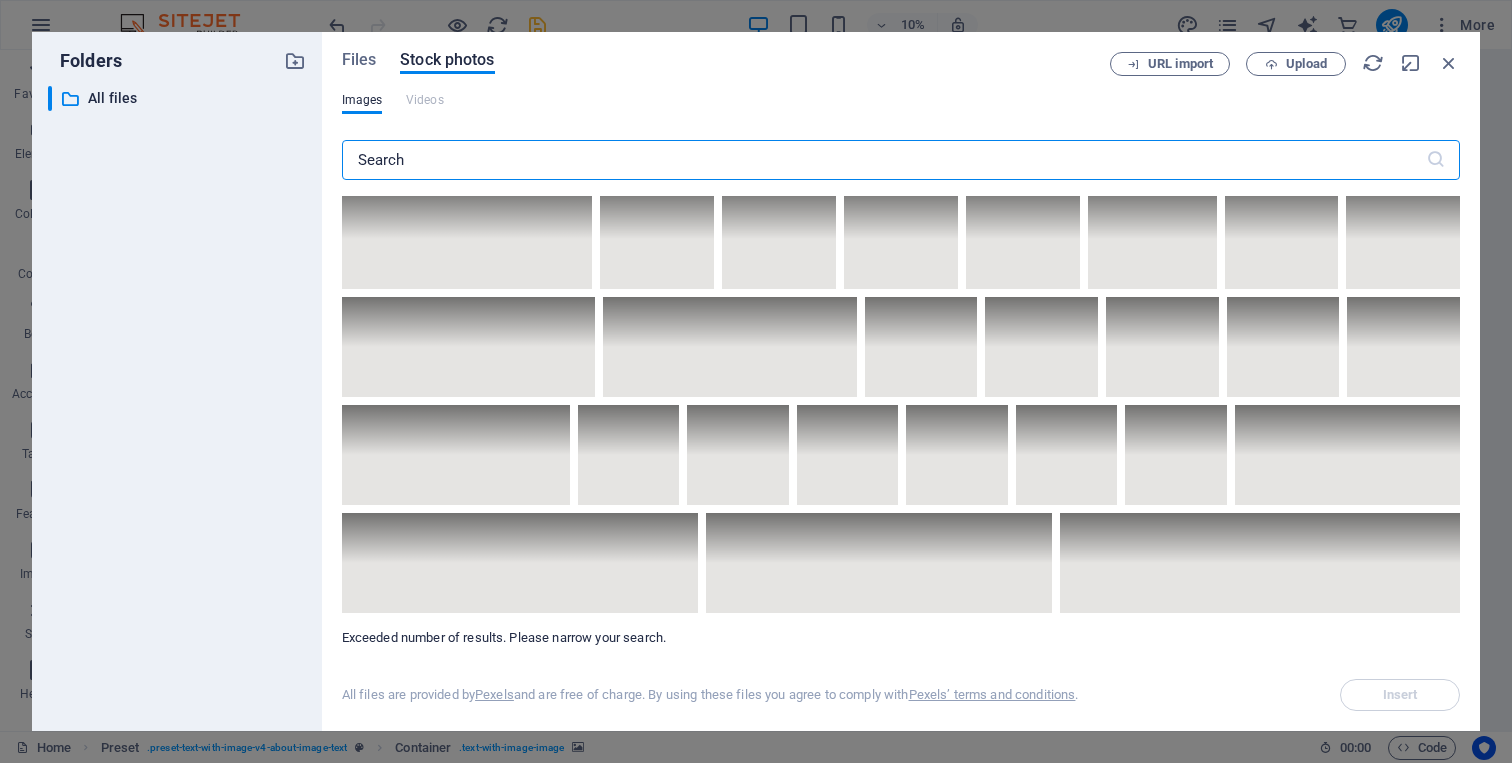 scroll, scrollTop: 8086, scrollLeft: 0, axis: vertical 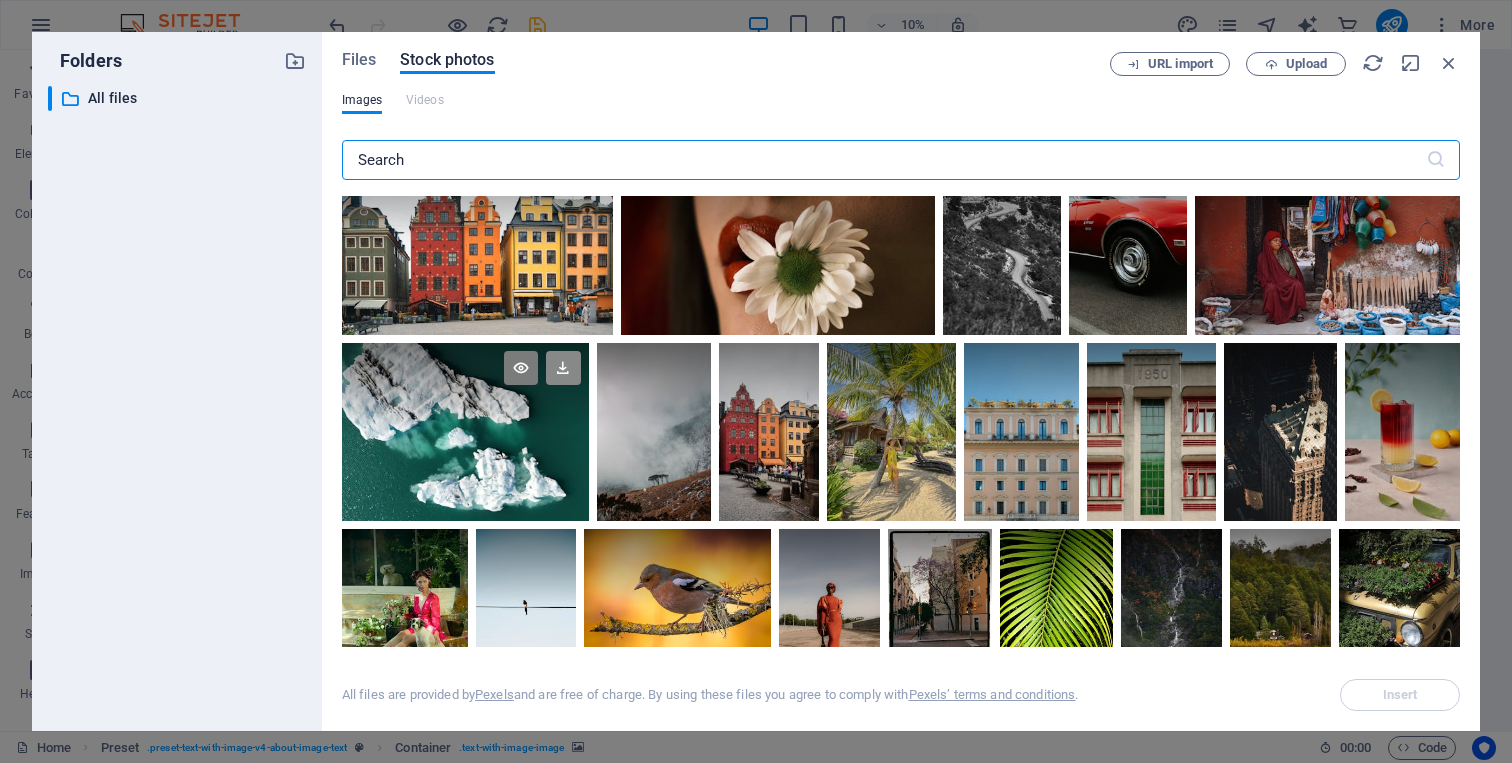 click at bounding box center (563, 368) 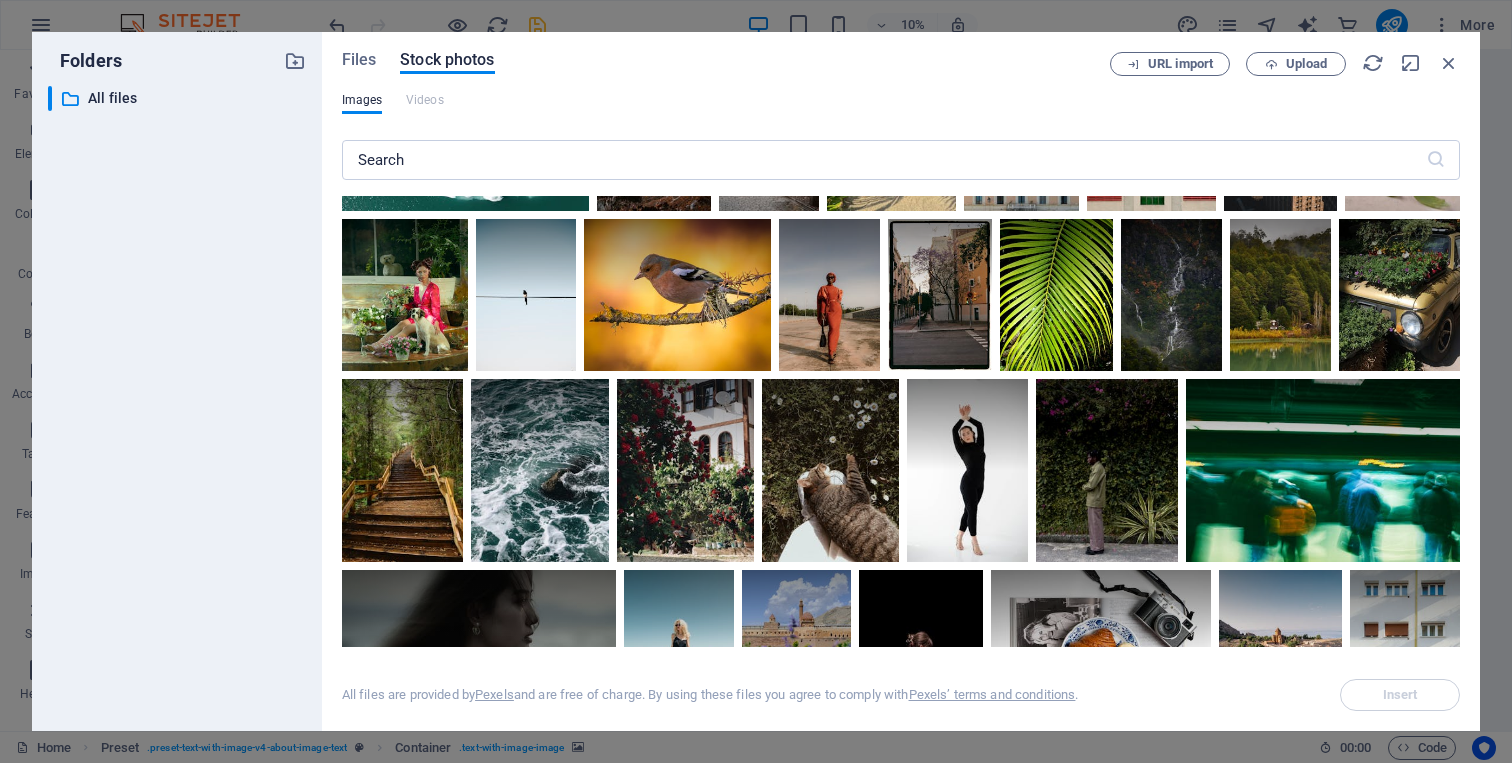 scroll, scrollTop: 8410, scrollLeft: 0, axis: vertical 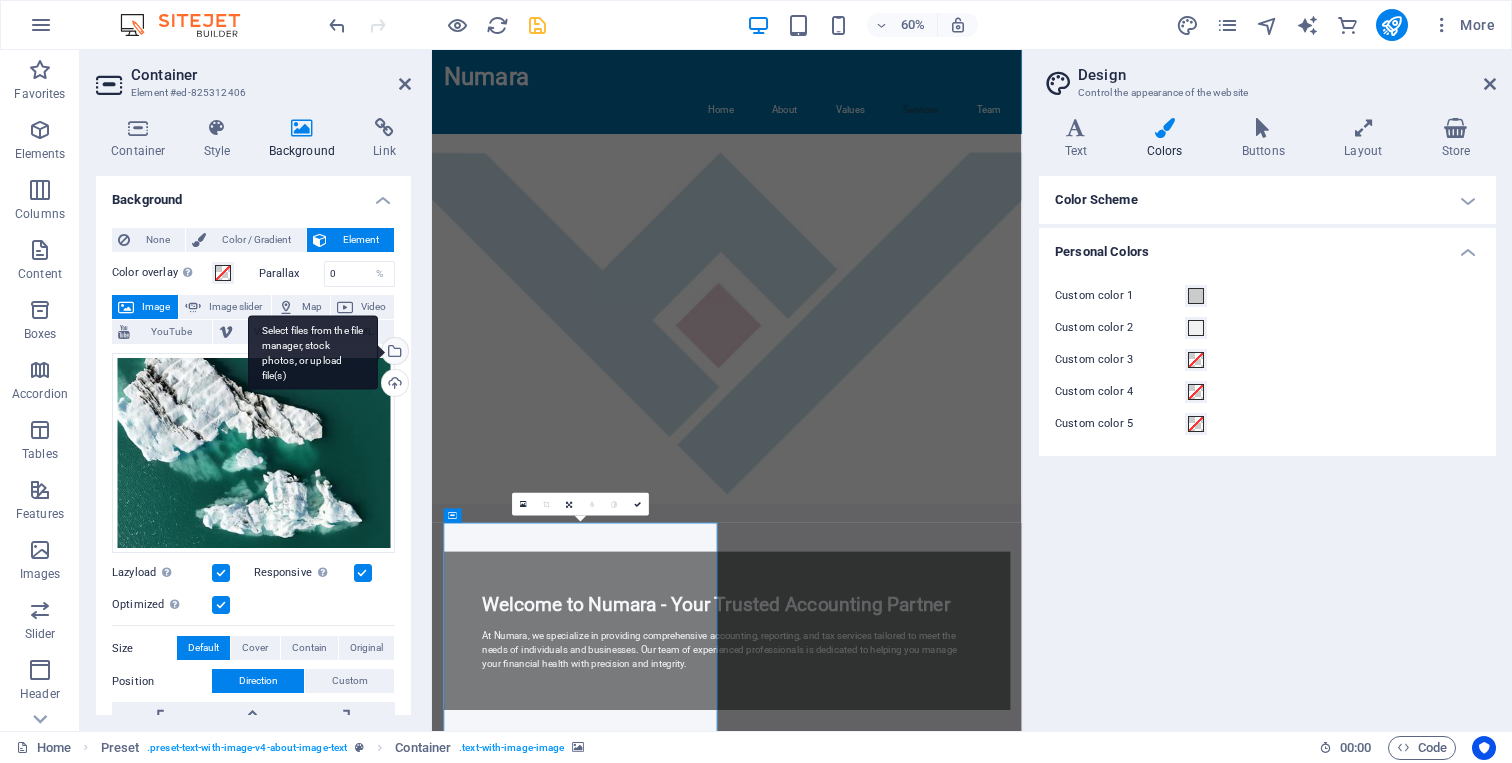 click on "Select files from the file manager, stock photos, or upload file(s)" at bounding box center (393, 353) 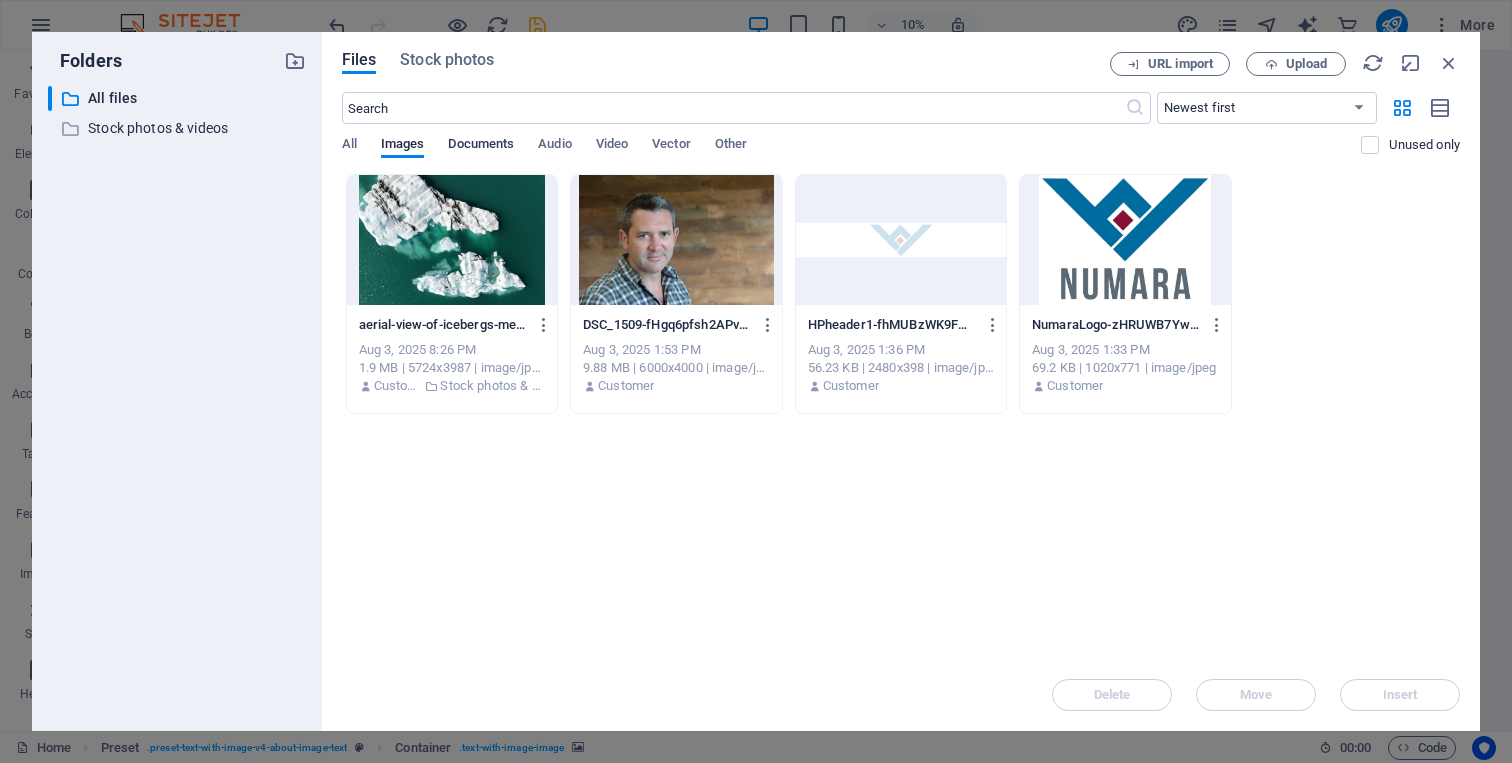 click on "Documents" at bounding box center (481, 146) 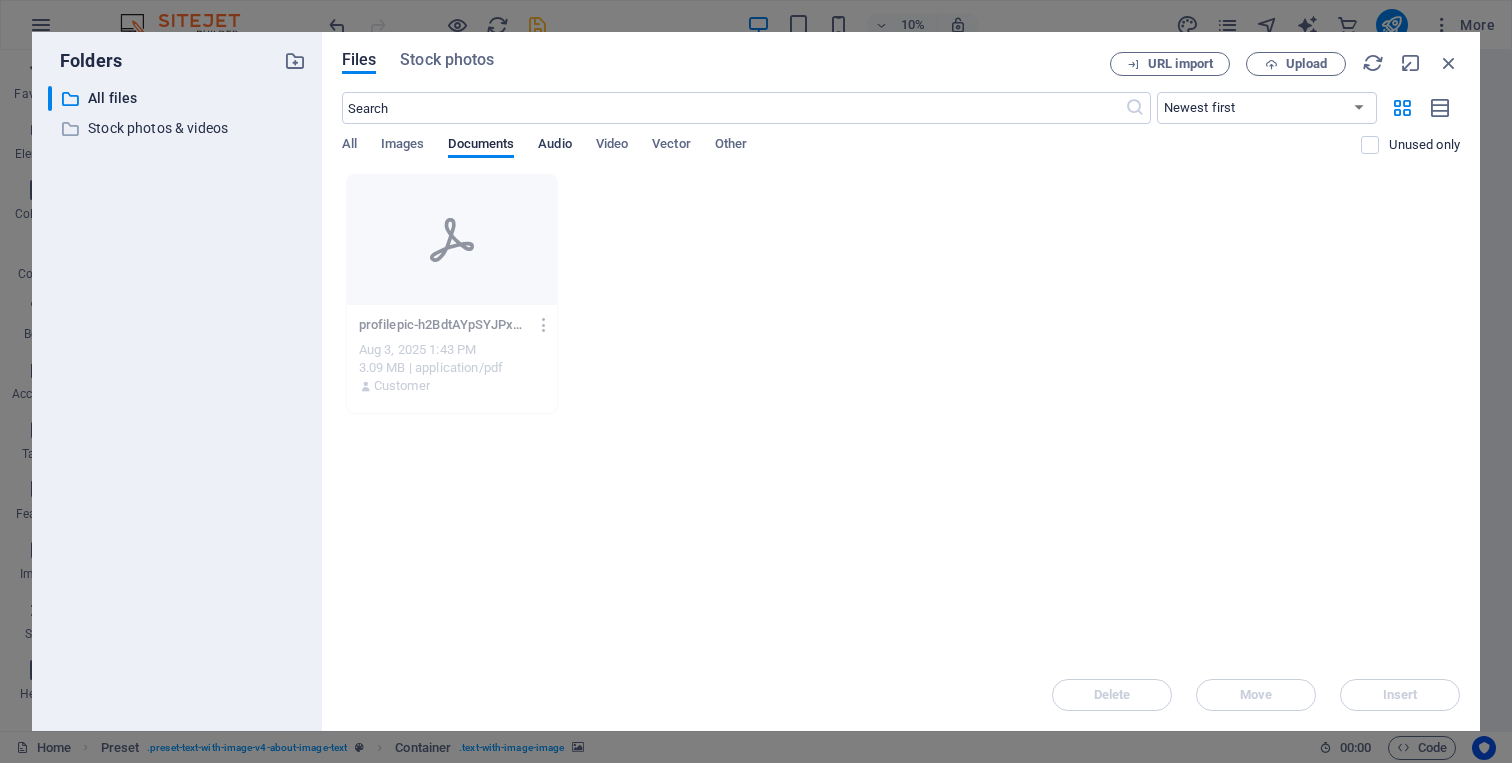 click on "Audio" at bounding box center [554, 146] 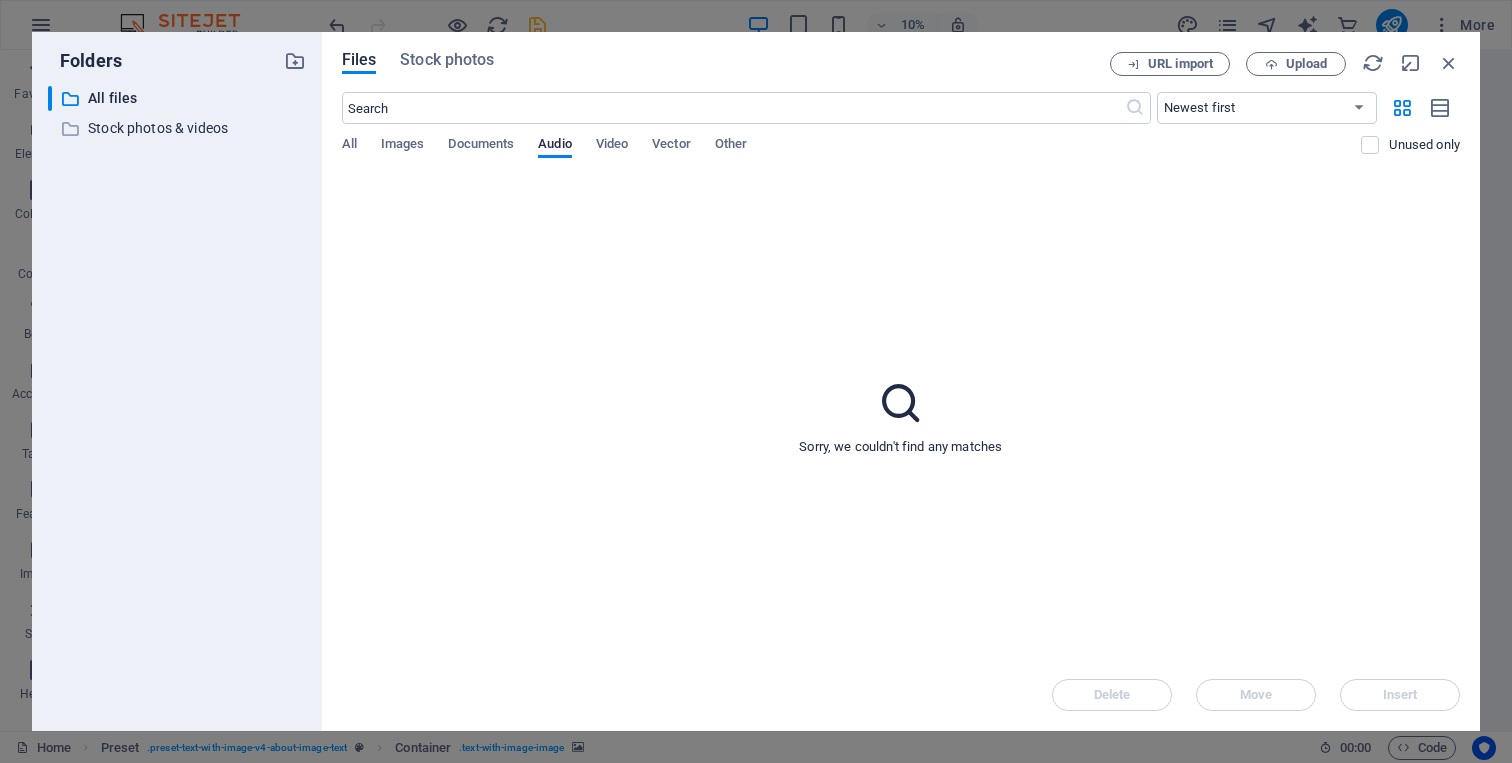 click on "All Images Documents Audio Video Vector Other" at bounding box center (852, 155) 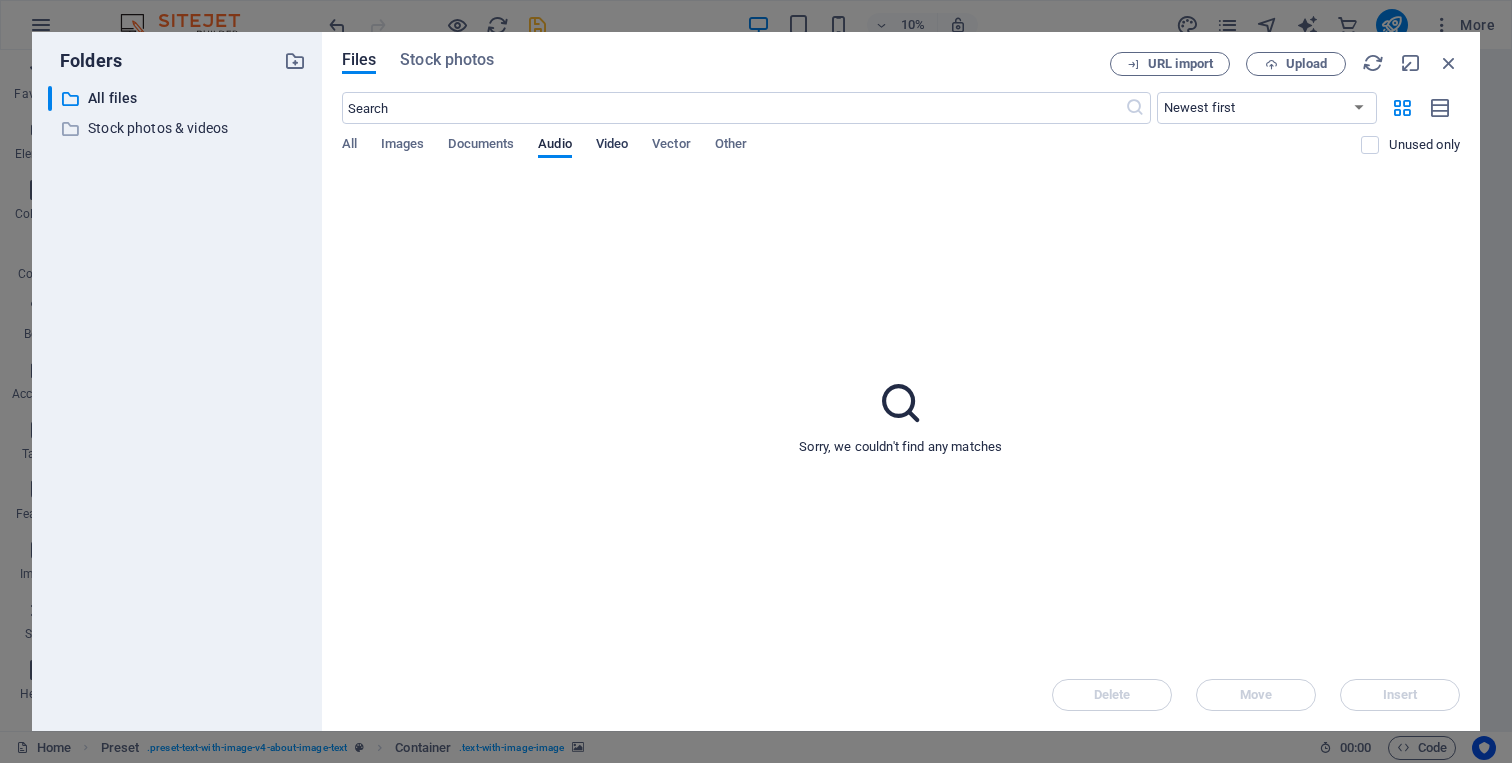 click on "Video" at bounding box center (612, 146) 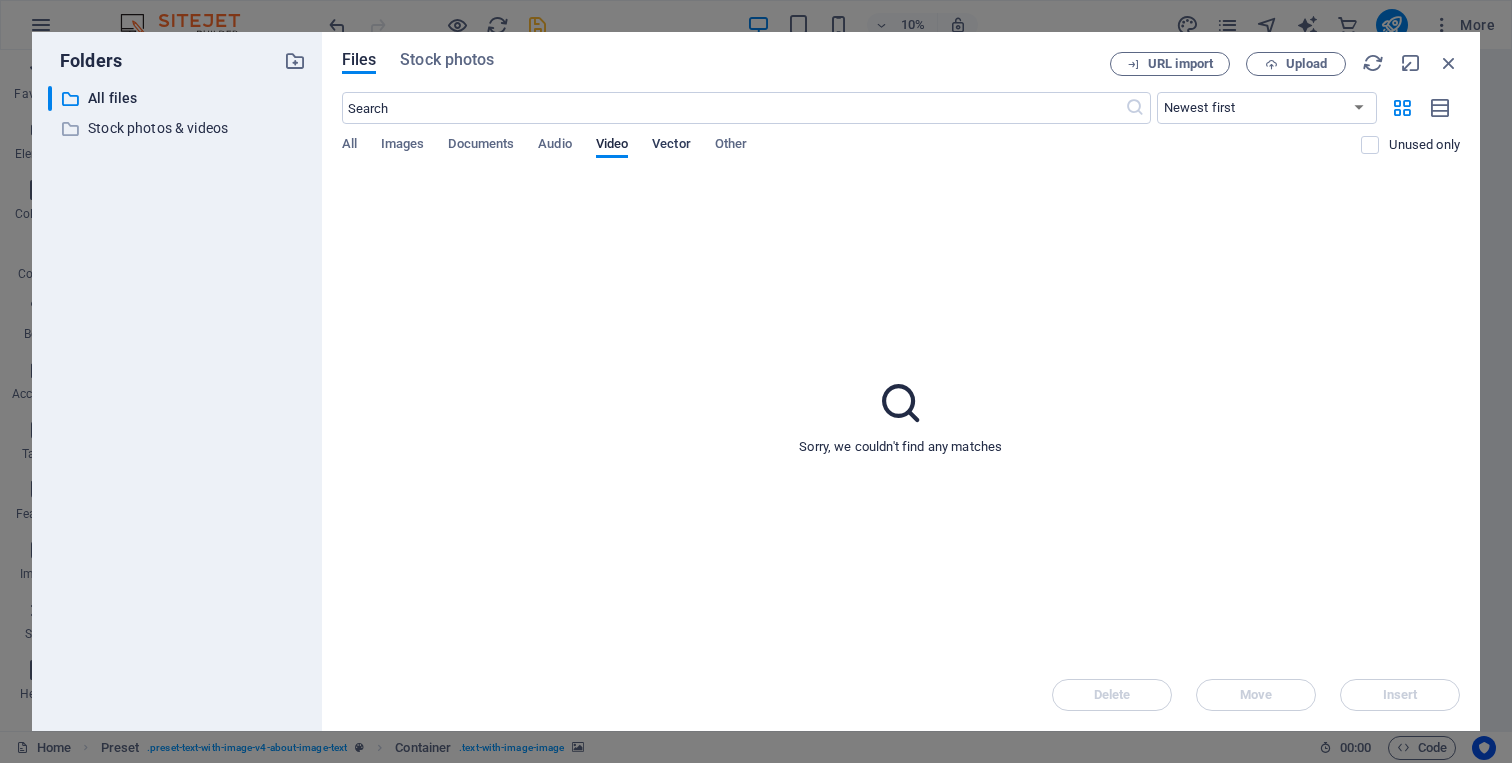 click on "Vector" at bounding box center [671, 146] 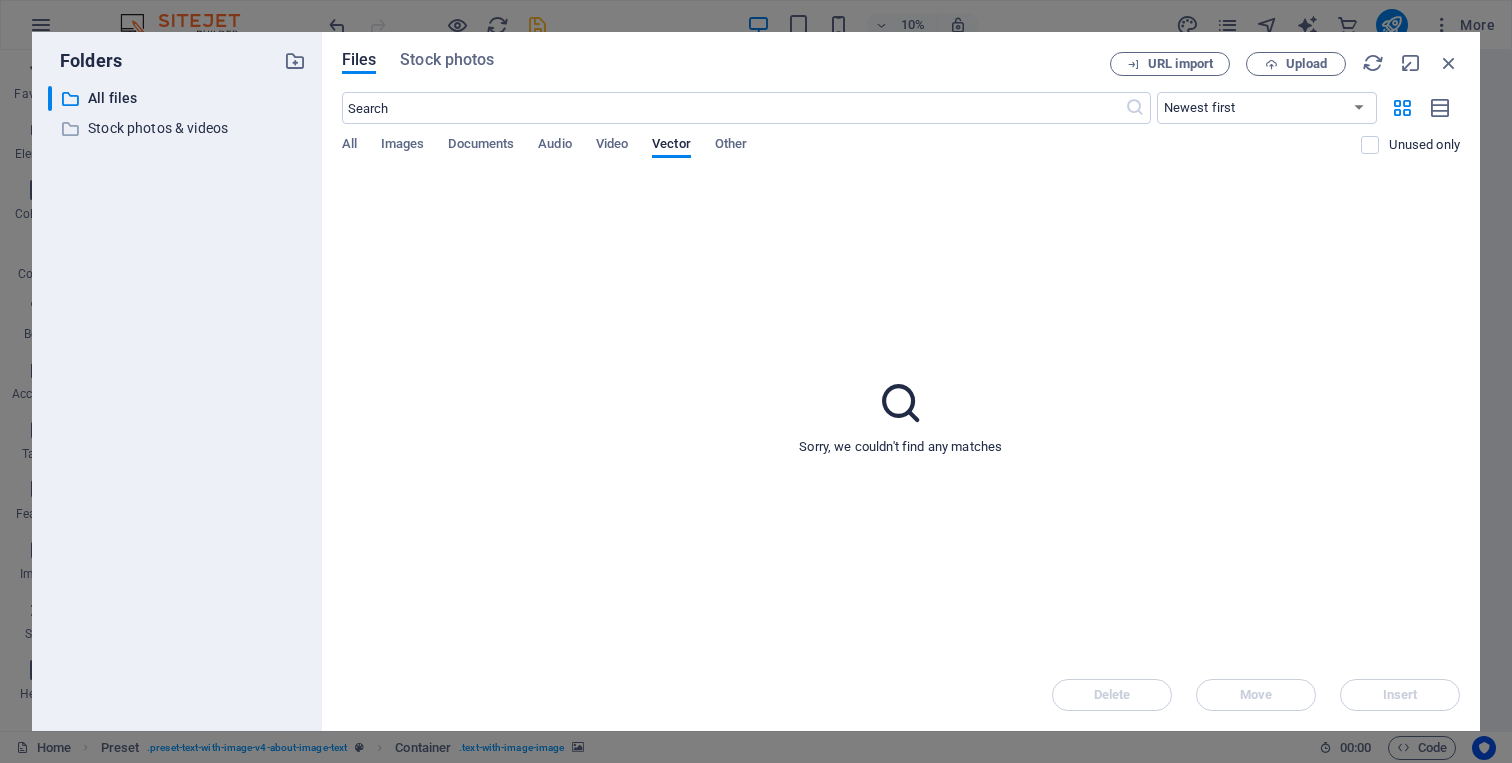 click on "All Images Documents Audio Video Vector Other" at bounding box center [852, 155] 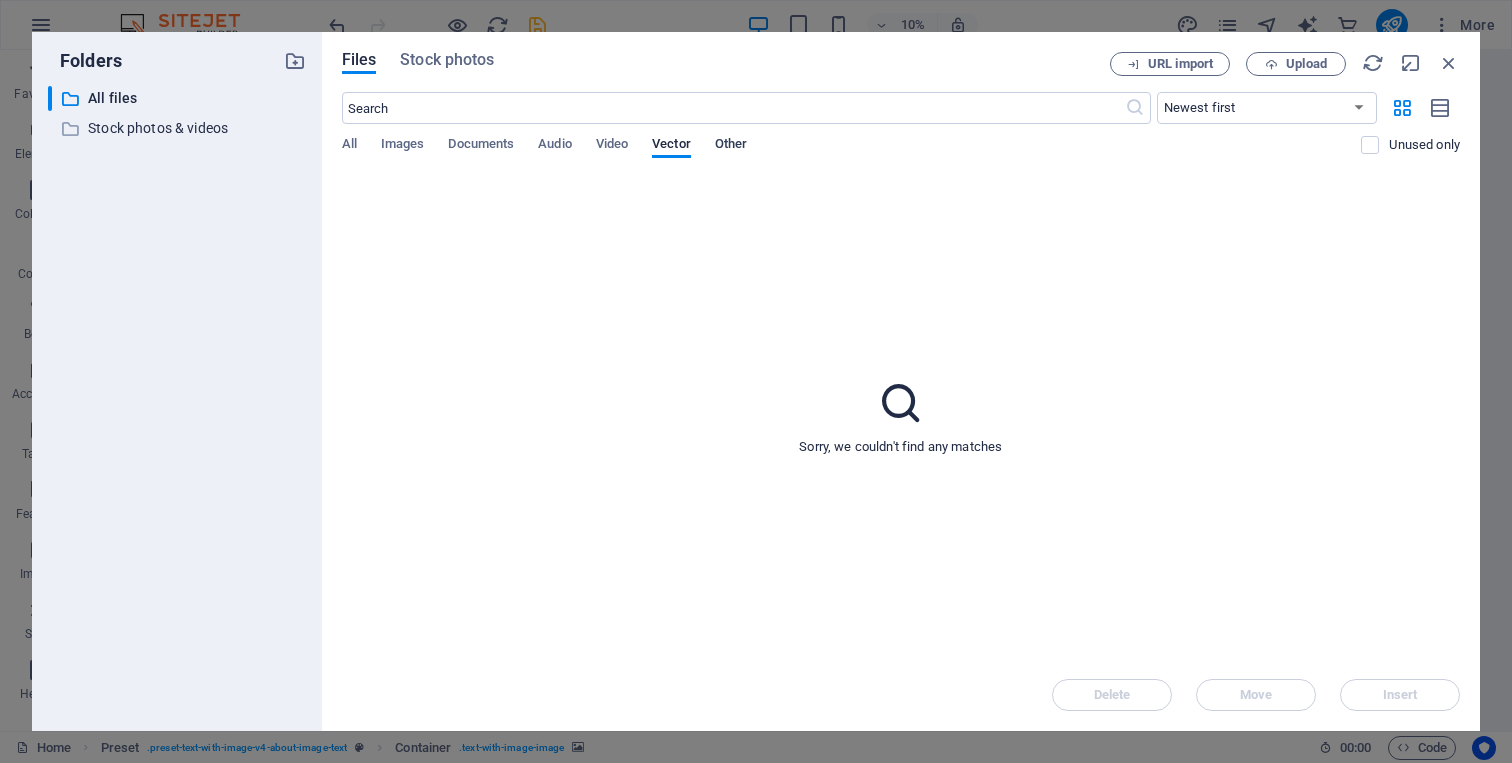 click on "Other" at bounding box center (731, 146) 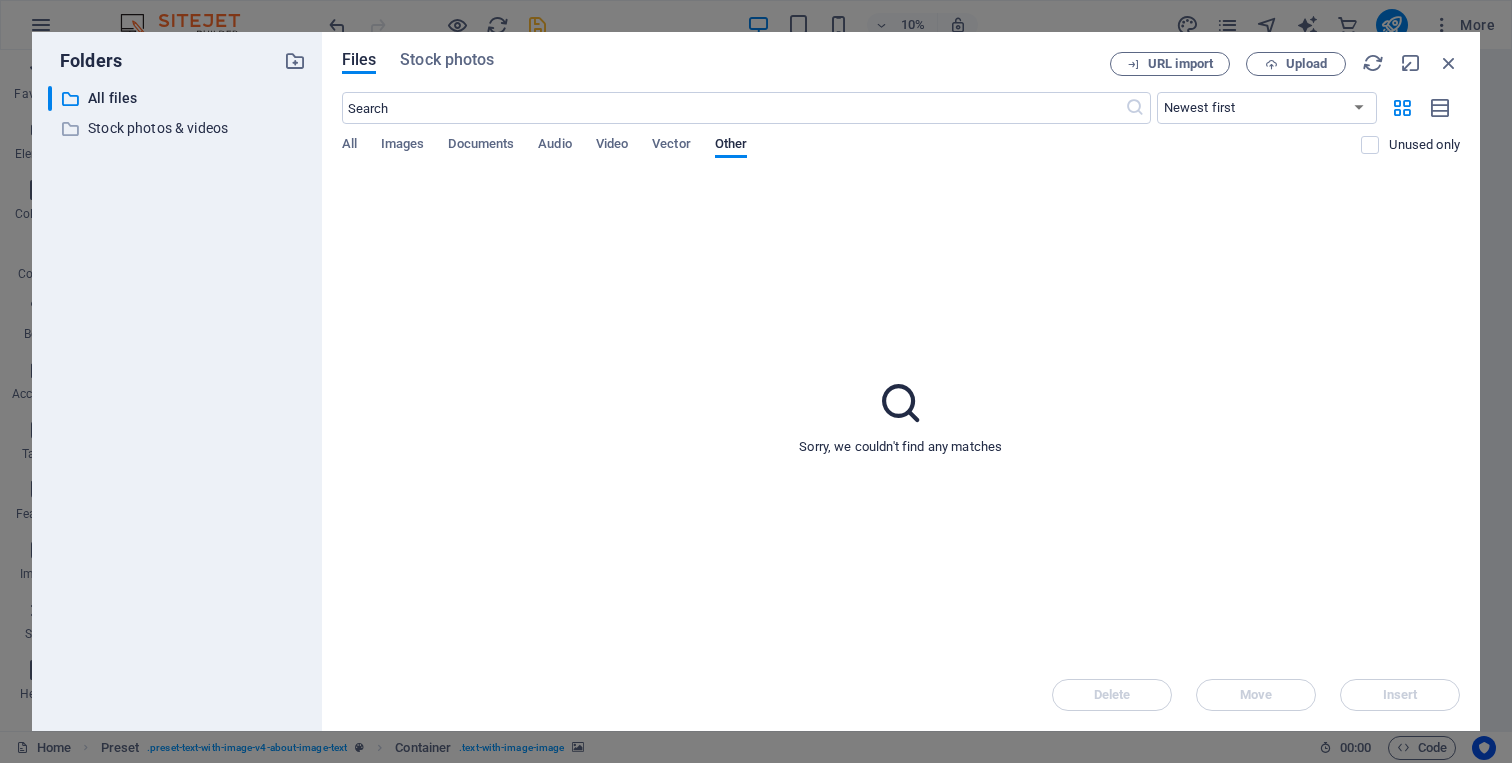 click on "All Images Documents Audio Video Vector Other" at bounding box center (852, 155) 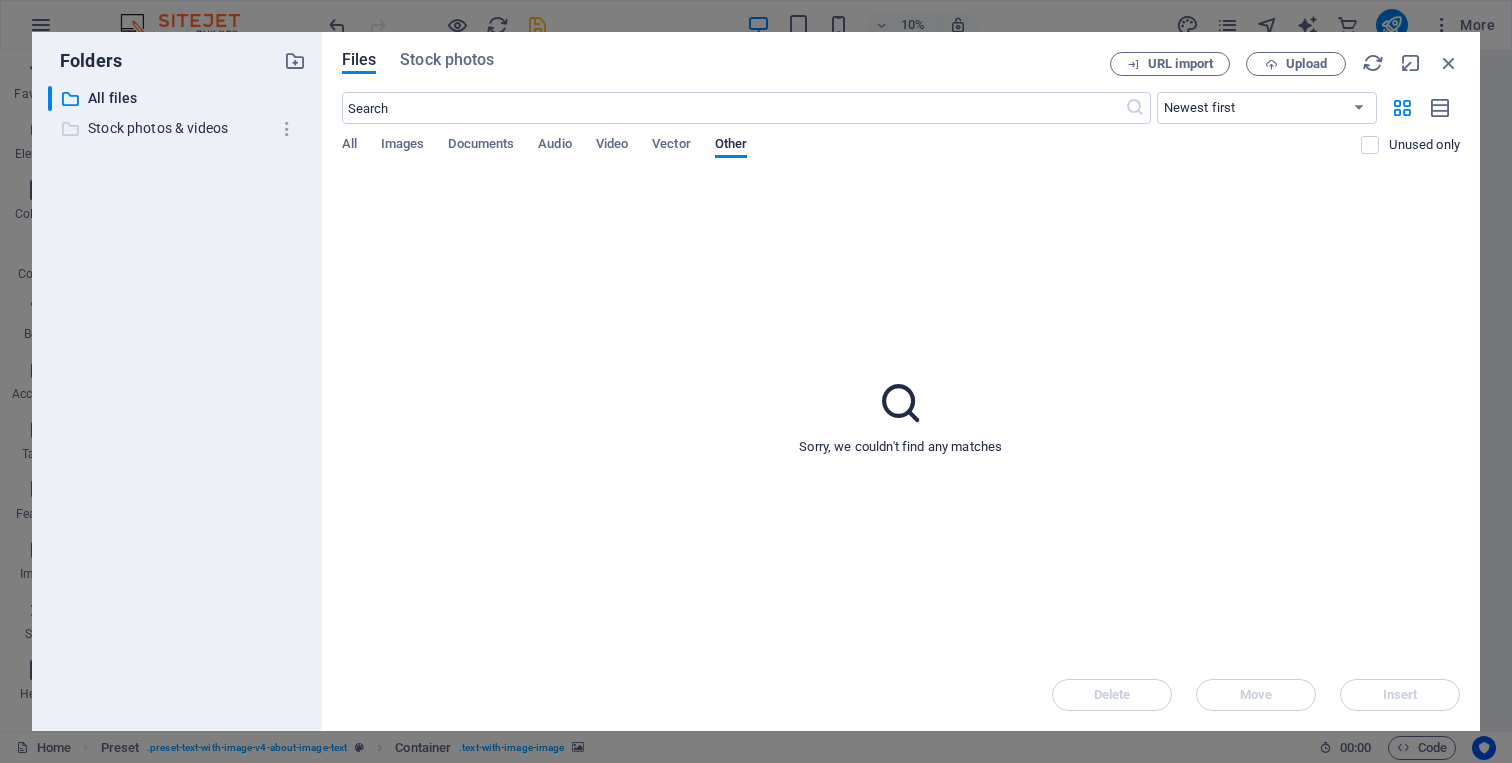 click on "Stock photos & videos" at bounding box center (178, 128) 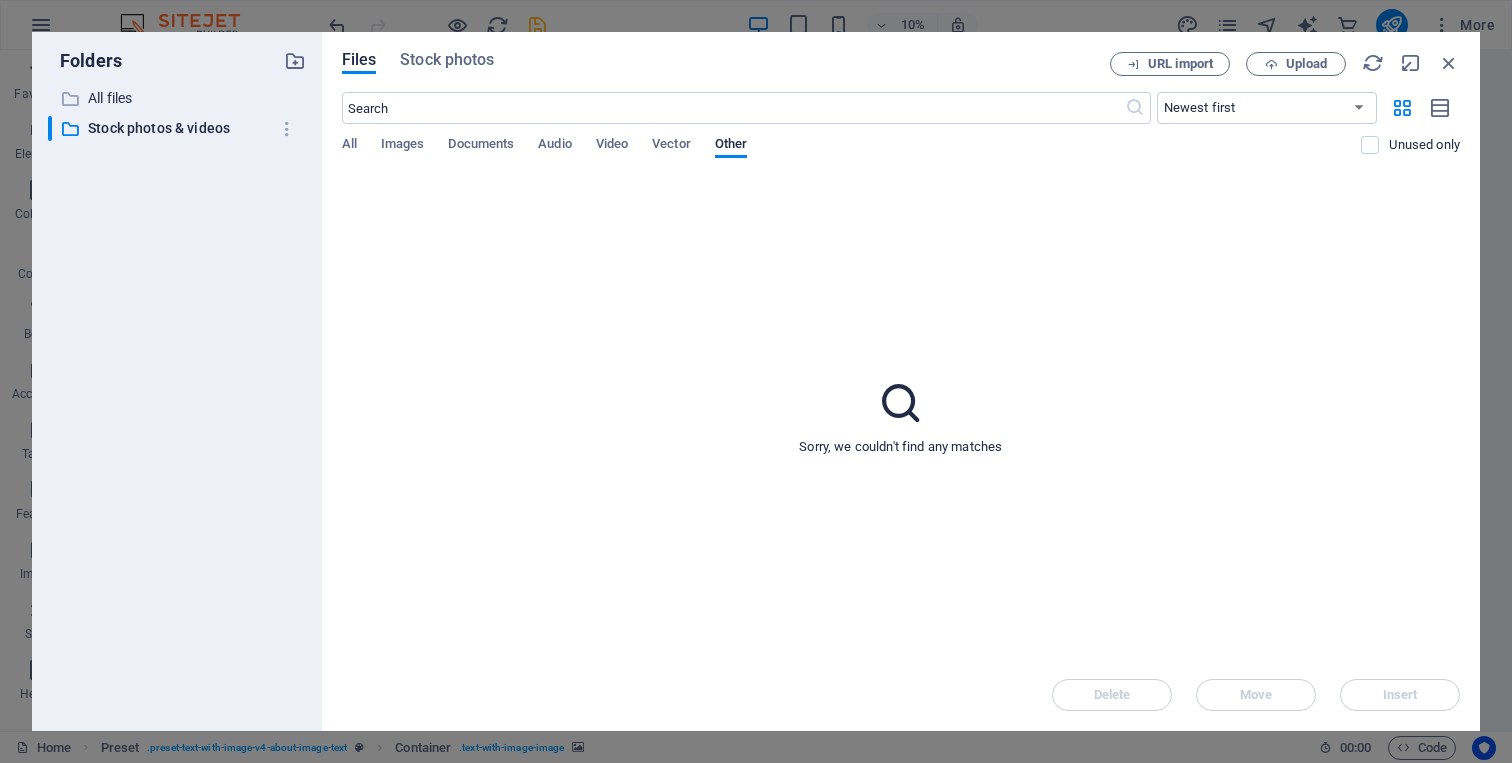 click on "Files Stock photos URL import Upload ​ Newest first Oldest first Name (A-Z) Name (Z-A) Size (0-9) Size (9-0) Resolution (0-9) Resolution (9-0) All Images Documents Audio Video Vector Other Unused only Sorry, we couldn't find any matches Delete Move Insert" at bounding box center [901, 381] 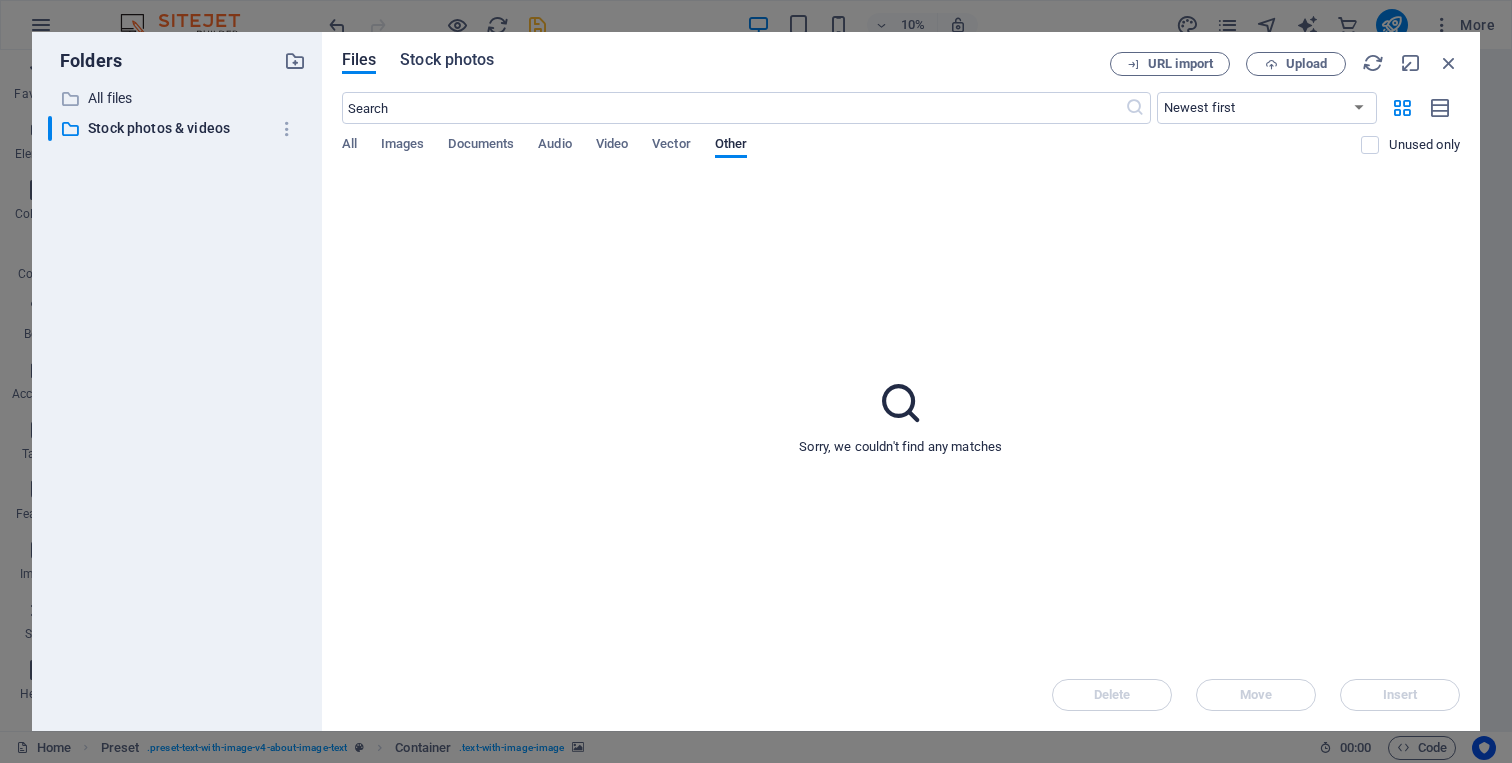 click on "Stock photos" at bounding box center [447, 60] 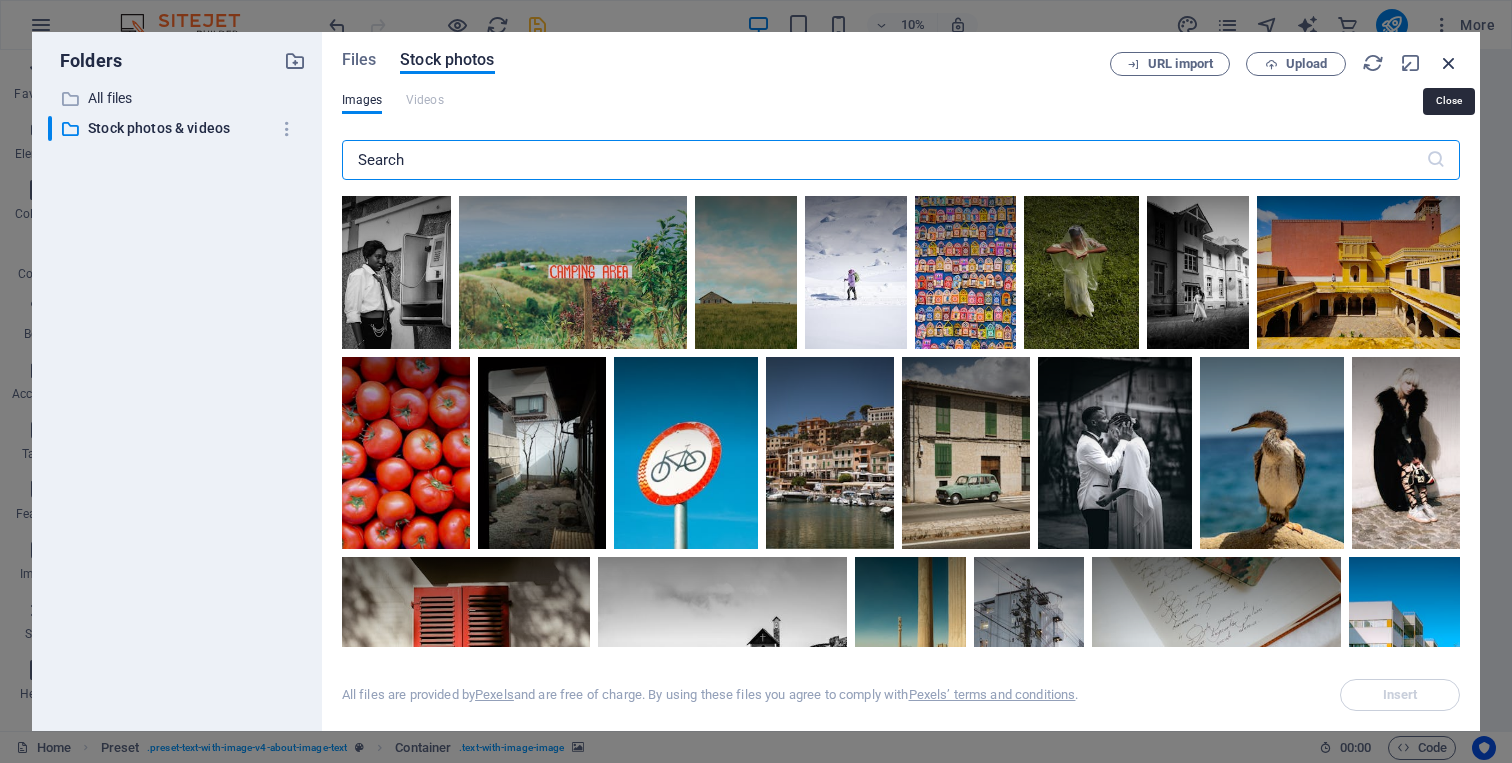 click at bounding box center (1449, 63) 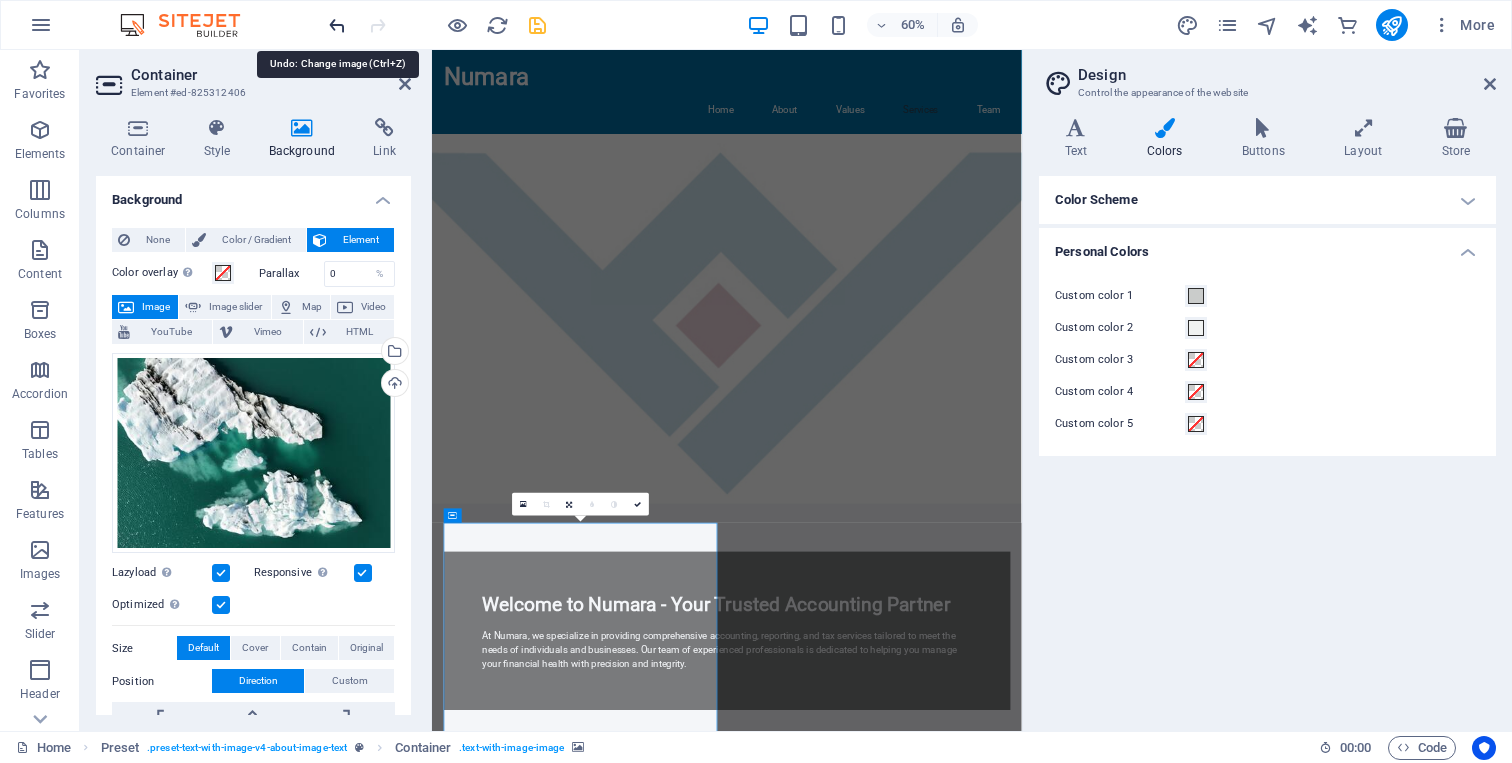 click at bounding box center [337, 25] 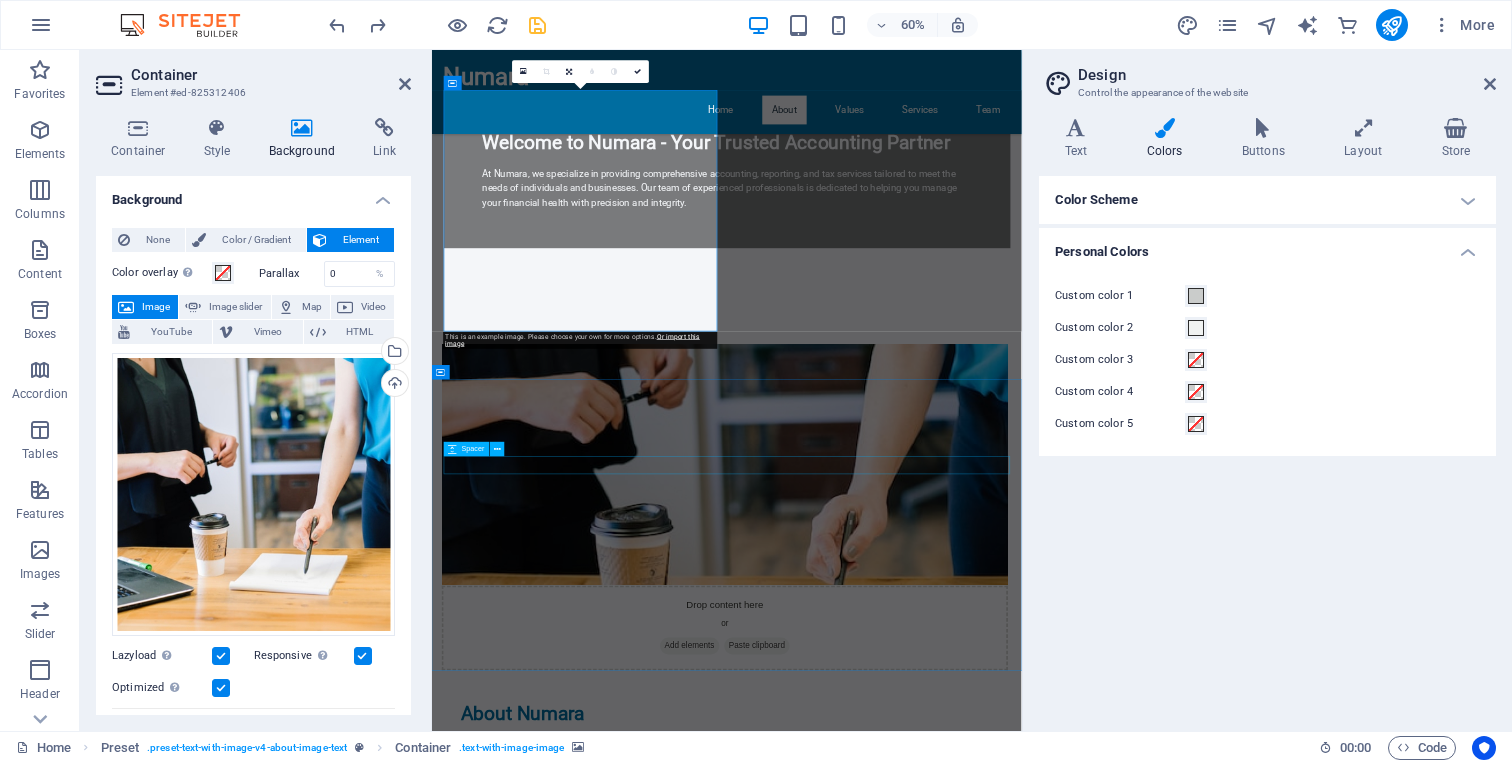 scroll, scrollTop: 685, scrollLeft: 0, axis: vertical 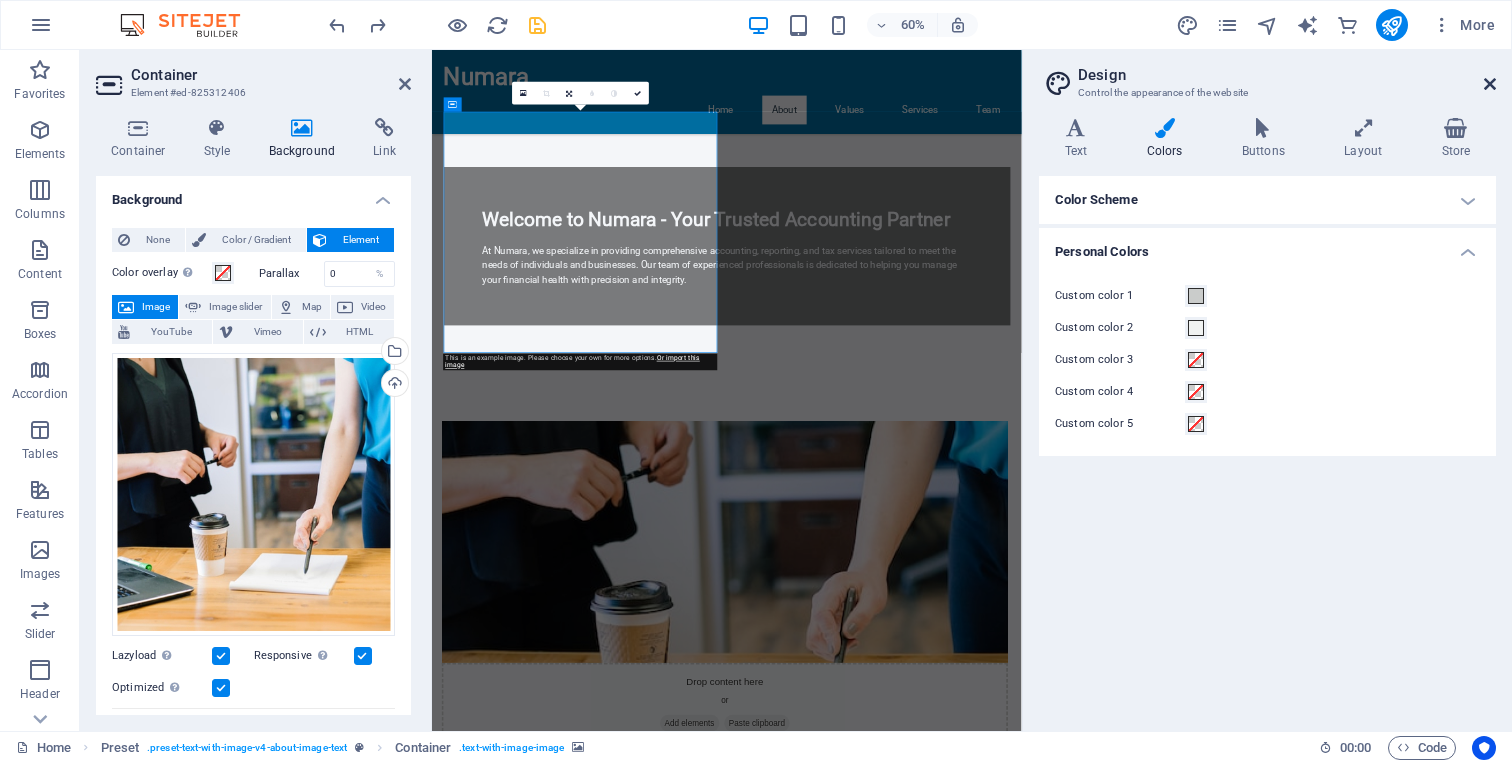 click at bounding box center [1490, 84] 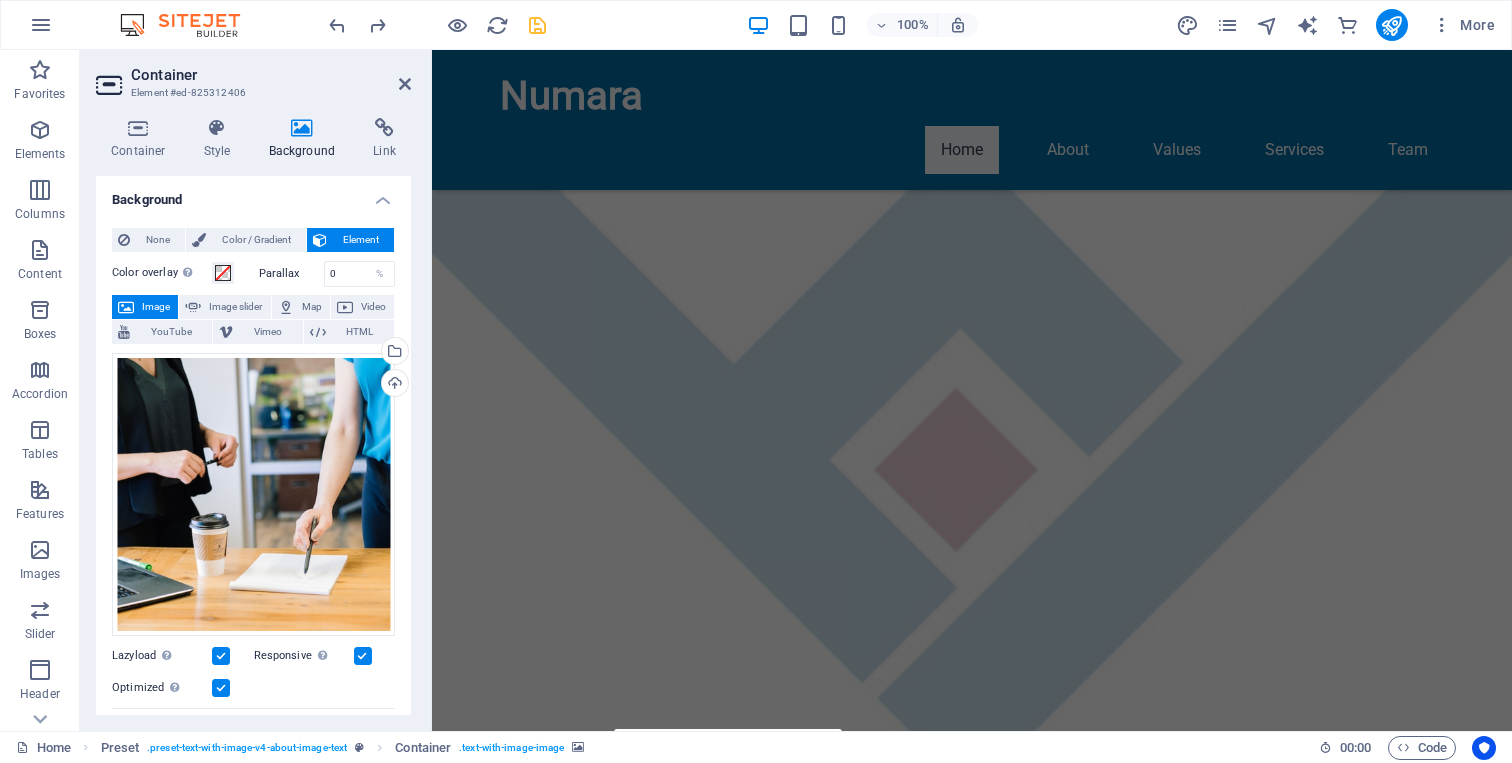 scroll, scrollTop: 0, scrollLeft: 0, axis: both 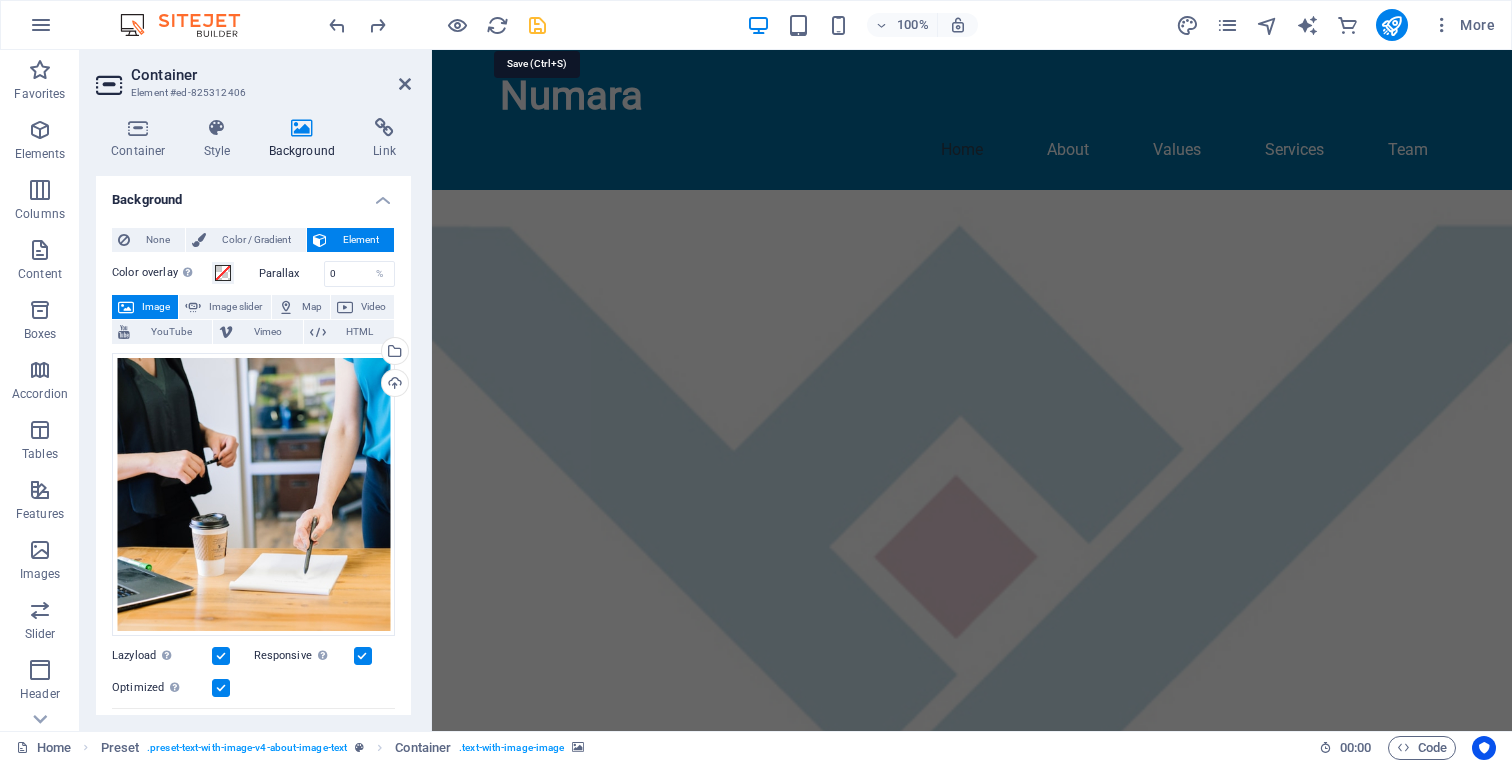 click at bounding box center (537, 25) 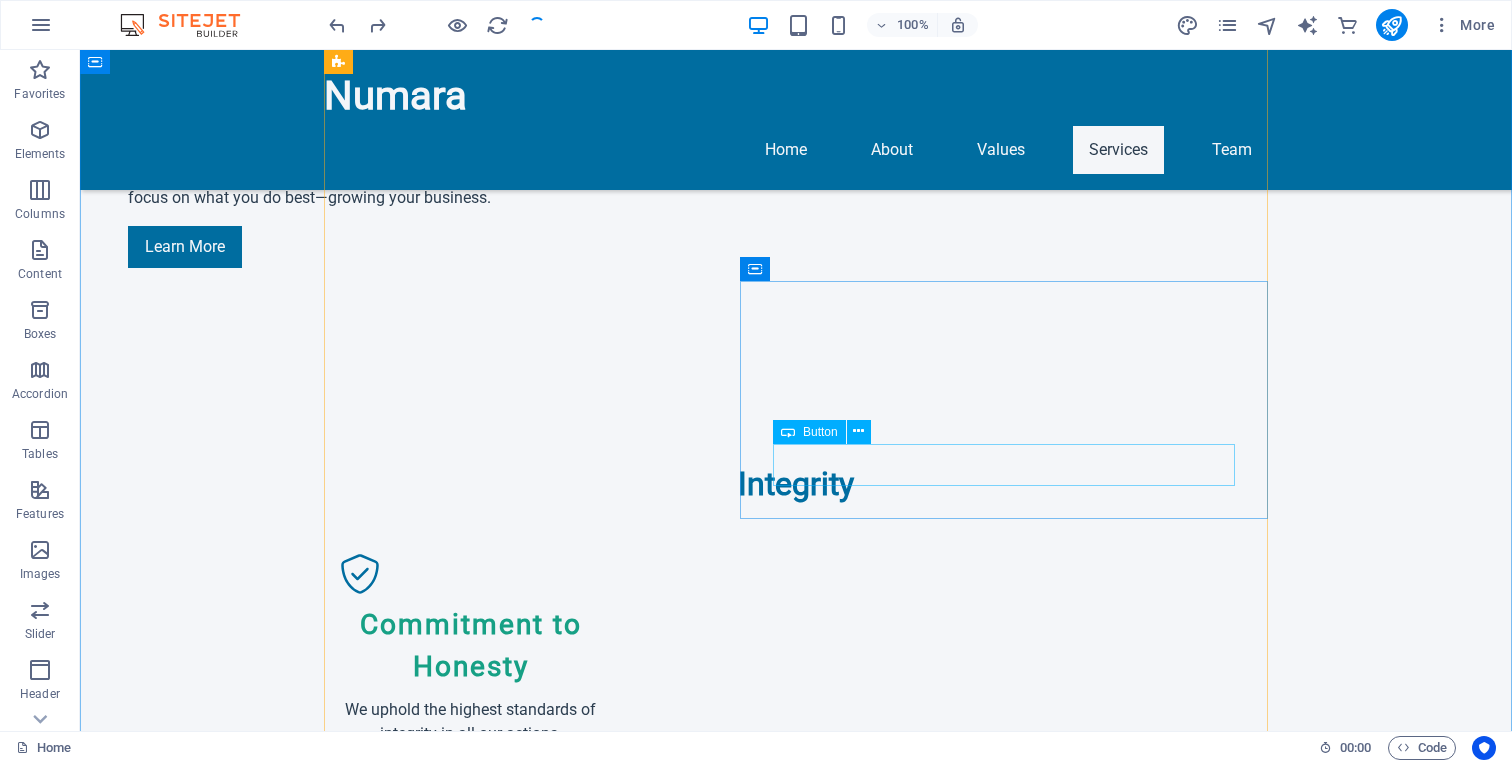 scroll, scrollTop: 1829, scrollLeft: 0, axis: vertical 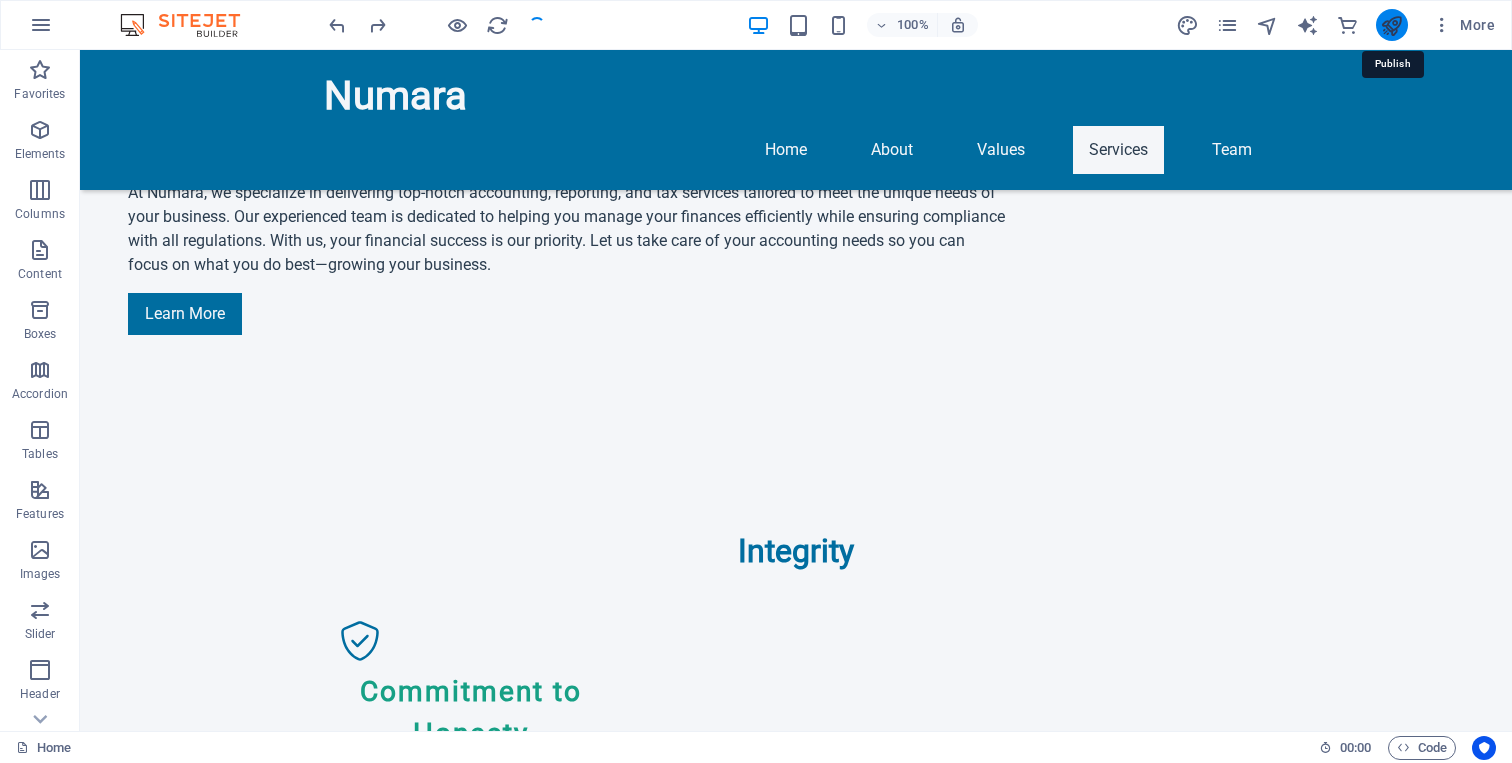 click at bounding box center (1391, 25) 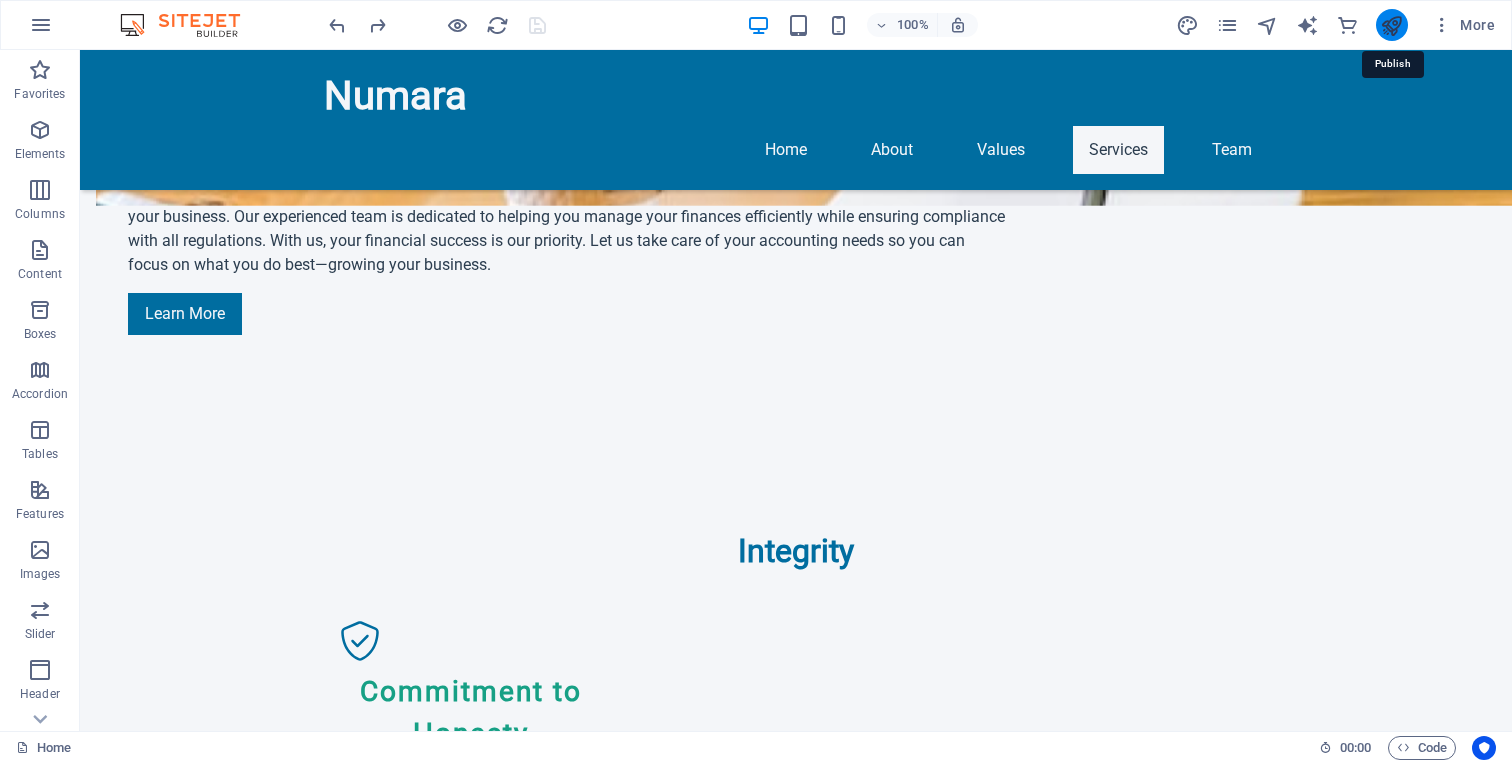 click at bounding box center [1391, 25] 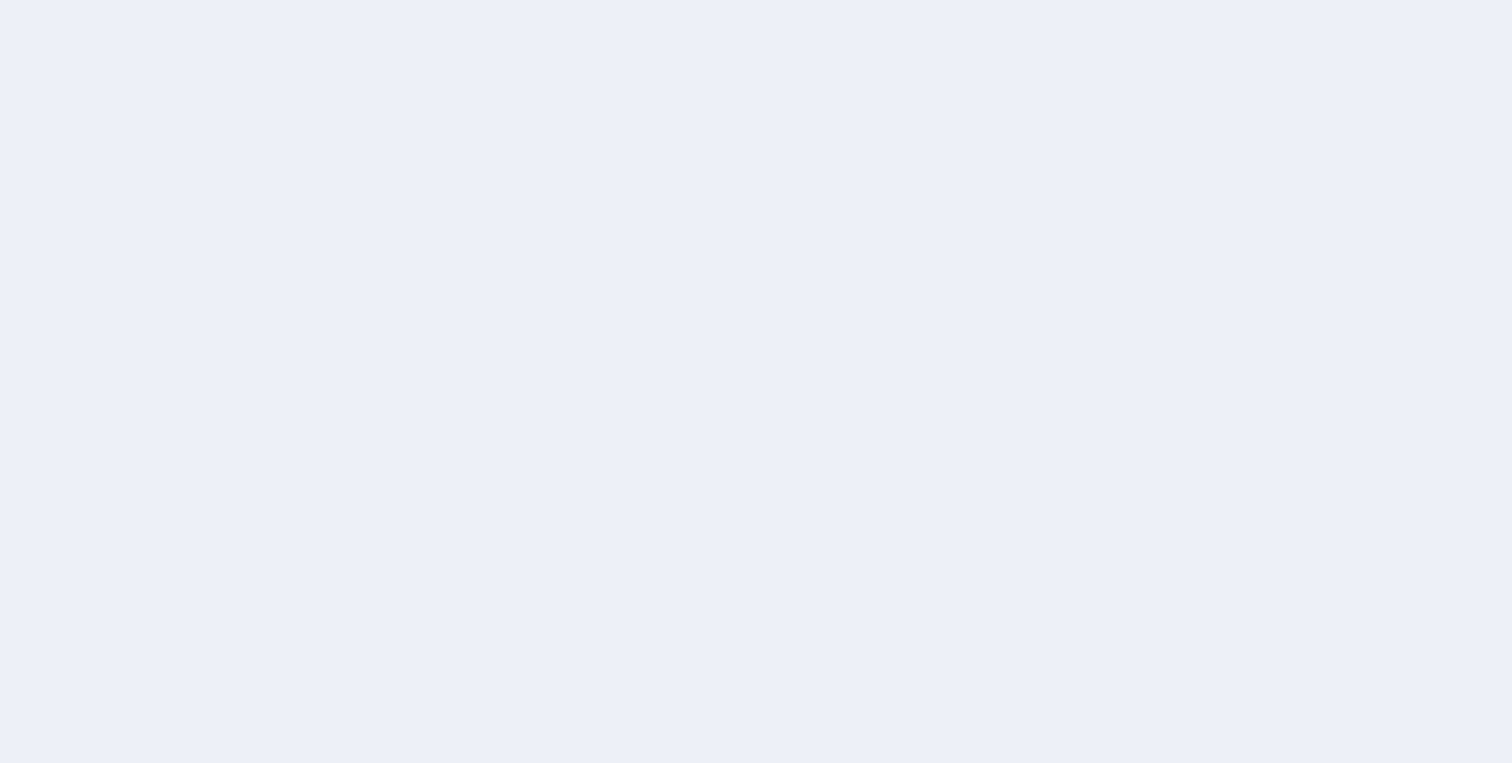 scroll, scrollTop: 0, scrollLeft: 0, axis: both 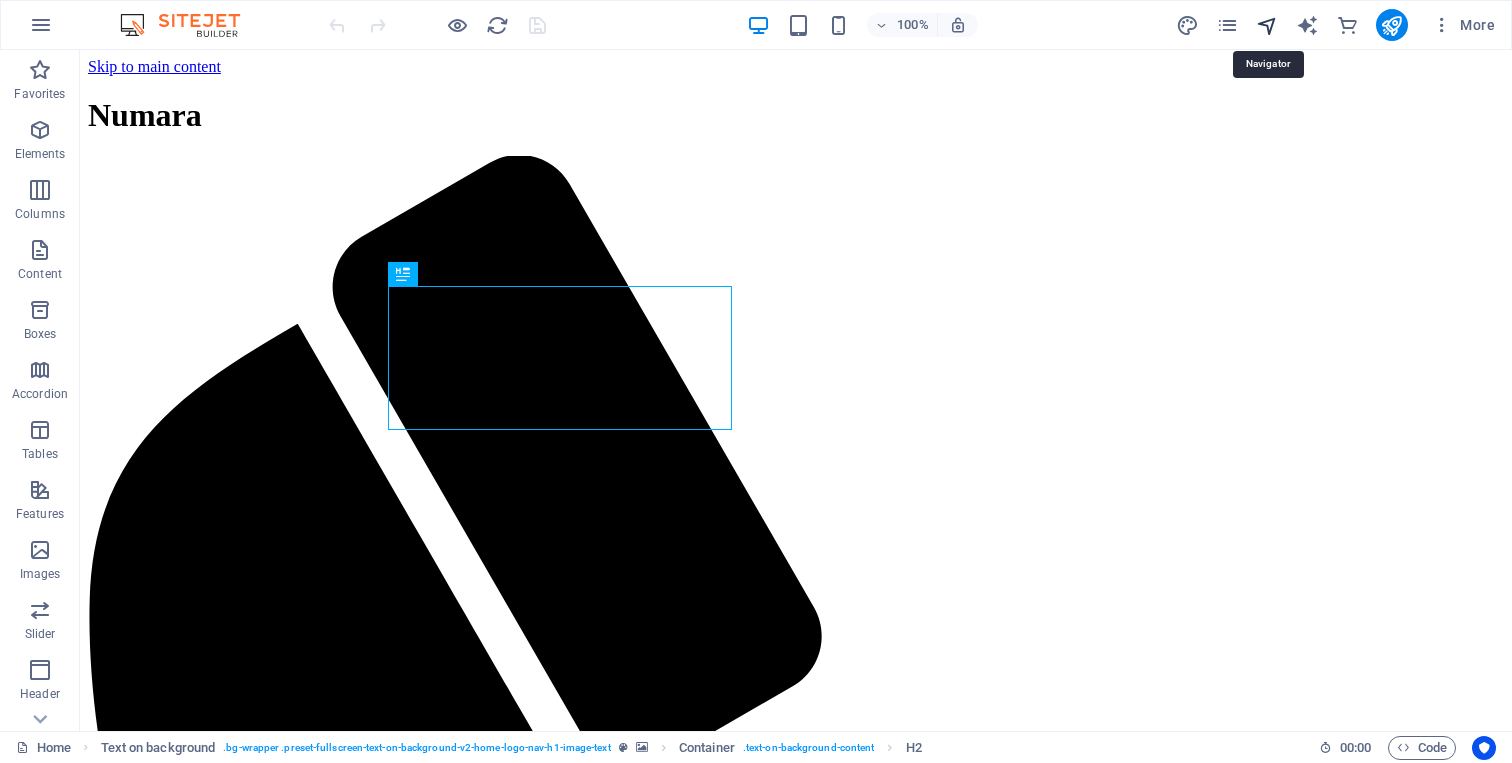 click at bounding box center (1267, 25) 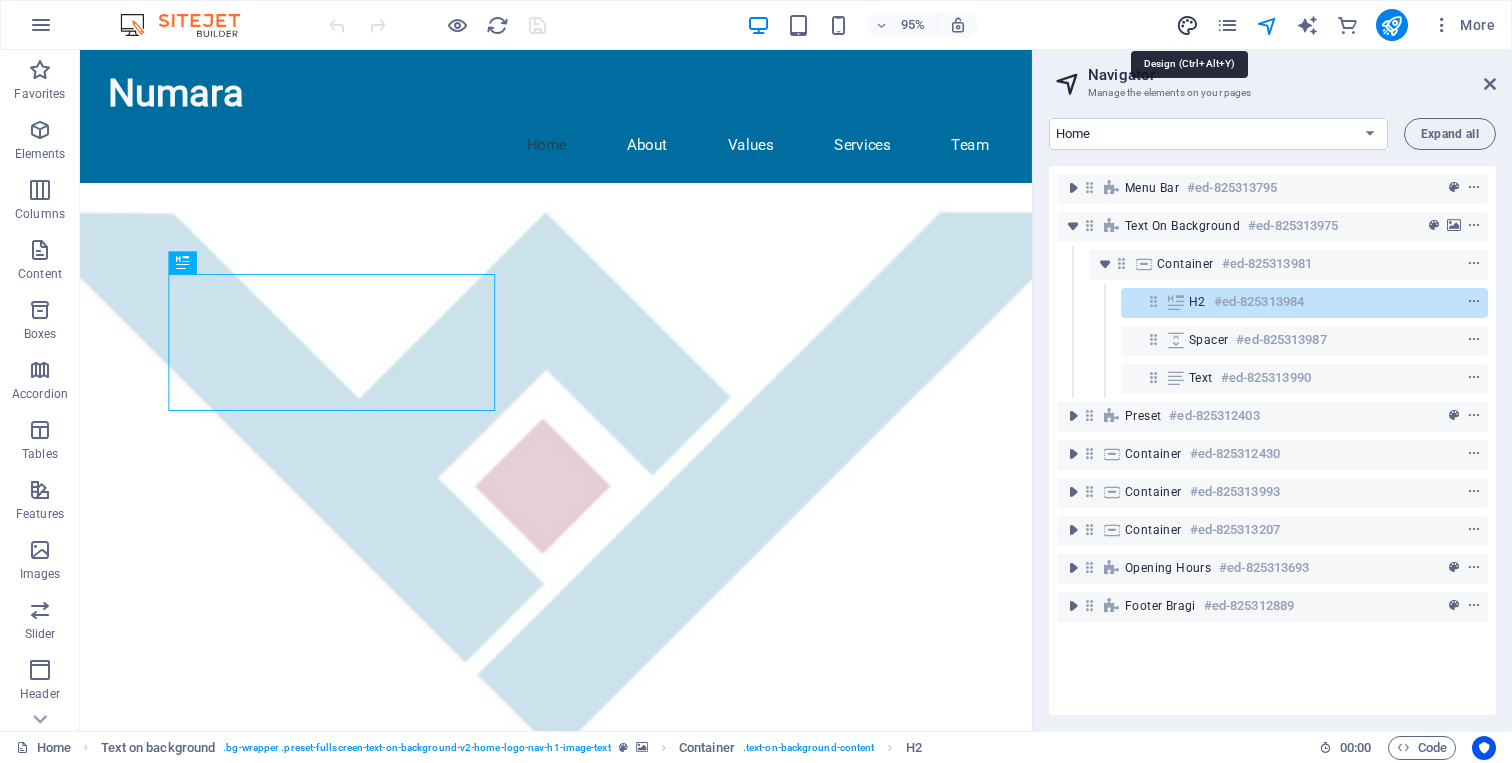 click at bounding box center [1187, 25] 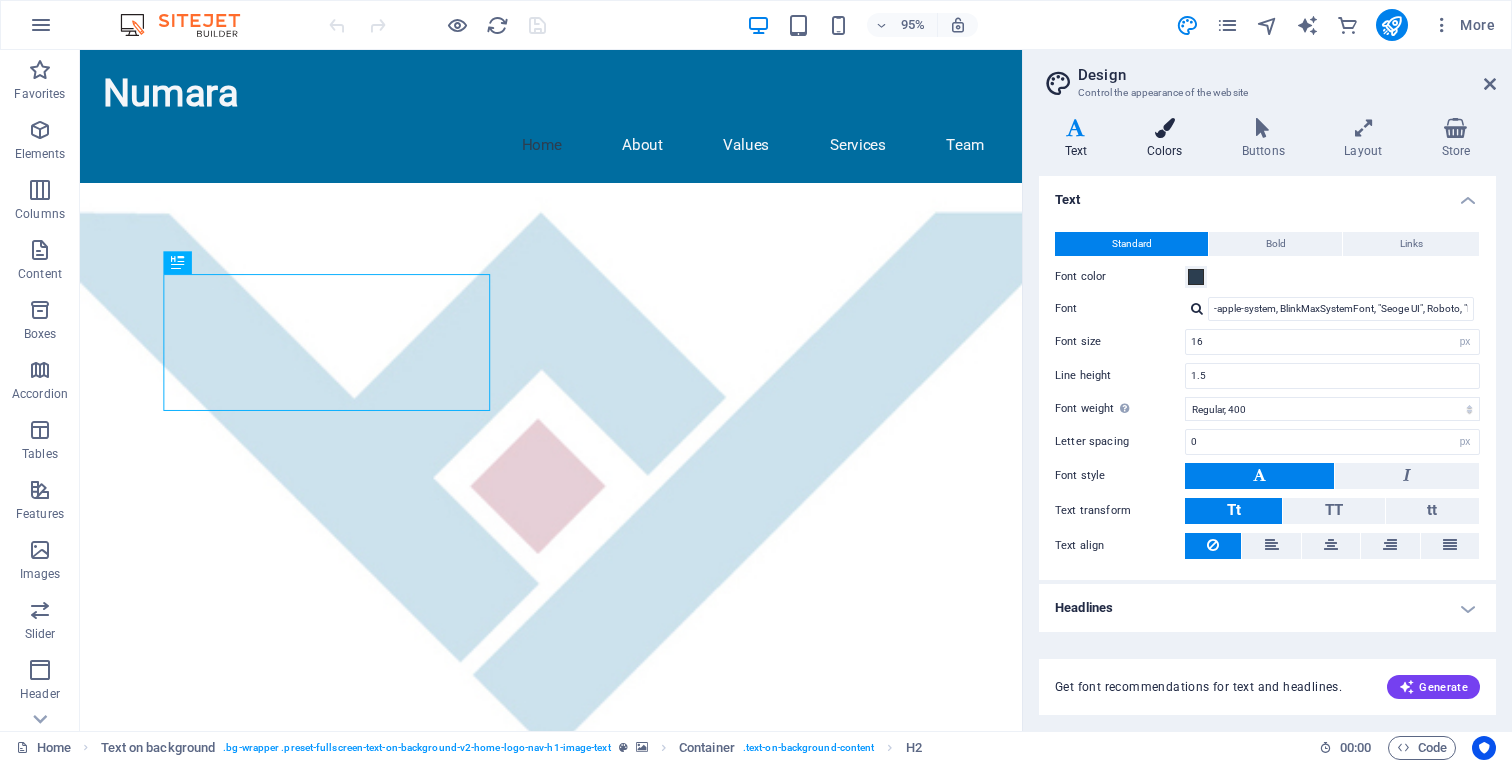 click at bounding box center [1164, 128] 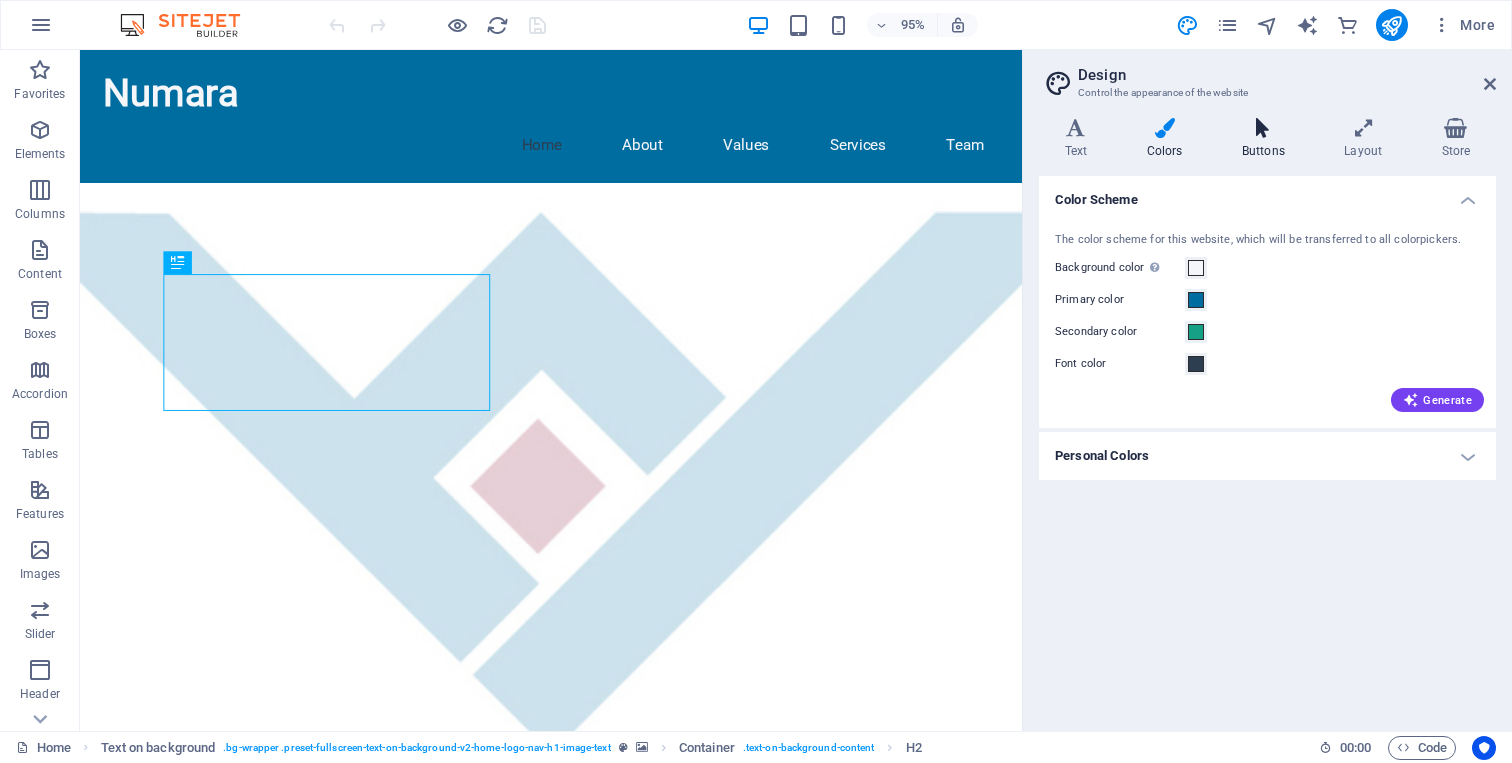 click on "Buttons" at bounding box center (1267, 139) 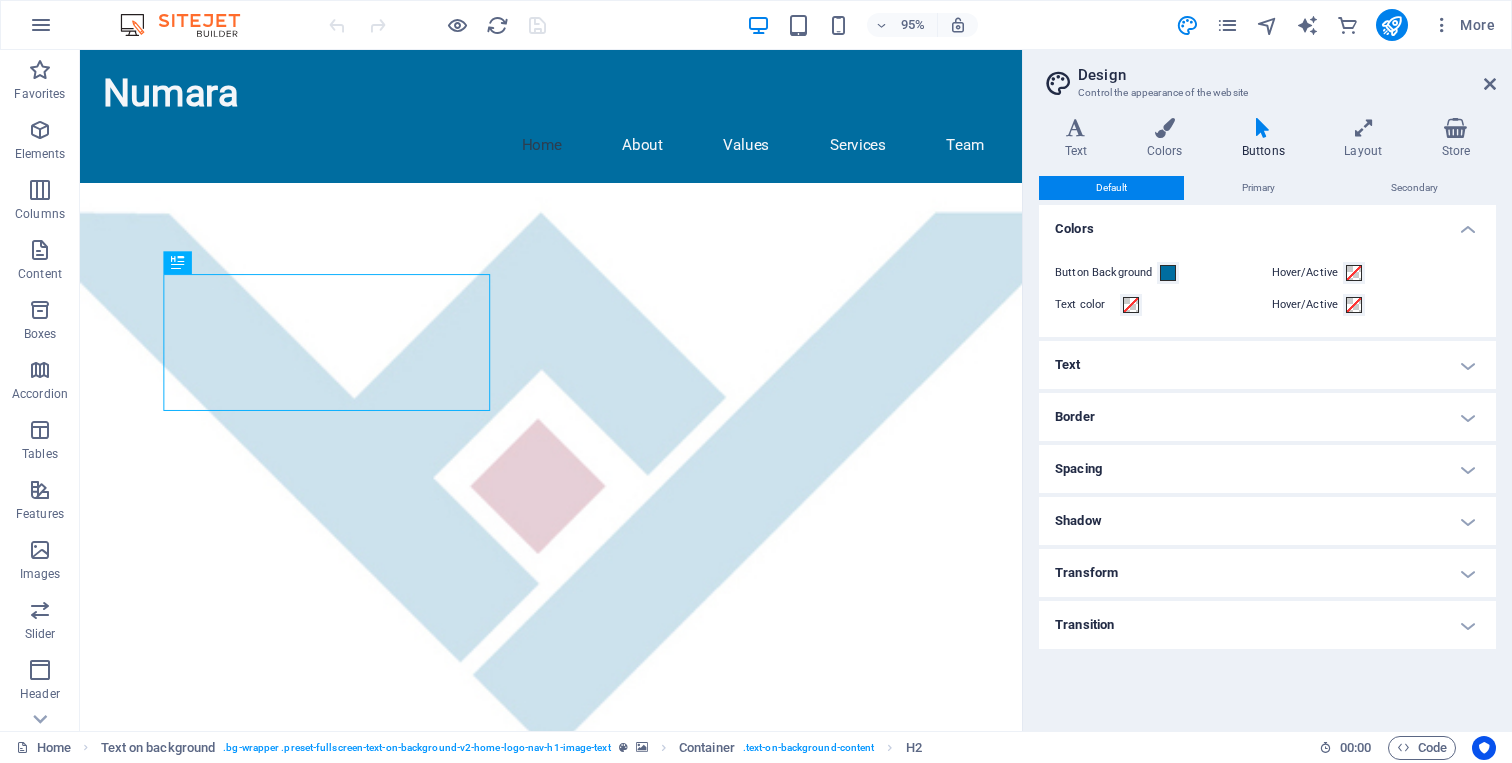 click on "Transform" at bounding box center (1267, 573) 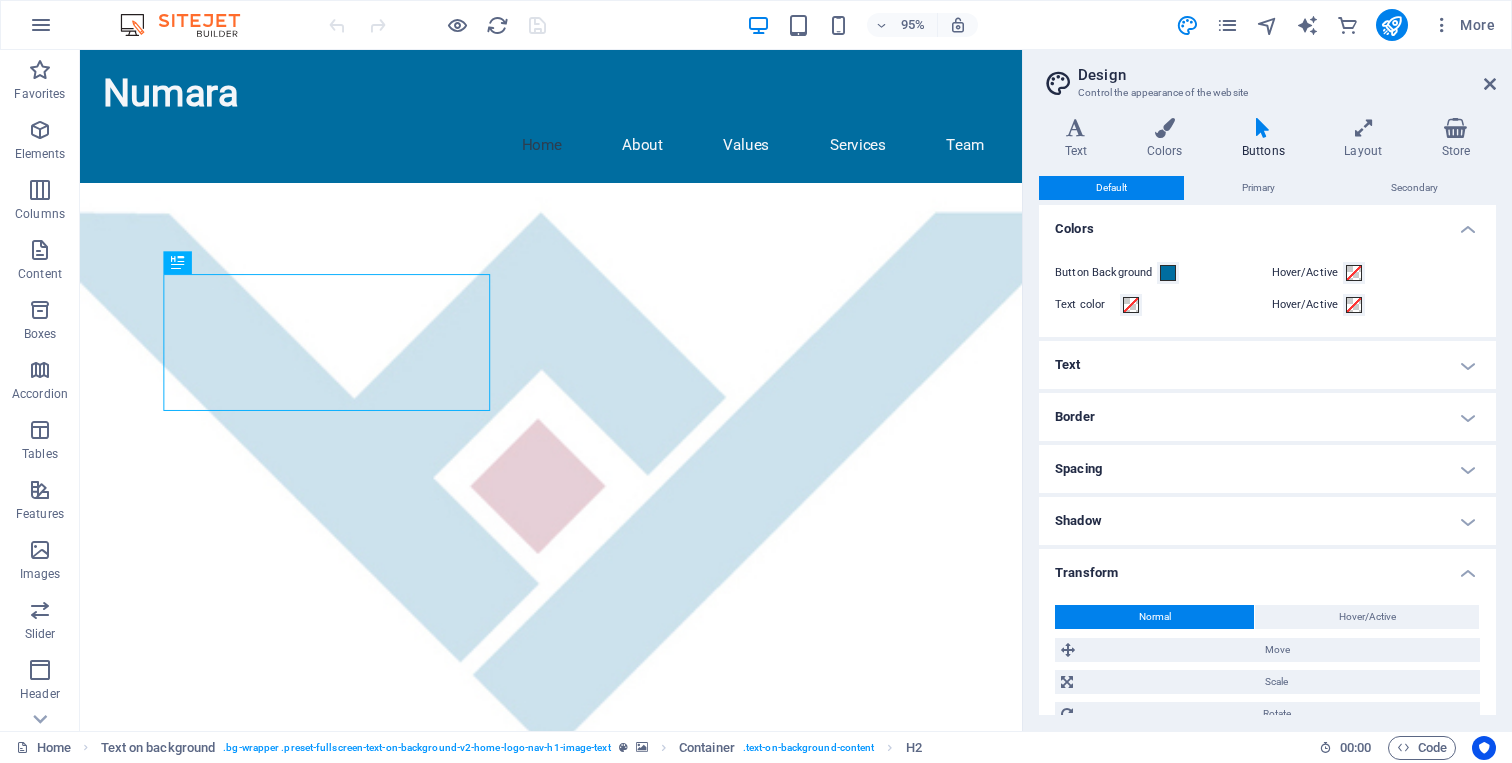 scroll, scrollTop: 114, scrollLeft: 0, axis: vertical 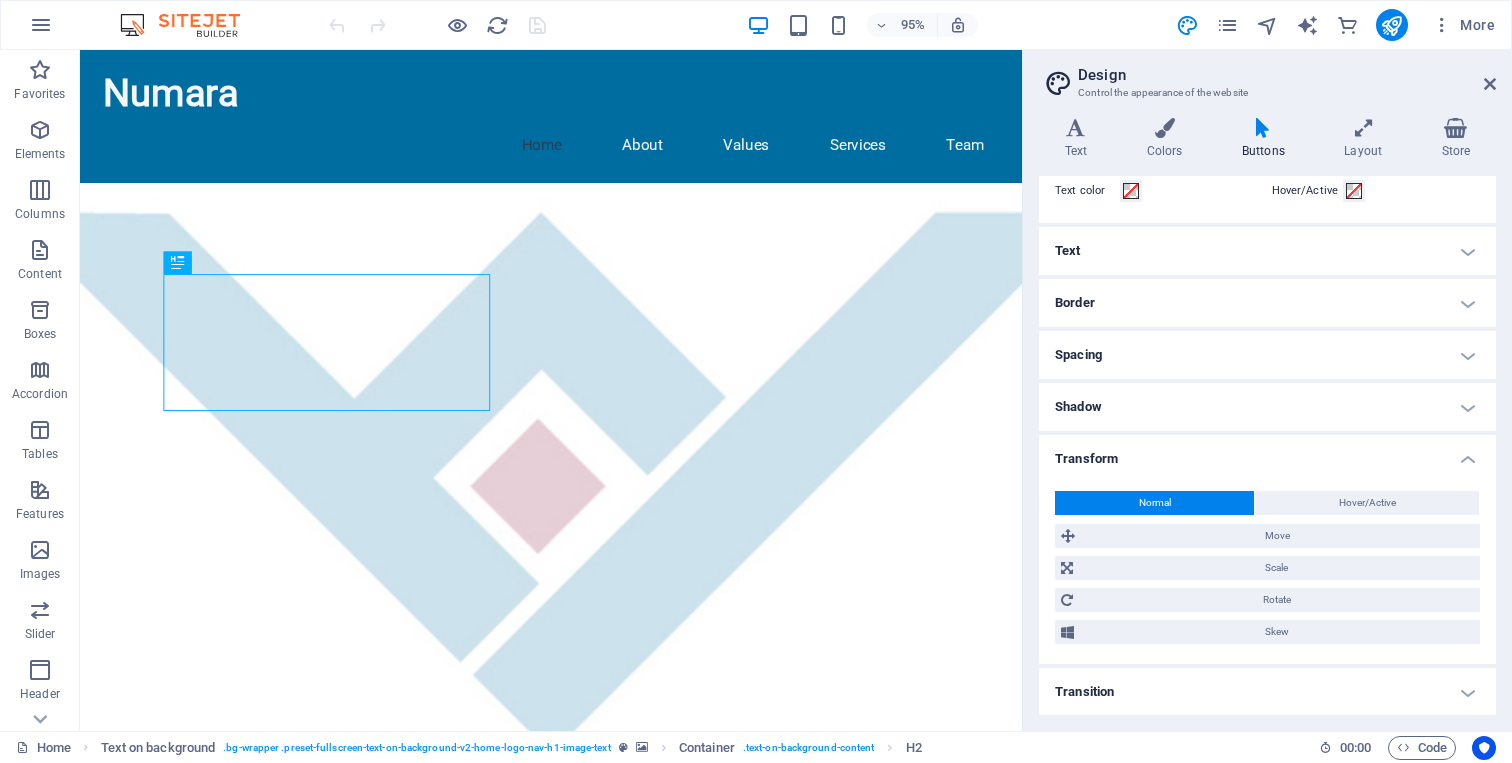 click on "Transition" at bounding box center (1267, 692) 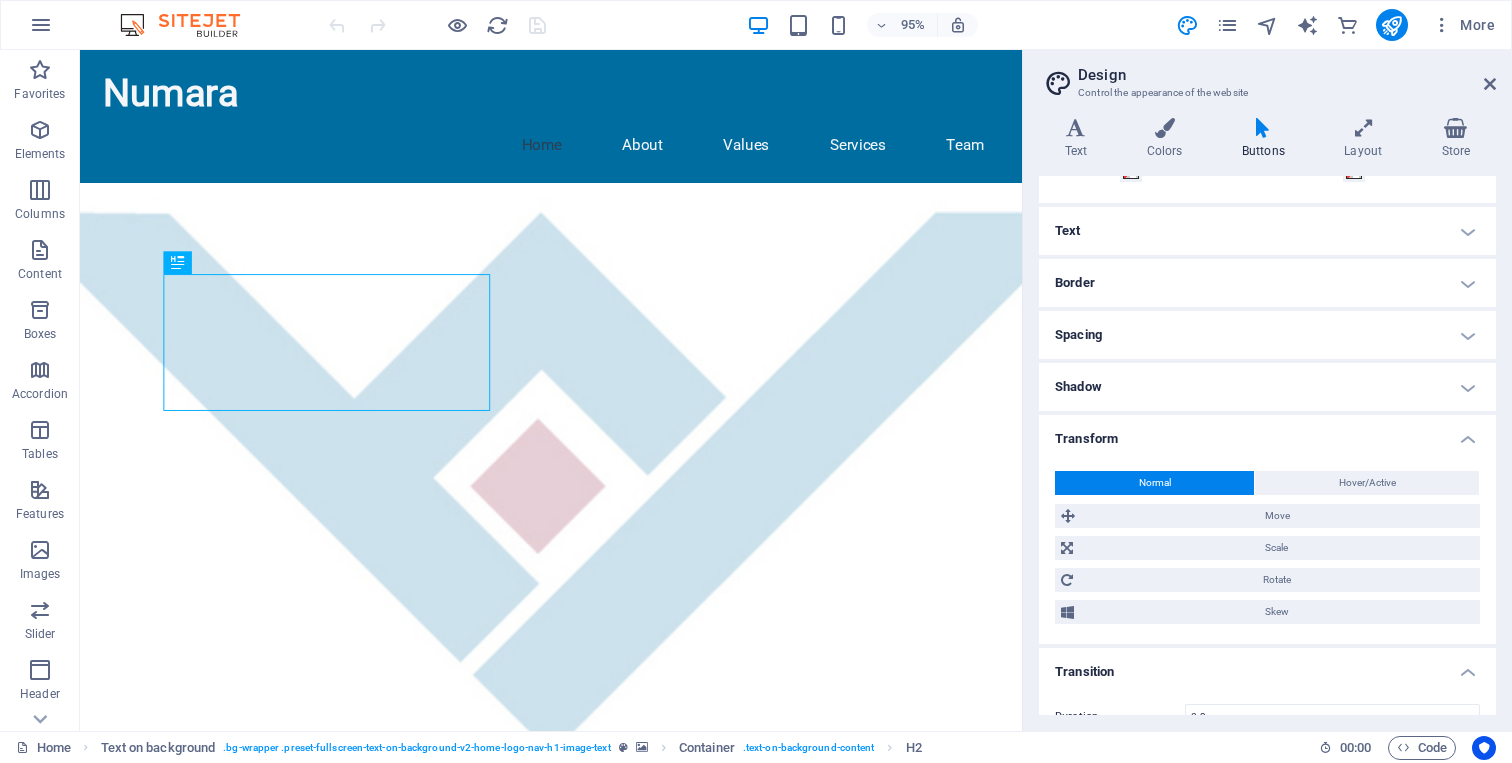 scroll, scrollTop: 0, scrollLeft: 0, axis: both 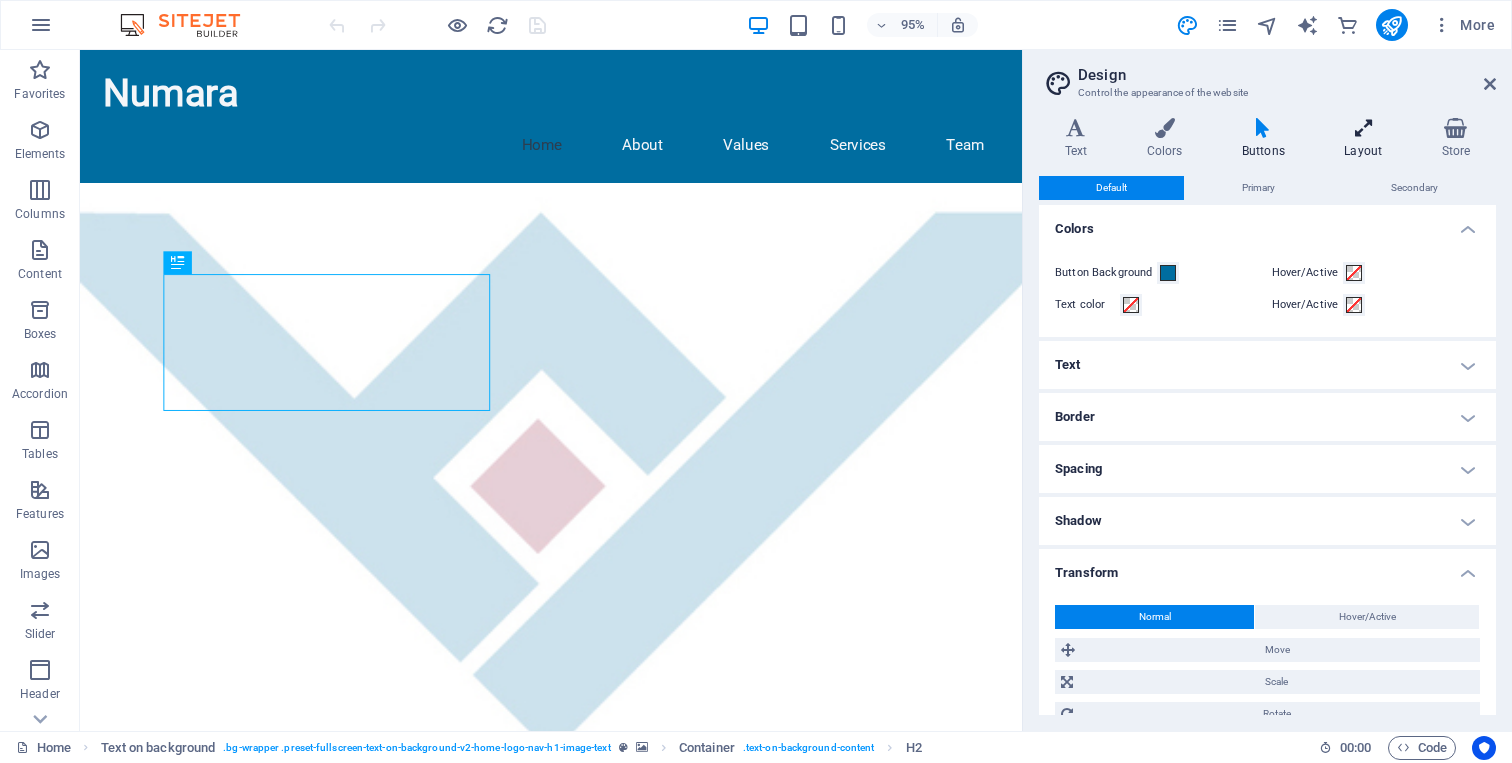 click on "Layout" at bounding box center [1367, 139] 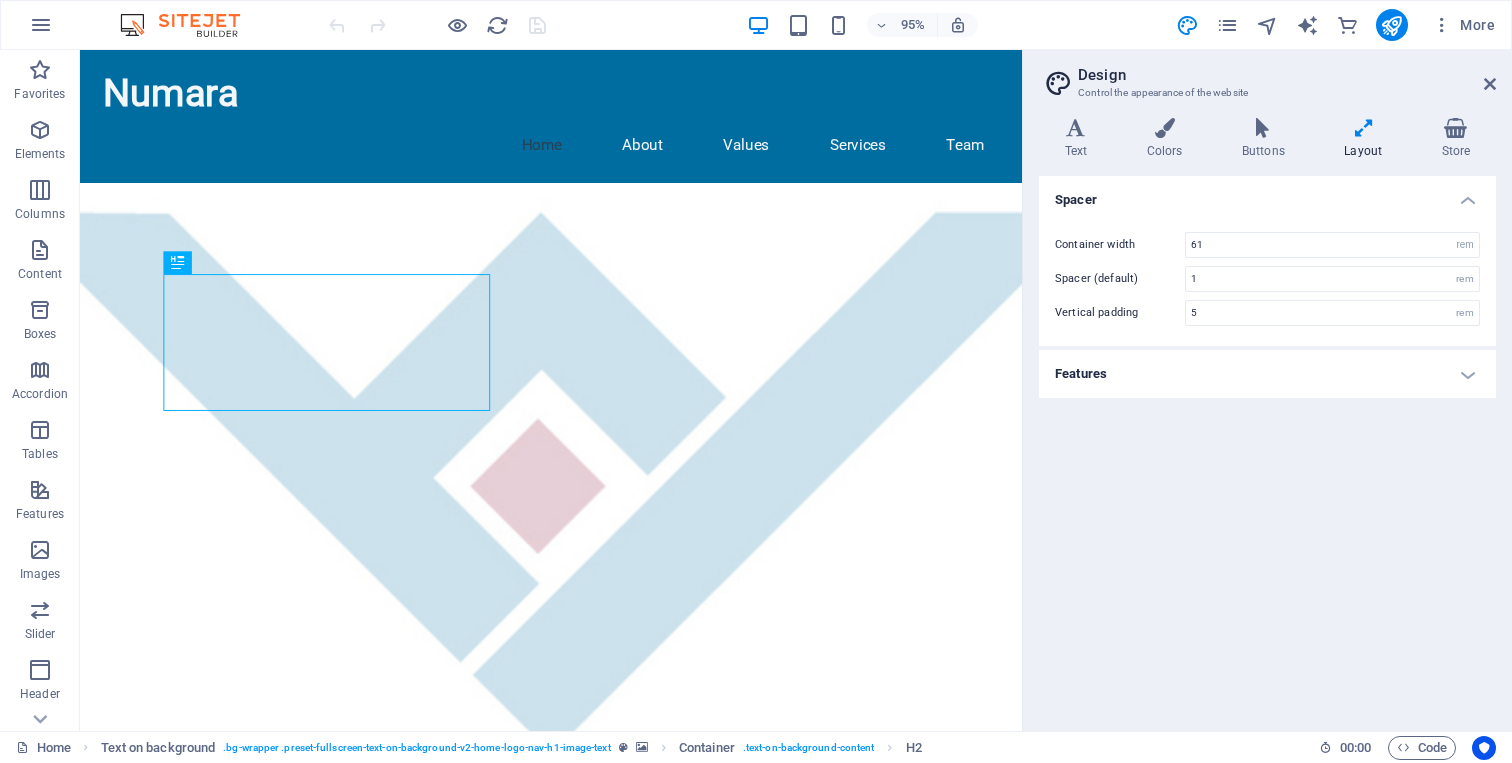 click on "Spacer Container width 61 rem px Spacer (default) 1 rem Vertical padding 5 rem Features Transition duration 0.3 s Transition function Ease Ease In Ease Out Ease In/Ease Out Linear" at bounding box center [1267, 445] 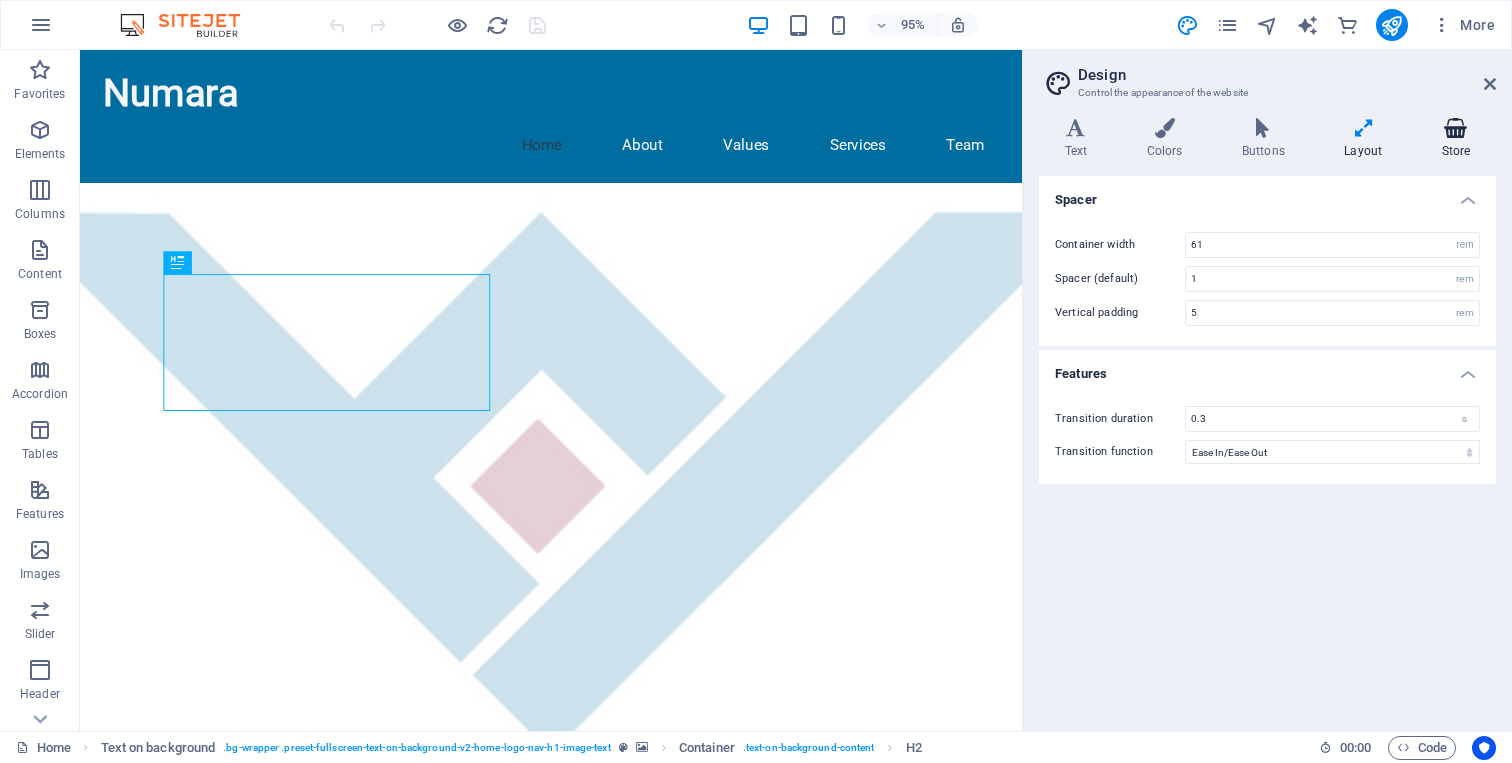 click on "Store" at bounding box center (1456, 139) 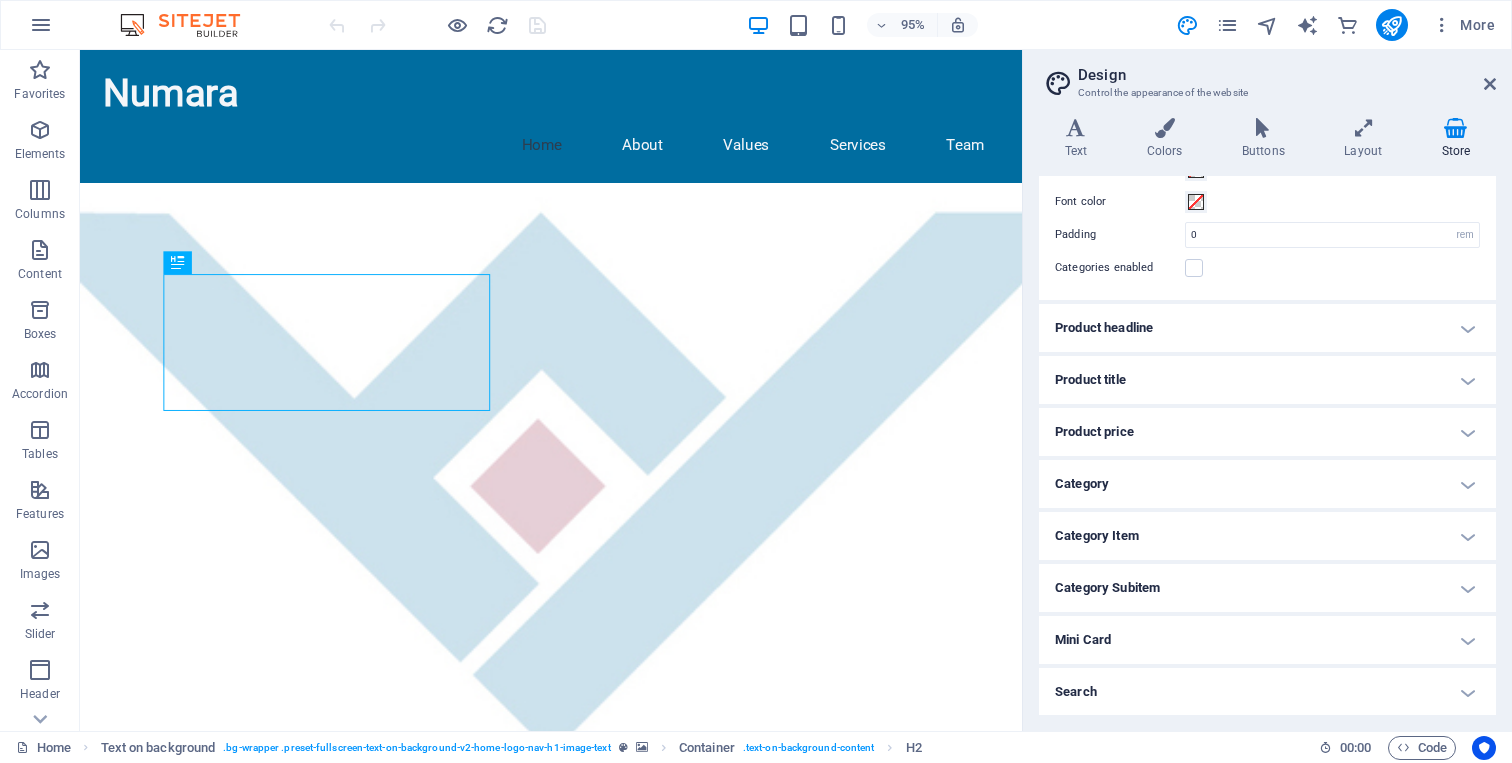scroll, scrollTop: 0, scrollLeft: 0, axis: both 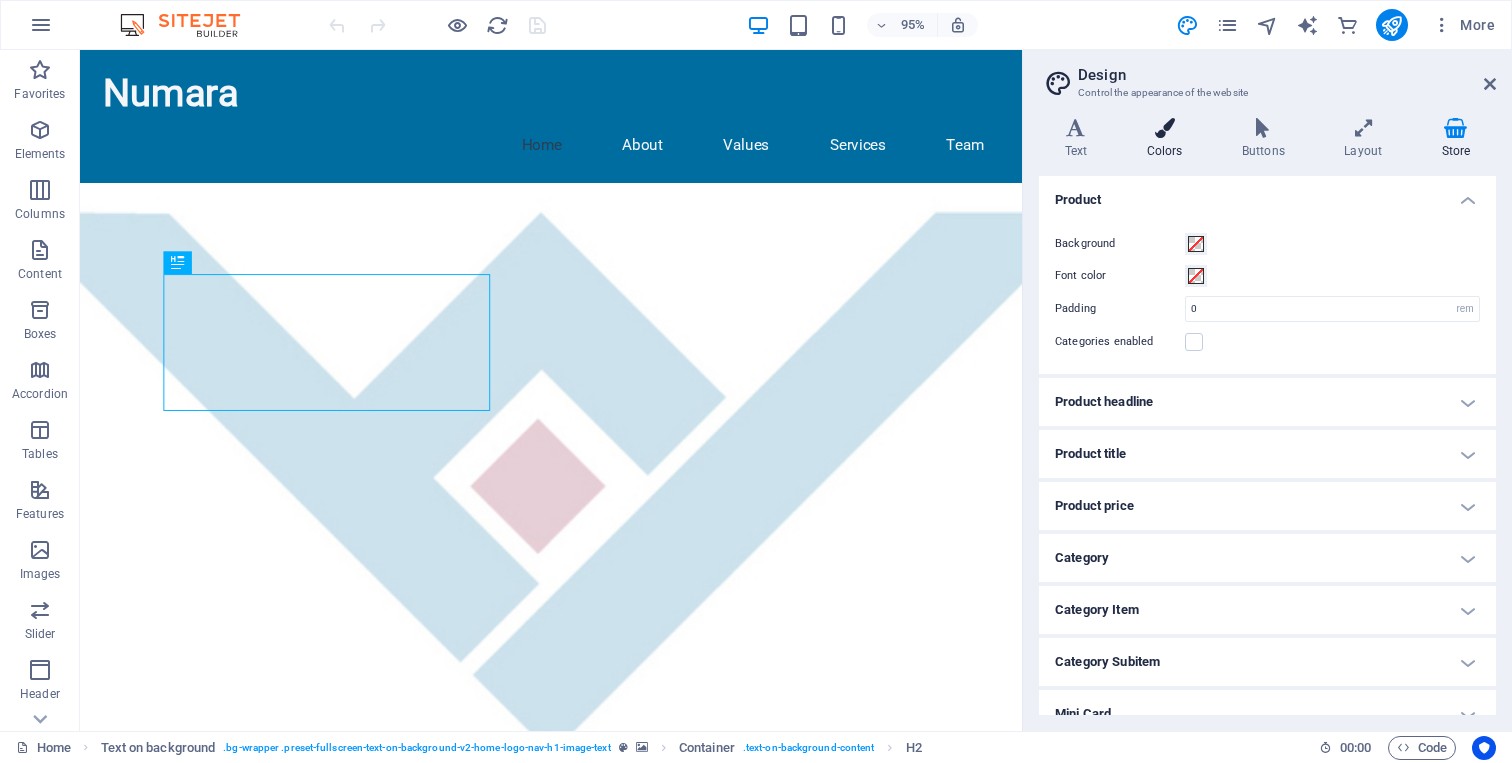 click on "Colors" at bounding box center [1168, 139] 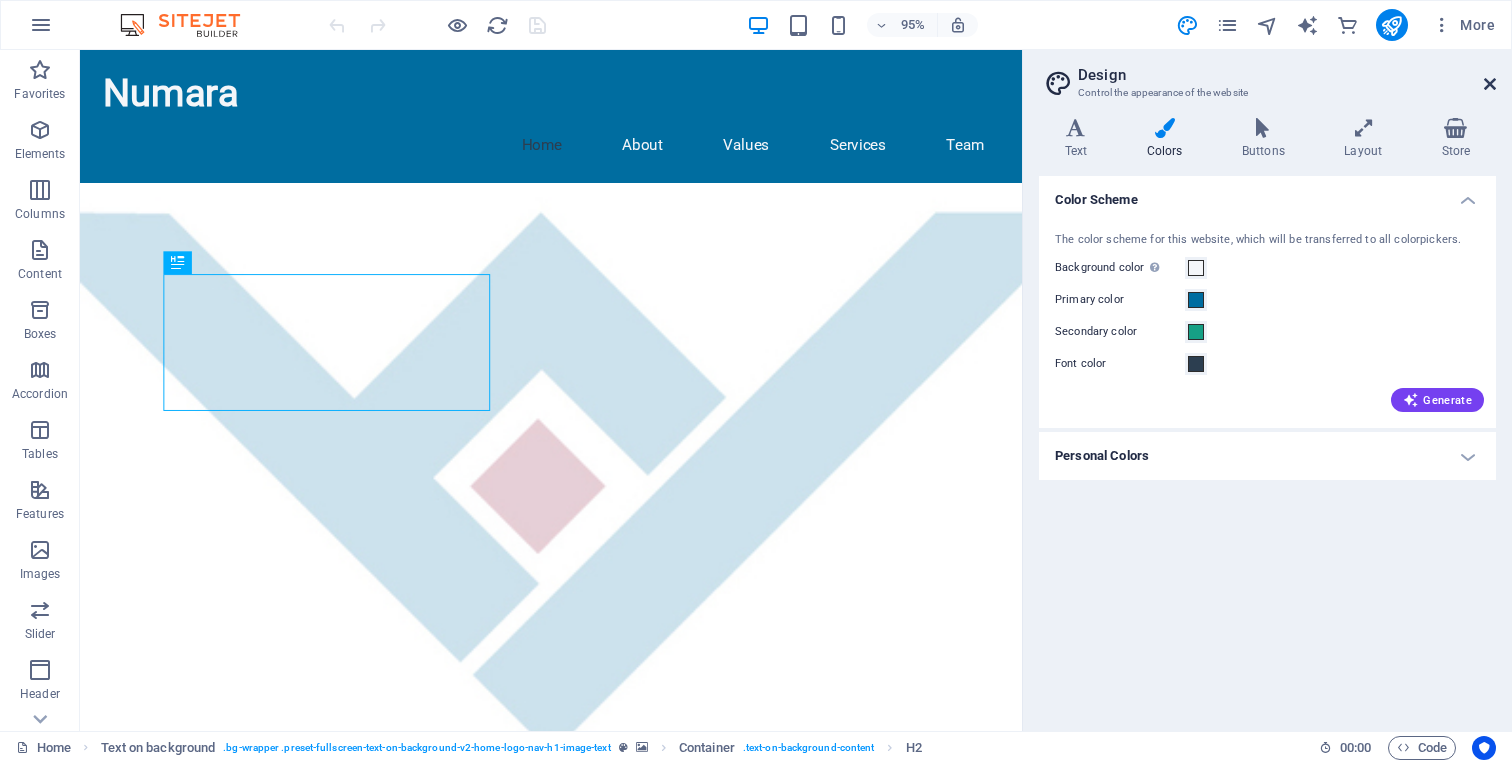 click at bounding box center (1490, 84) 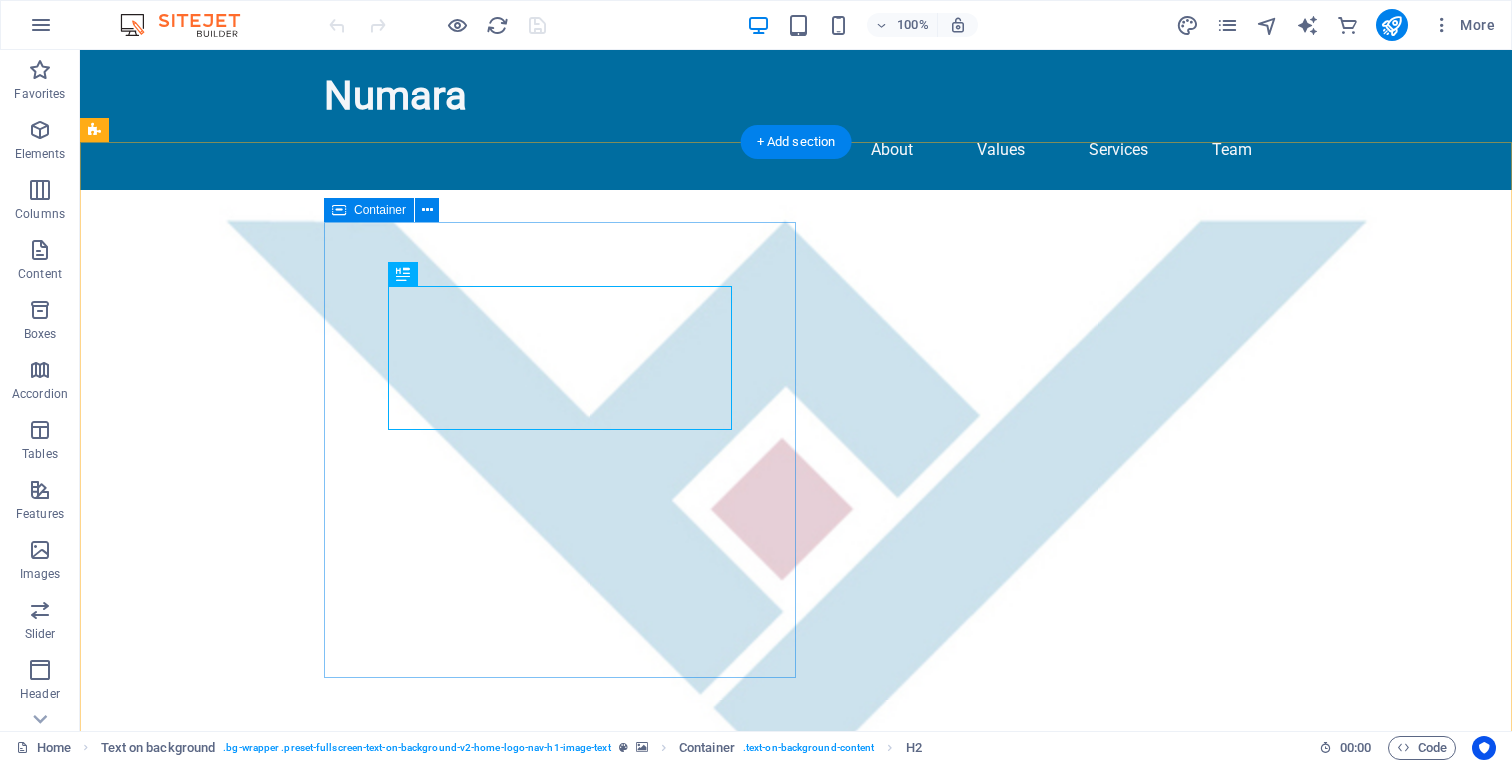 click on "Welcome to Numara - Your Trusted Accounting Partner At Numara, we specialize in providing comprehensive accounting, reporting, and tax services tailored to meet the needs of individuals and businesses. Our team of experienced professionals is dedicated to helping you manage your financial health with precision and integrity." at bounding box center (796, 1018) 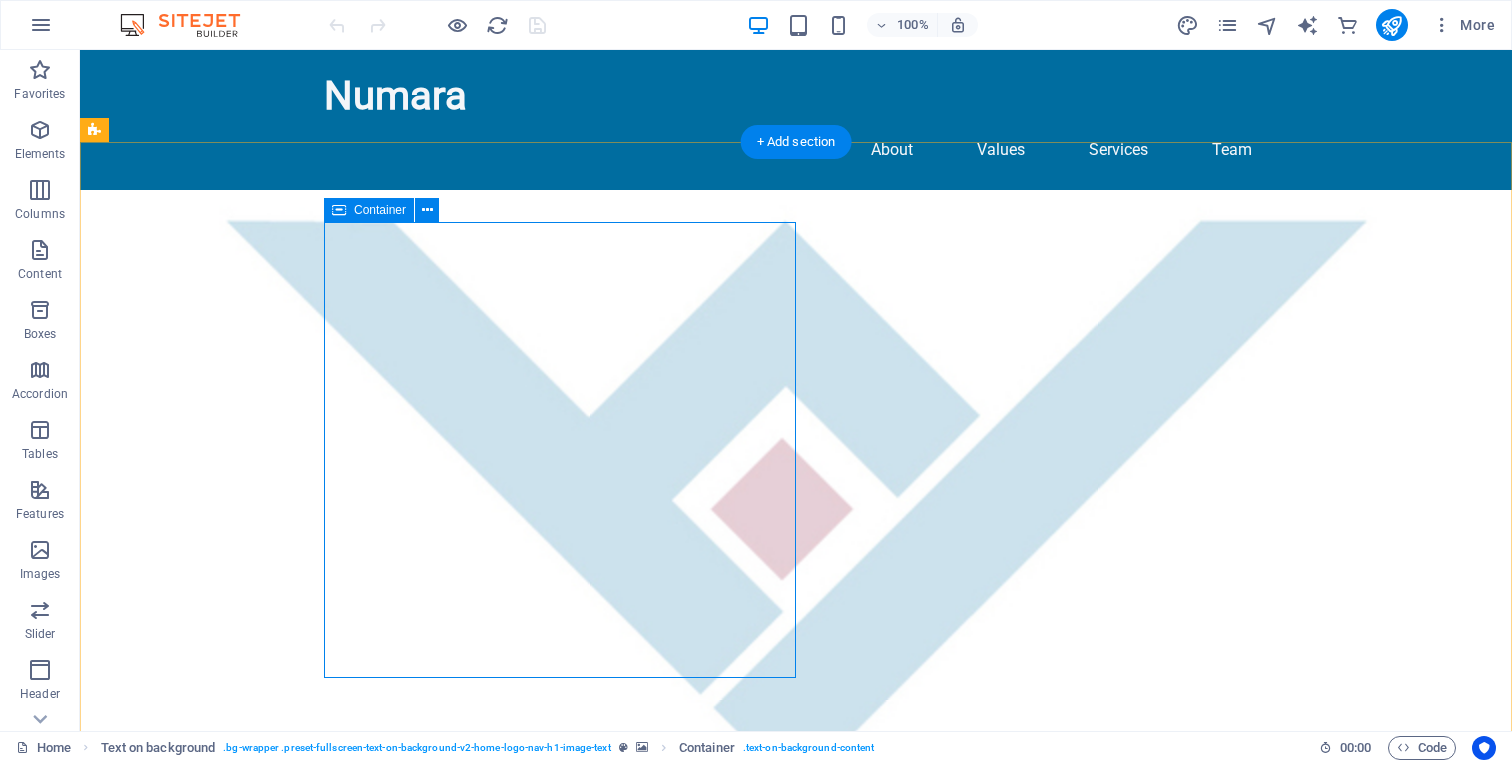 click on "Welcome to Numara - Your Trusted Accounting Partner At Numara, we specialize in providing comprehensive accounting, reporting, and tax services tailored to meet the needs of individuals and businesses. Our team of experienced professionals is dedicated to helping you manage your financial health with precision and integrity." at bounding box center (796, 1018) 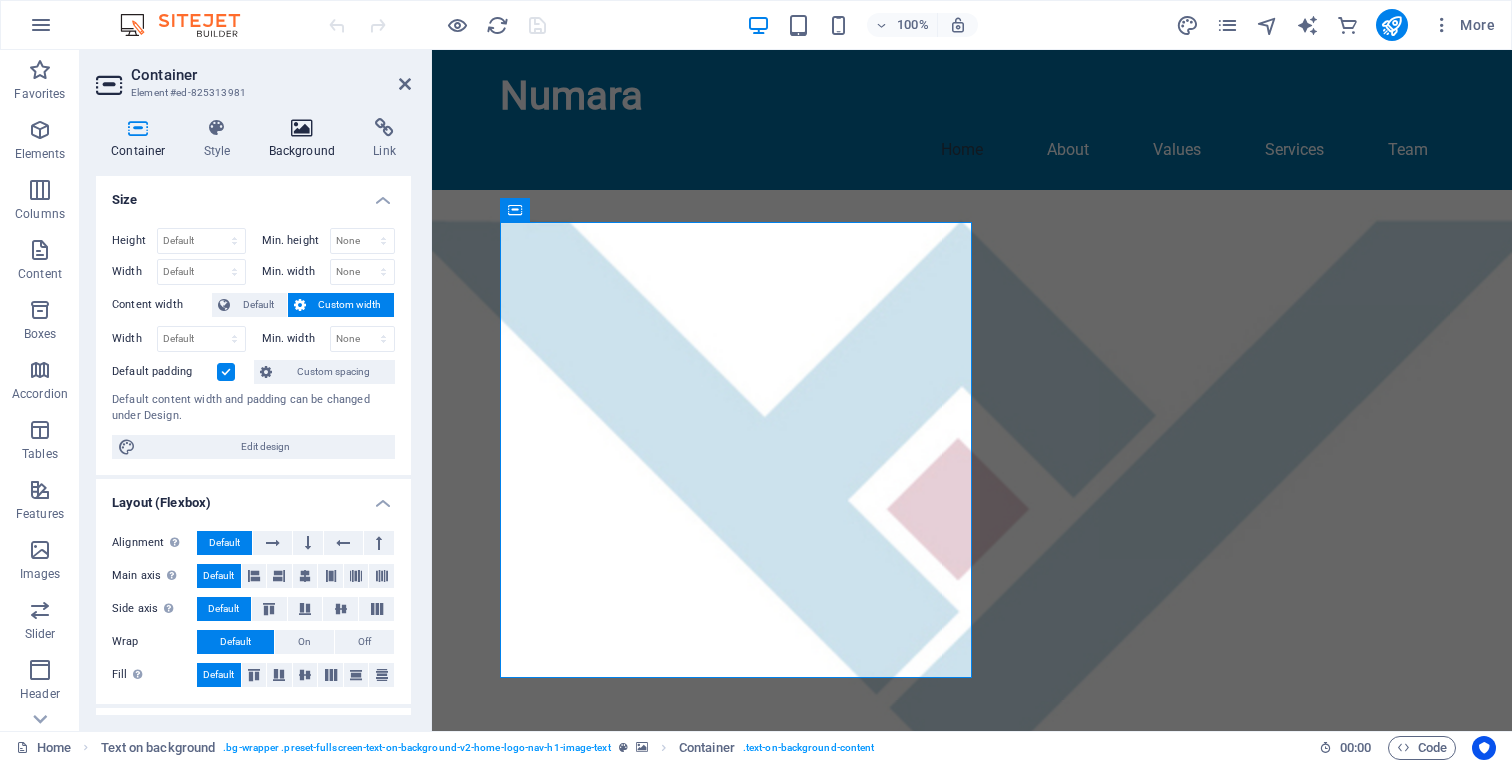 click at bounding box center [302, 128] 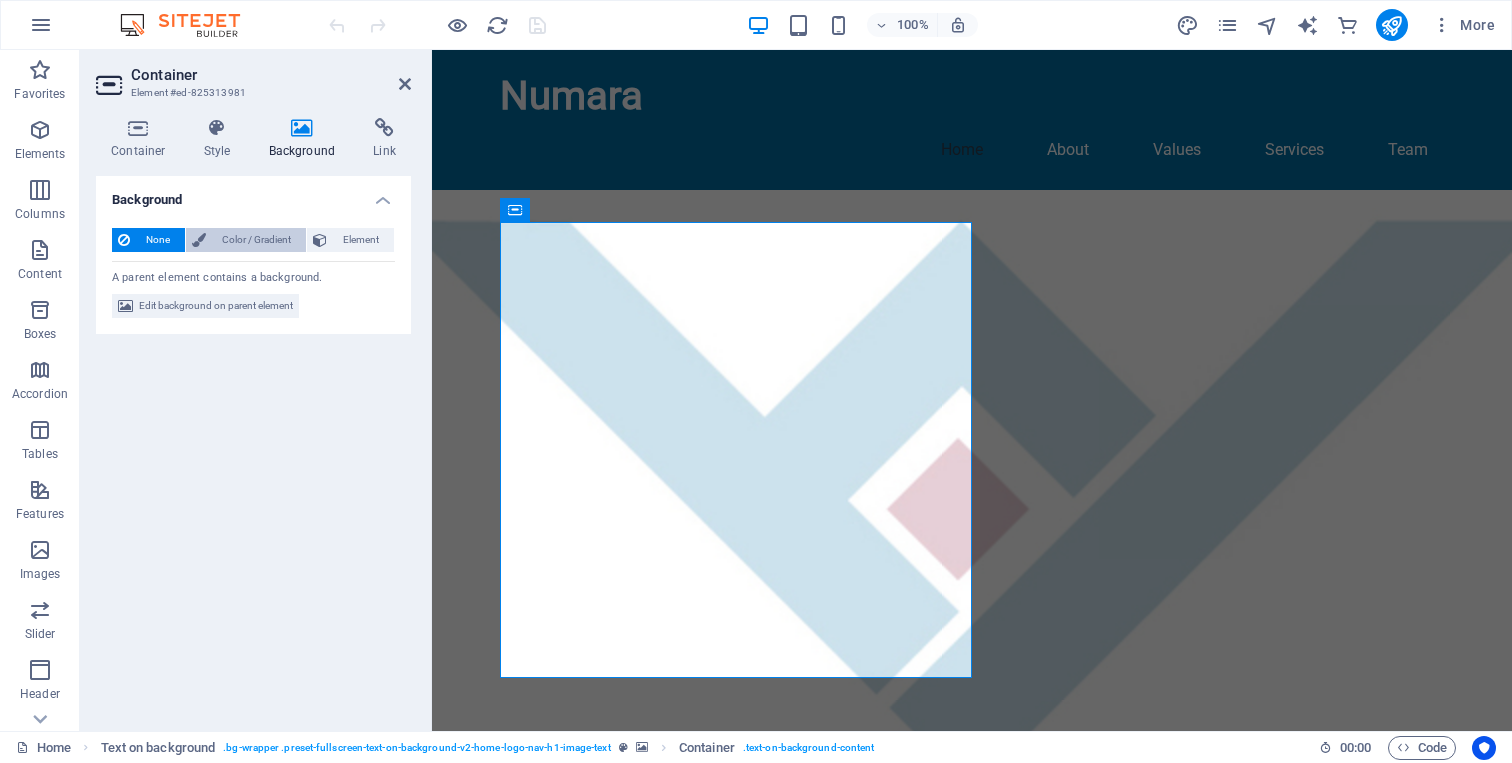 click on "Color / Gradient" at bounding box center (256, 240) 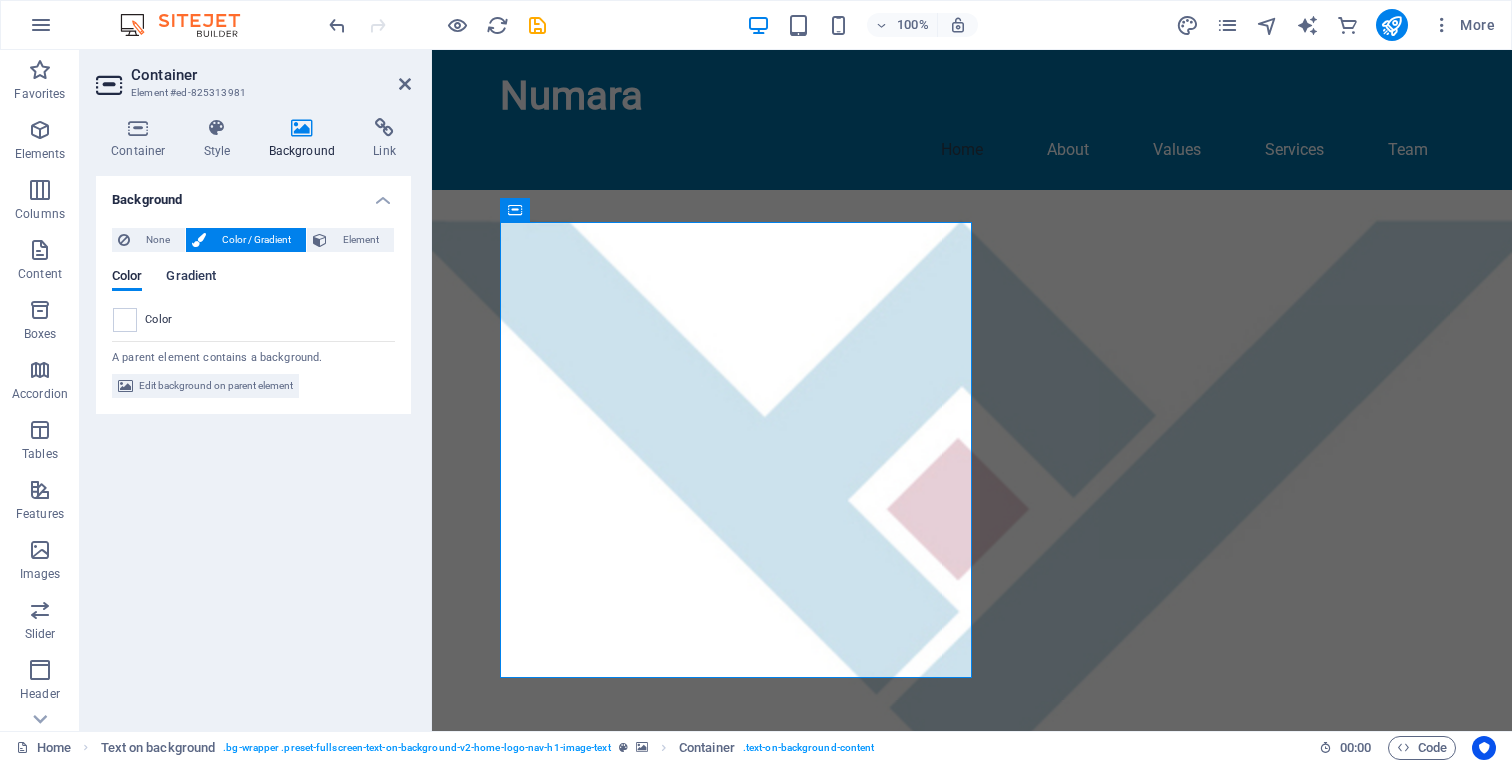click on "Gradient" at bounding box center (191, 278) 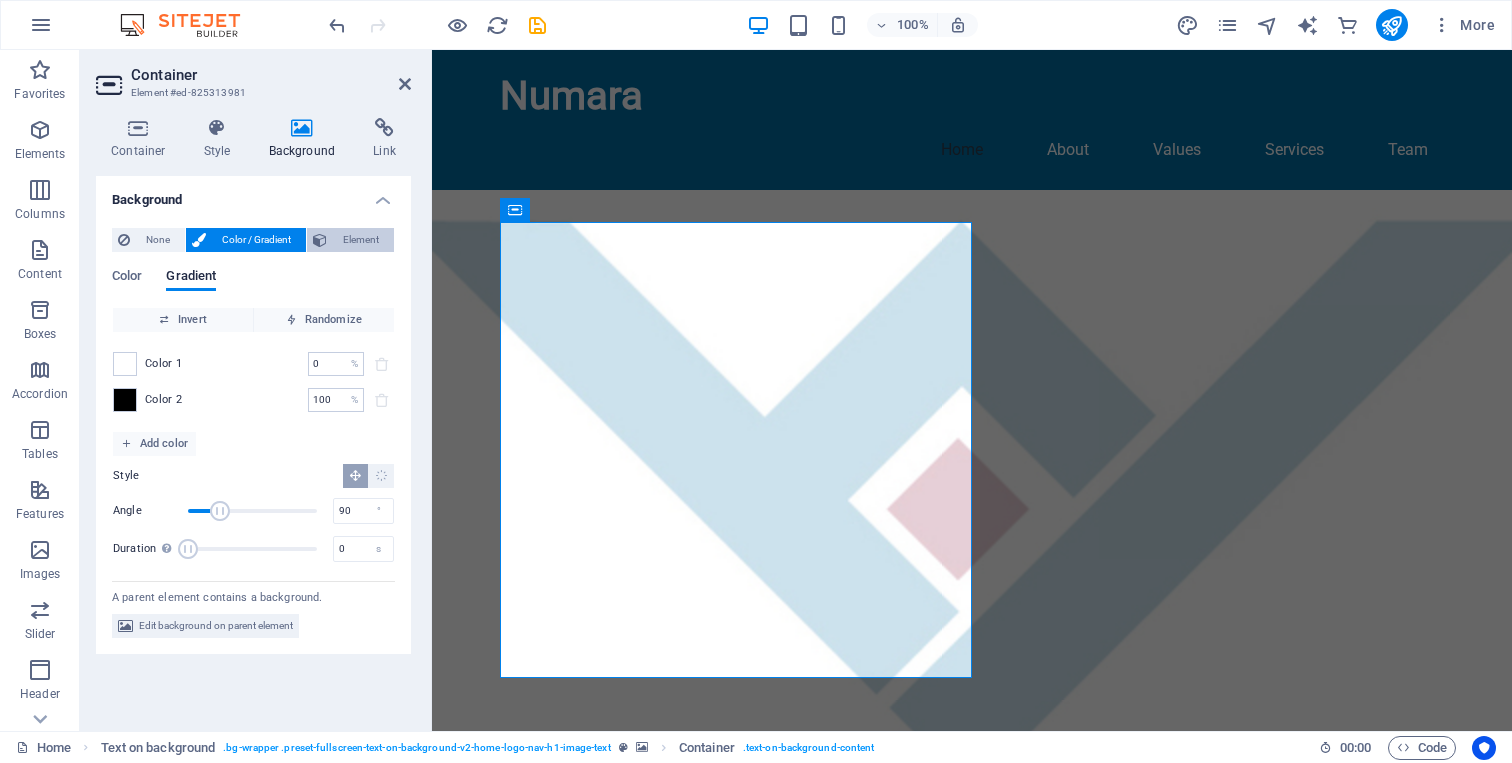 click on "Element" at bounding box center (360, 240) 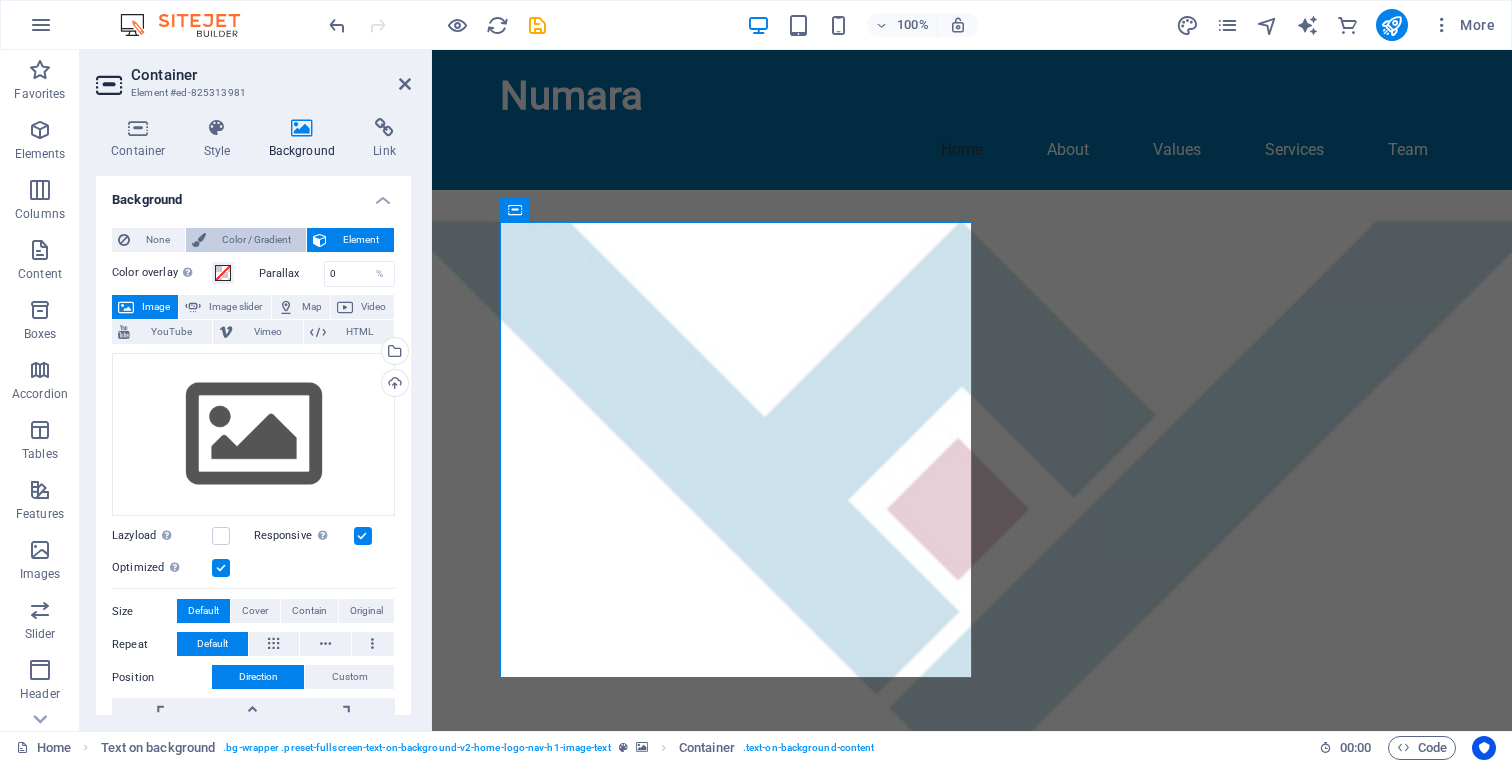 click on "Color / Gradient" at bounding box center [256, 240] 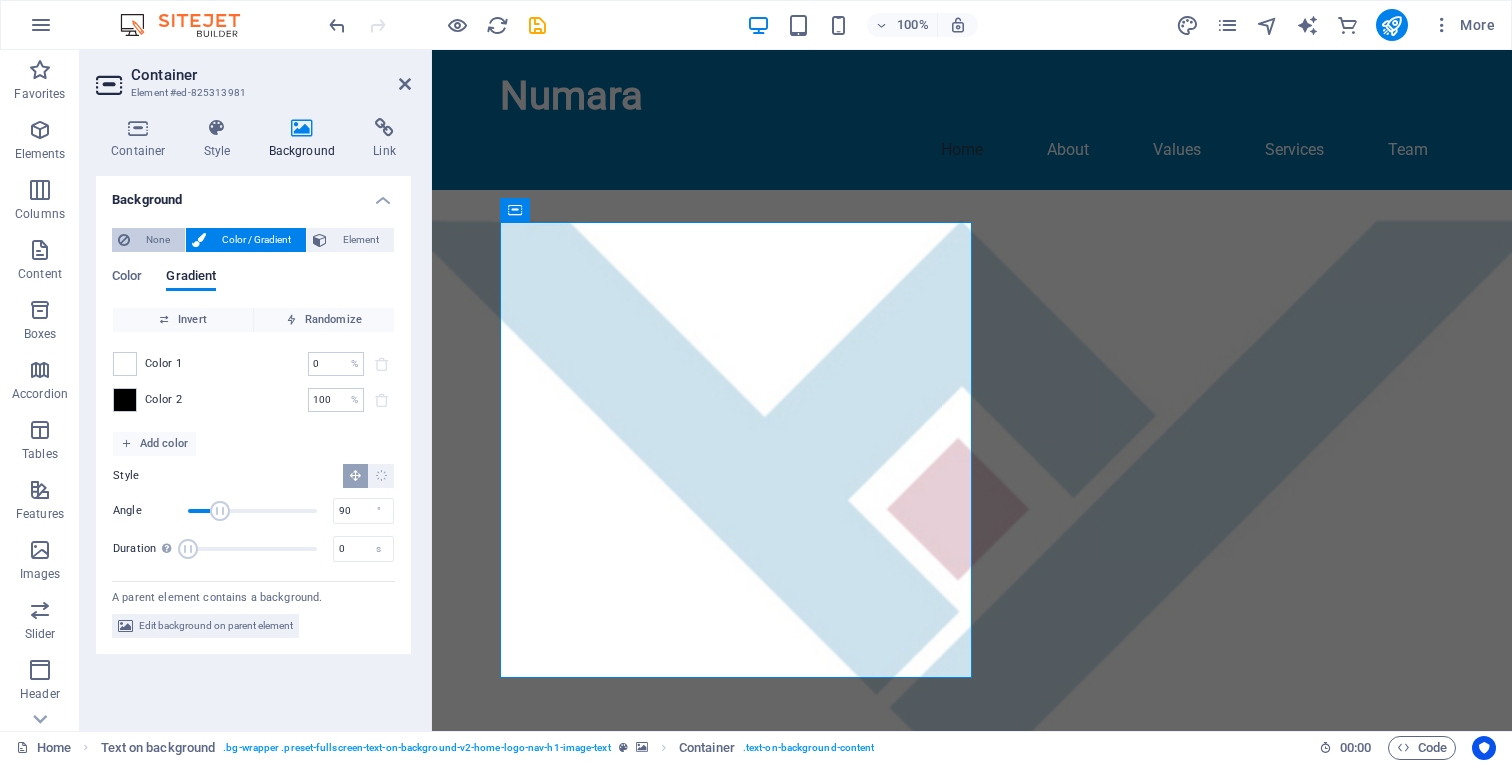 click on "None" at bounding box center [157, 240] 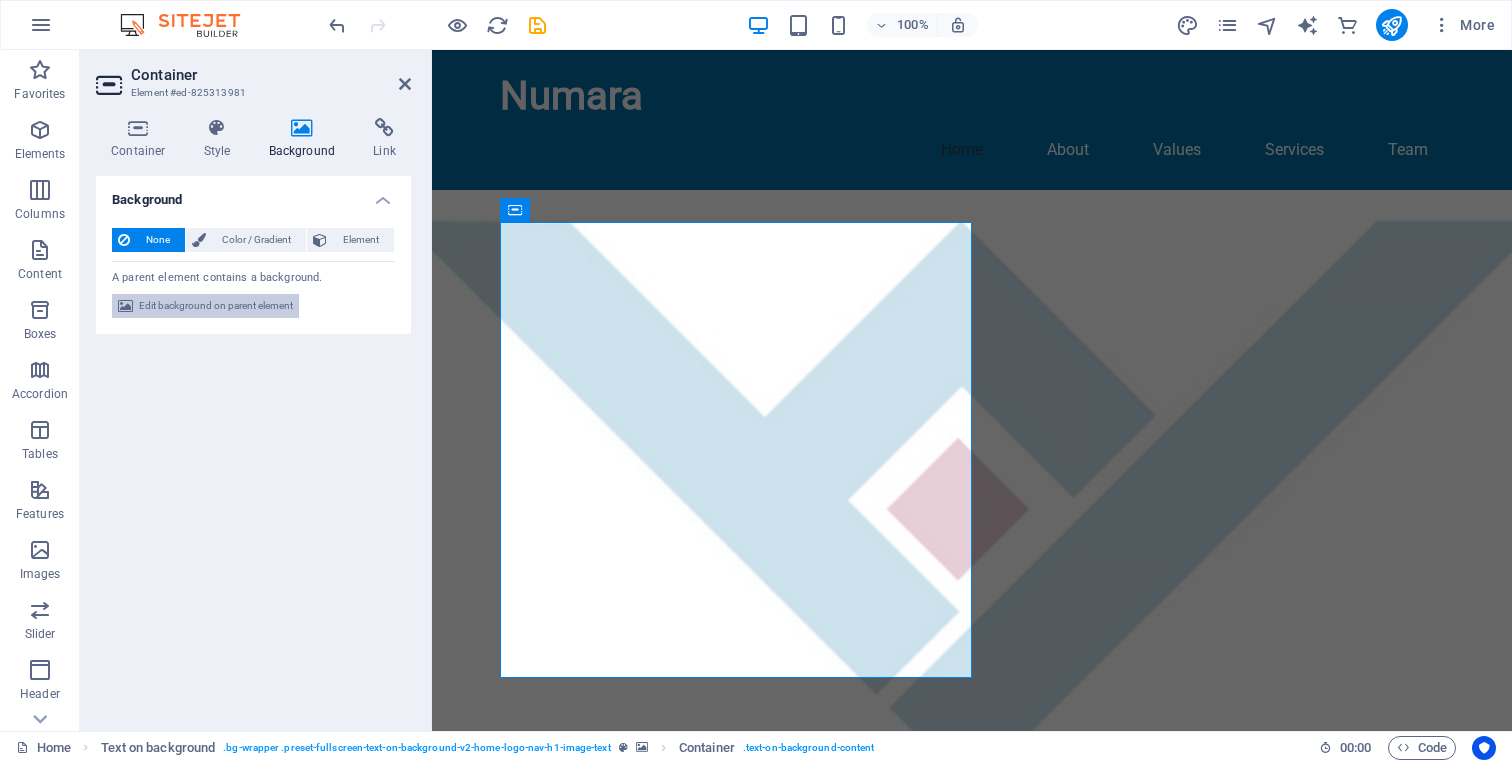 click on "Edit background on parent element" at bounding box center [216, 306] 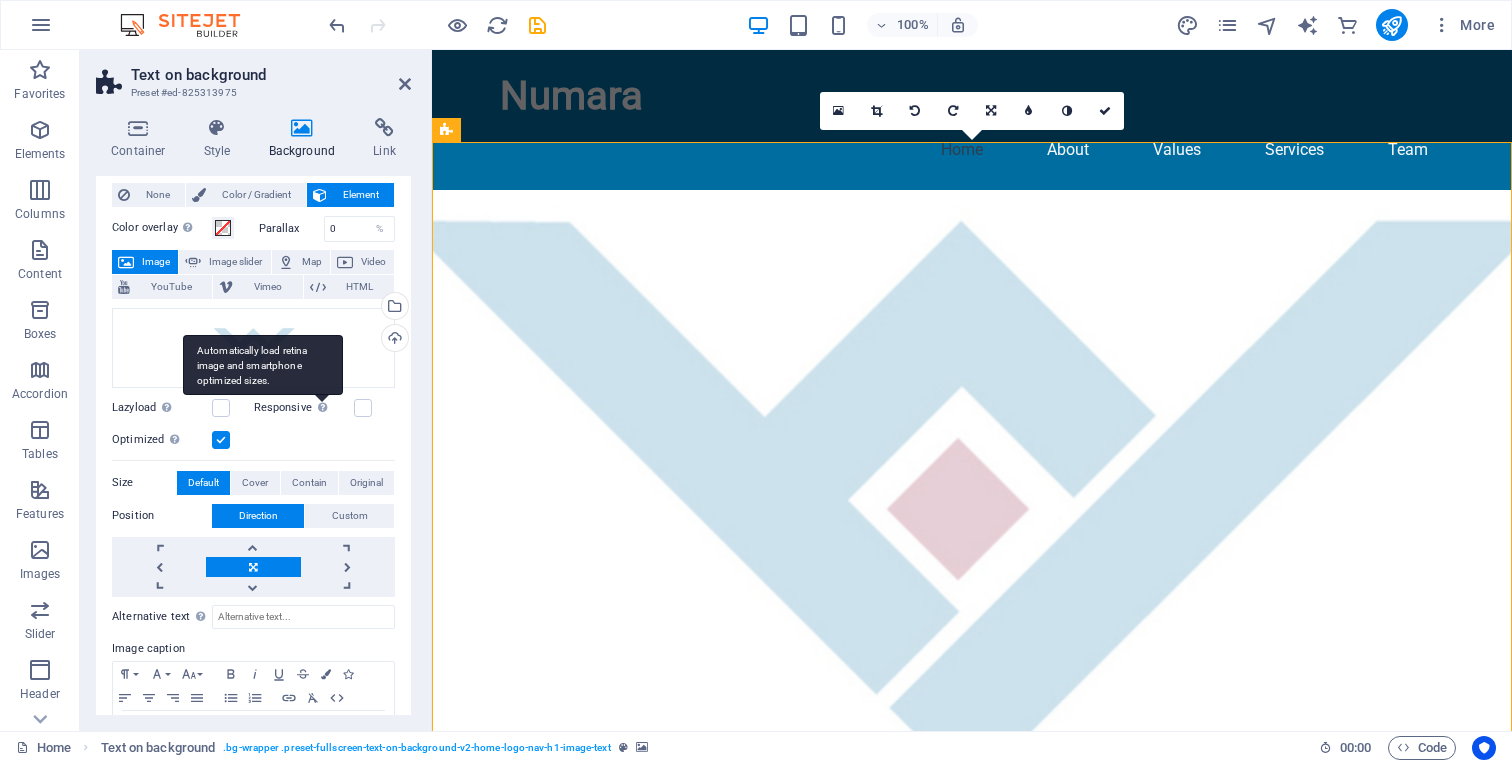 scroll, scrollTop: 51, scrollLeft: 0, axis: vertical 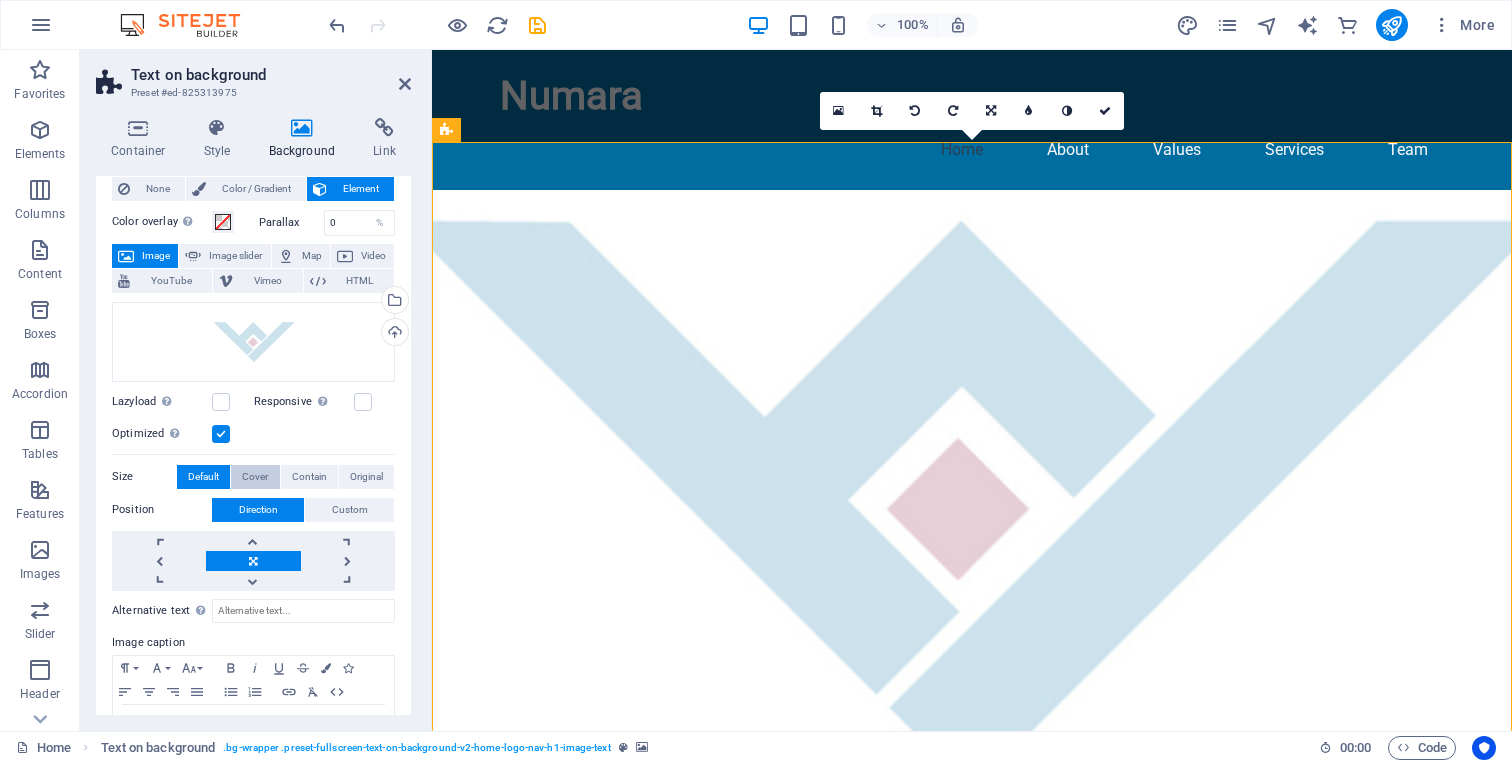 click on "Cover" at bounding box center (255, 477) 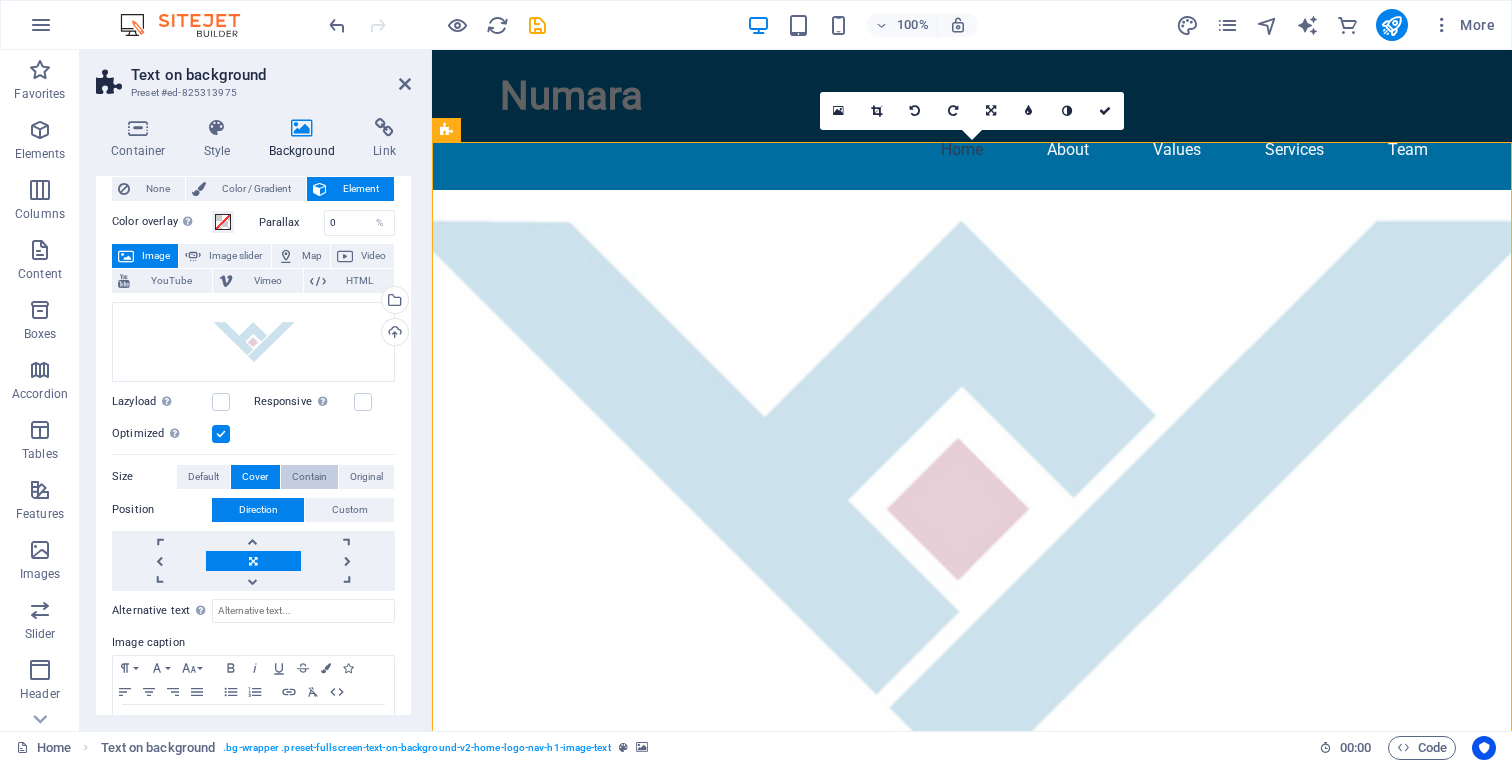 click on "Contain" at bounding box center (309, 477) 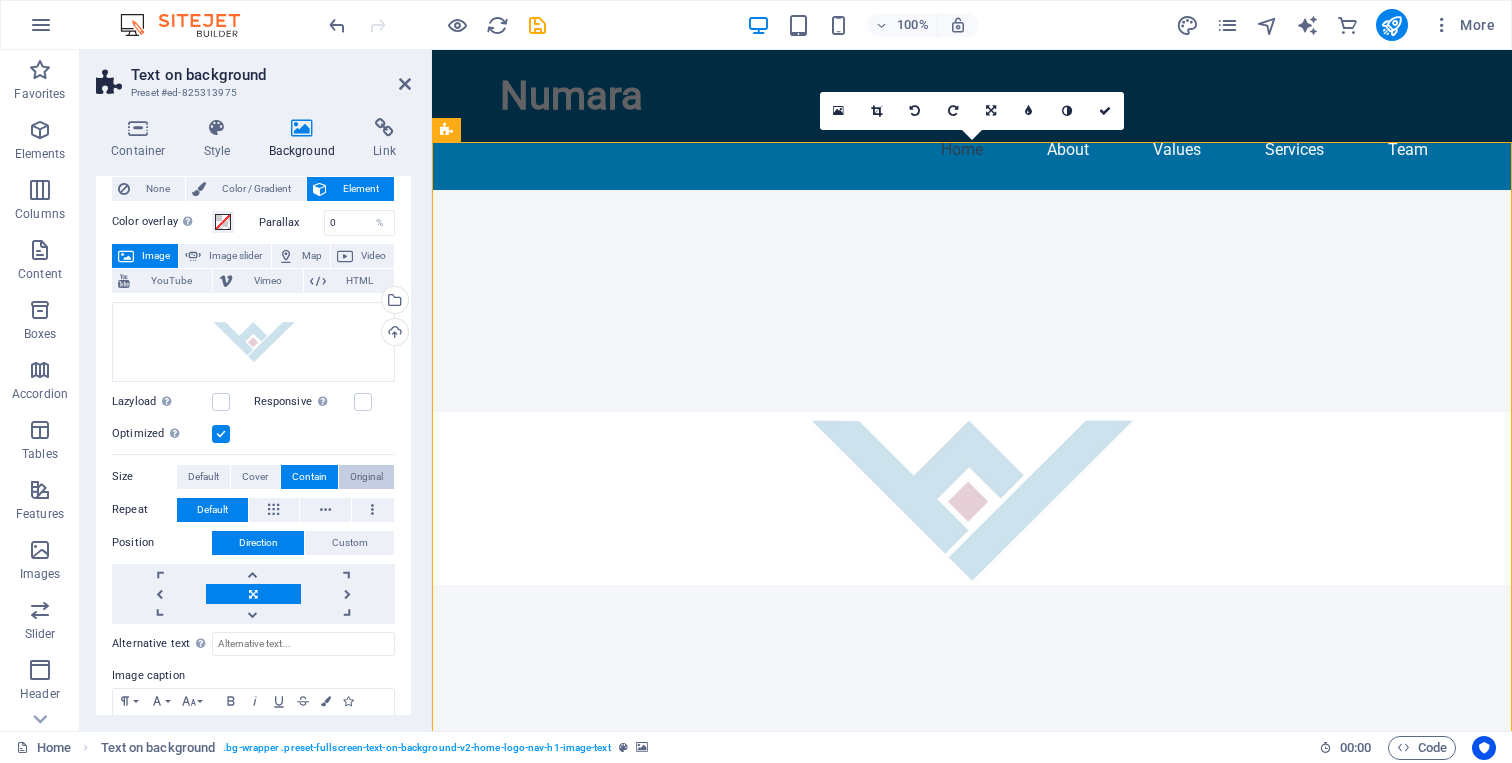 click on "Original" at bounding box center [366, 477] 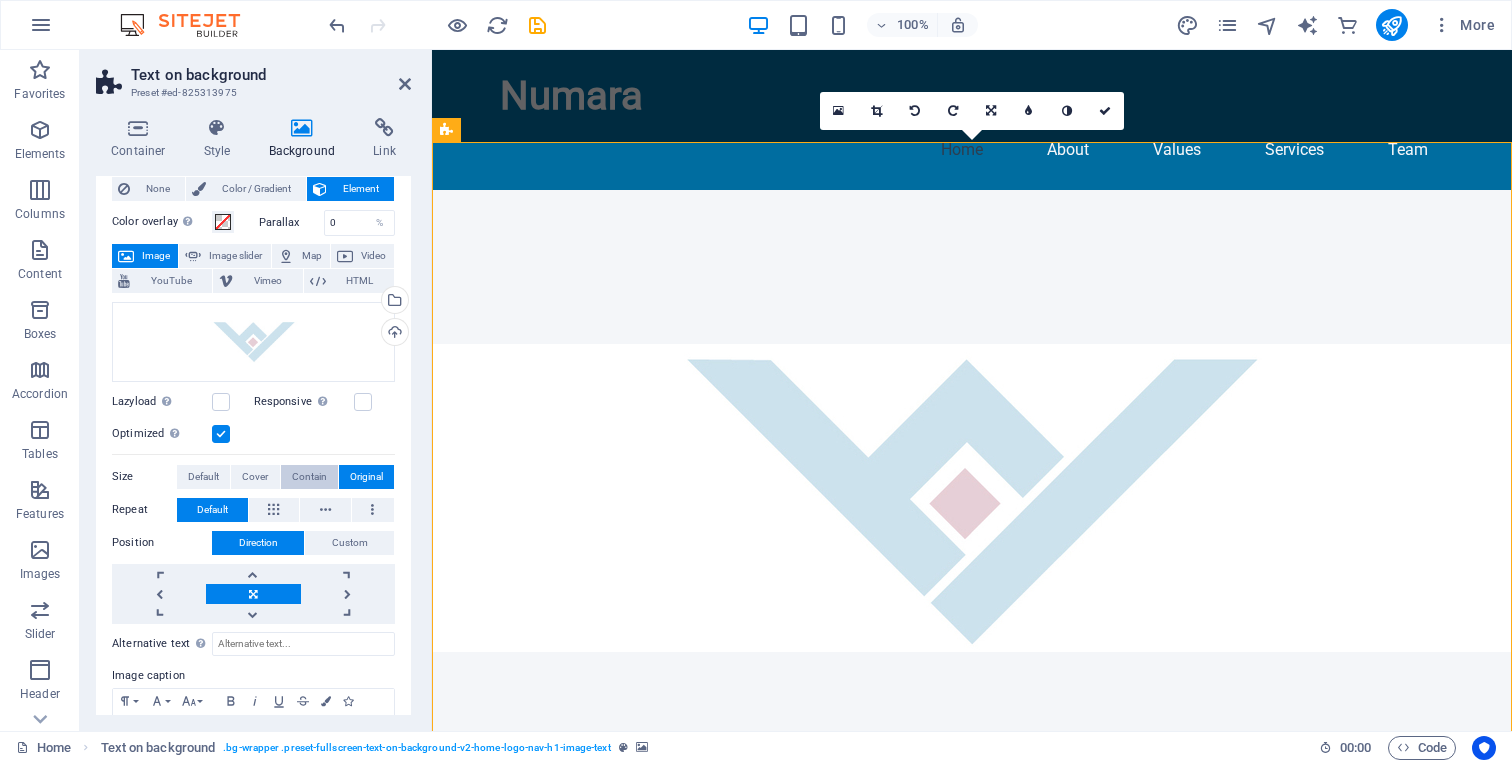 click on "Contain" at bounding box center (309, 477) 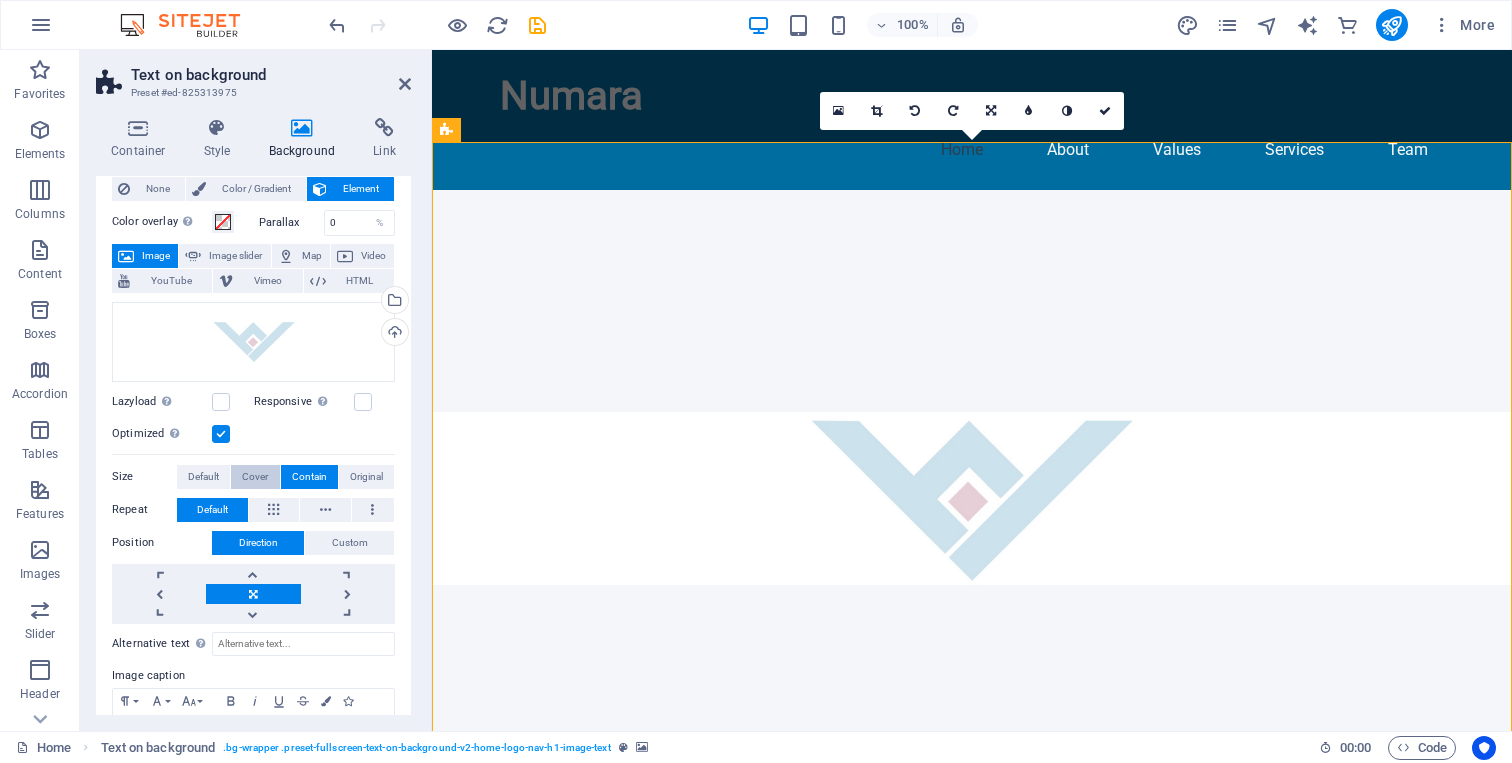 click on "Cover" at bounding box center [255, 477] 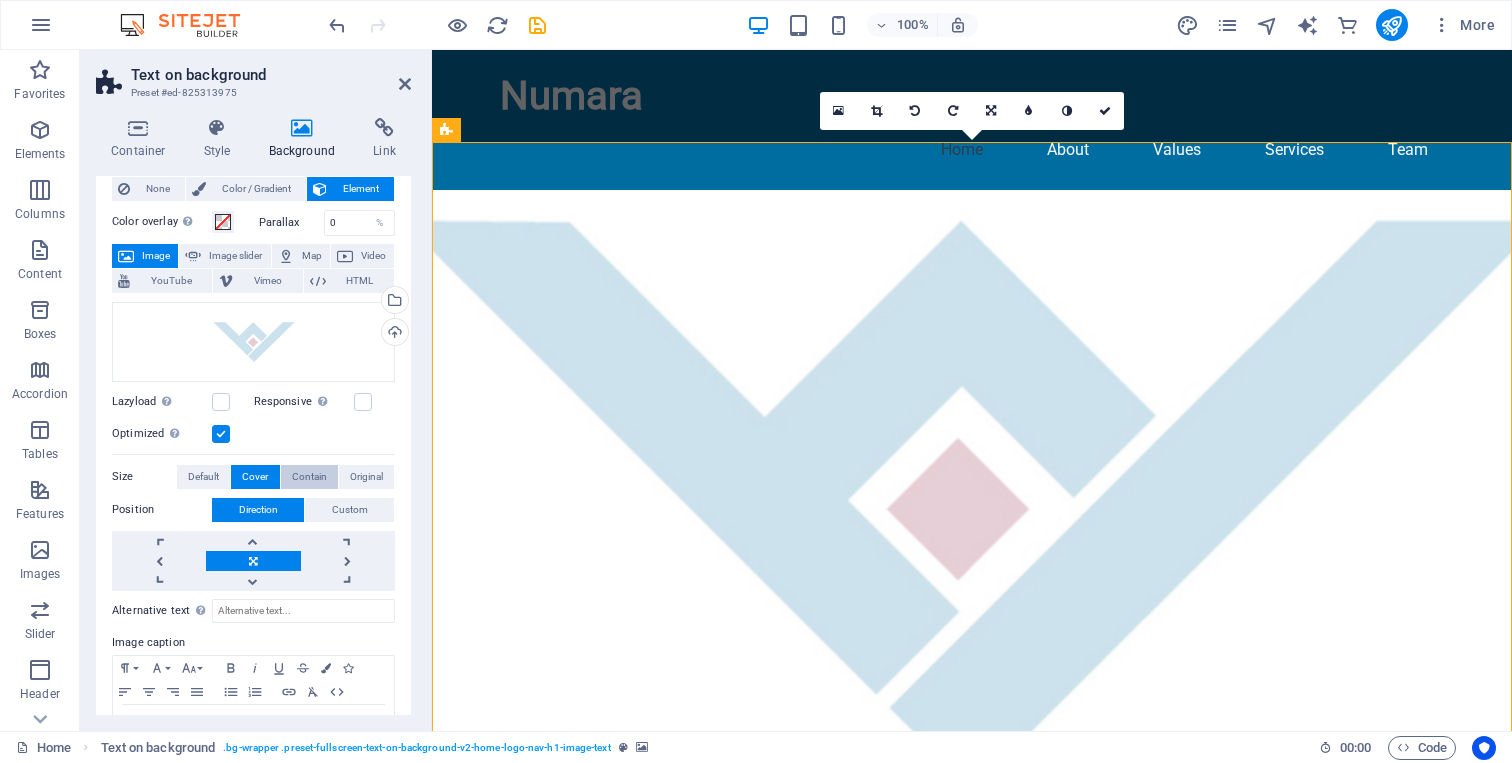 click on "Contain" at bounding box center (309, 477) 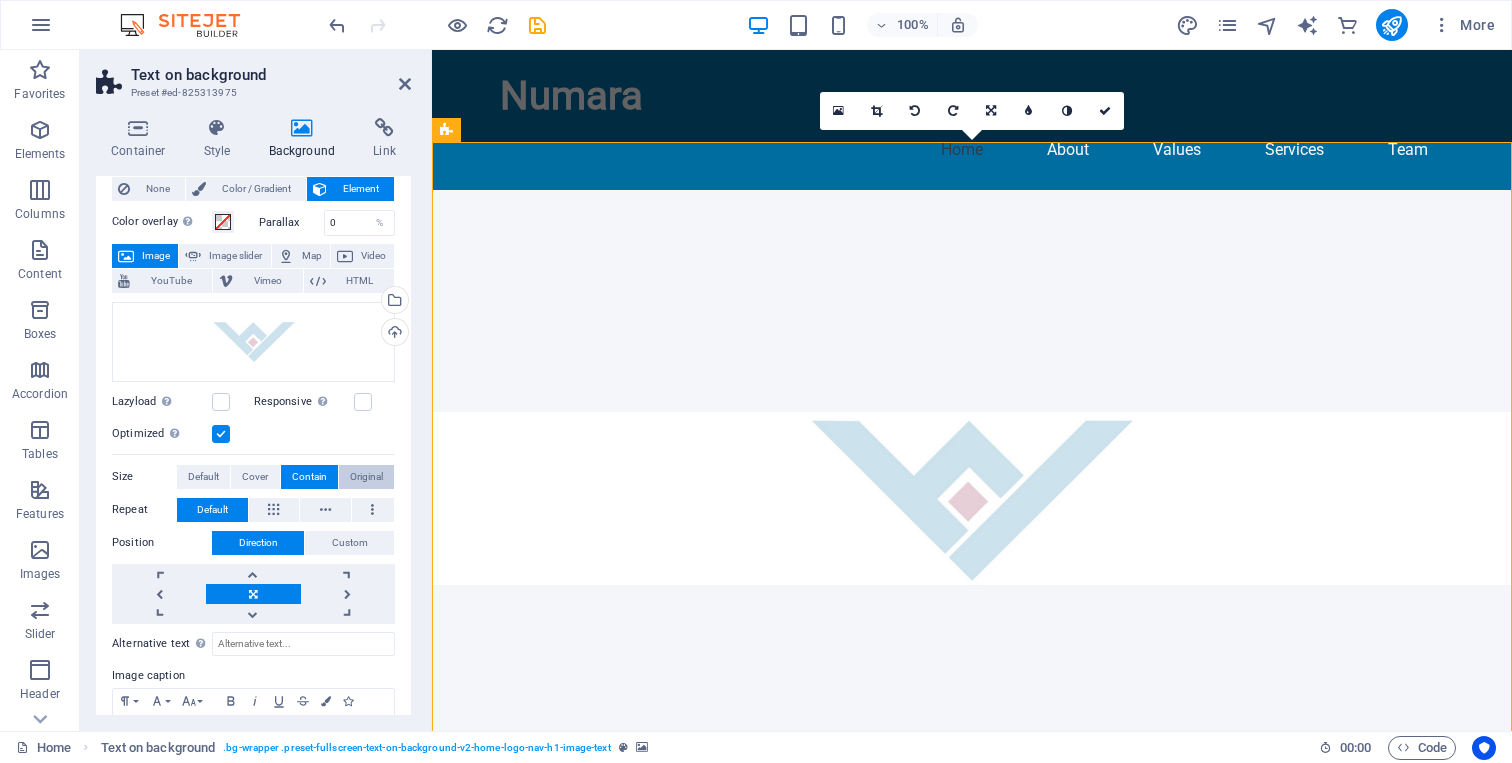 click on "Original" at bounding box center [366, 477] 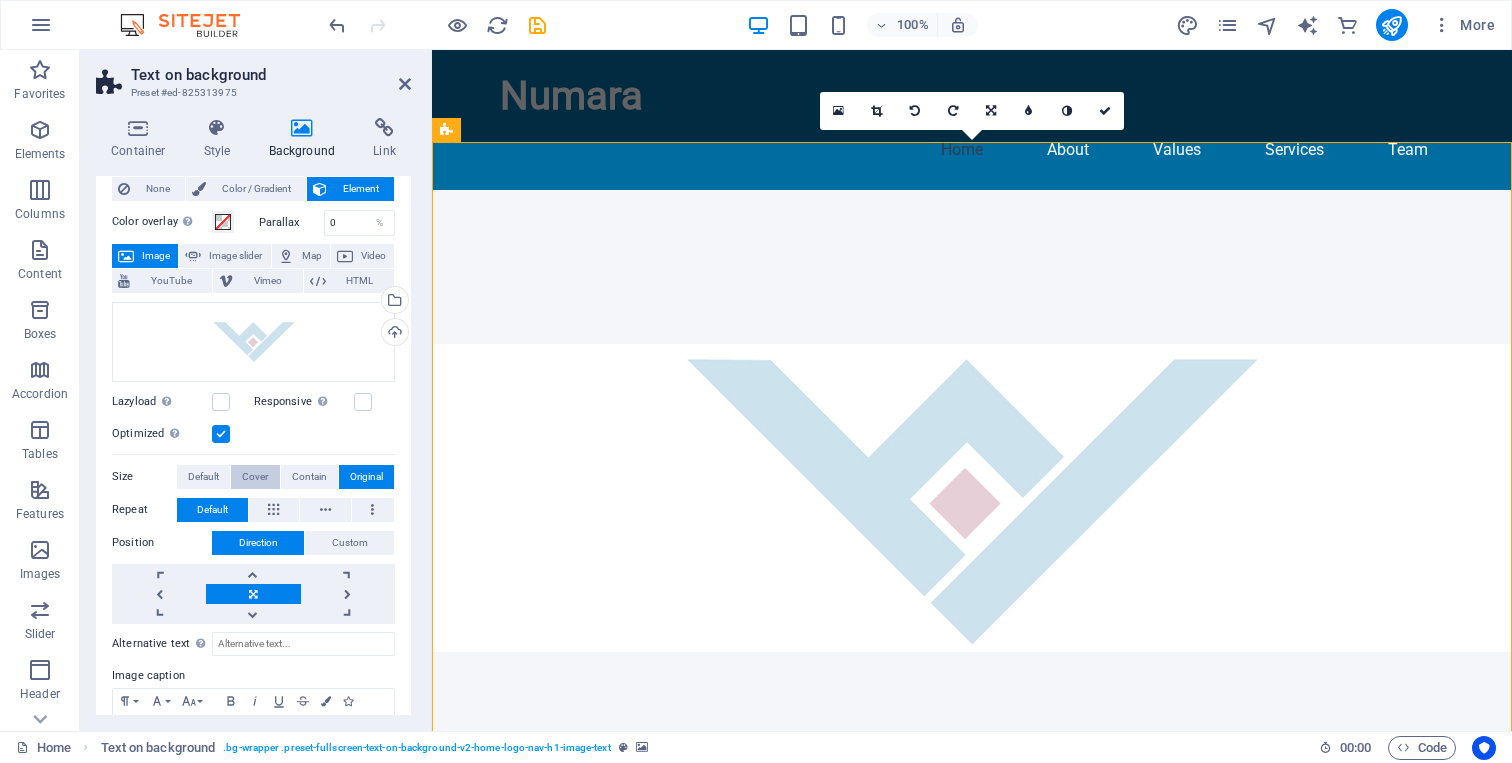 click on "Cover" at bounding box center (255, 477) 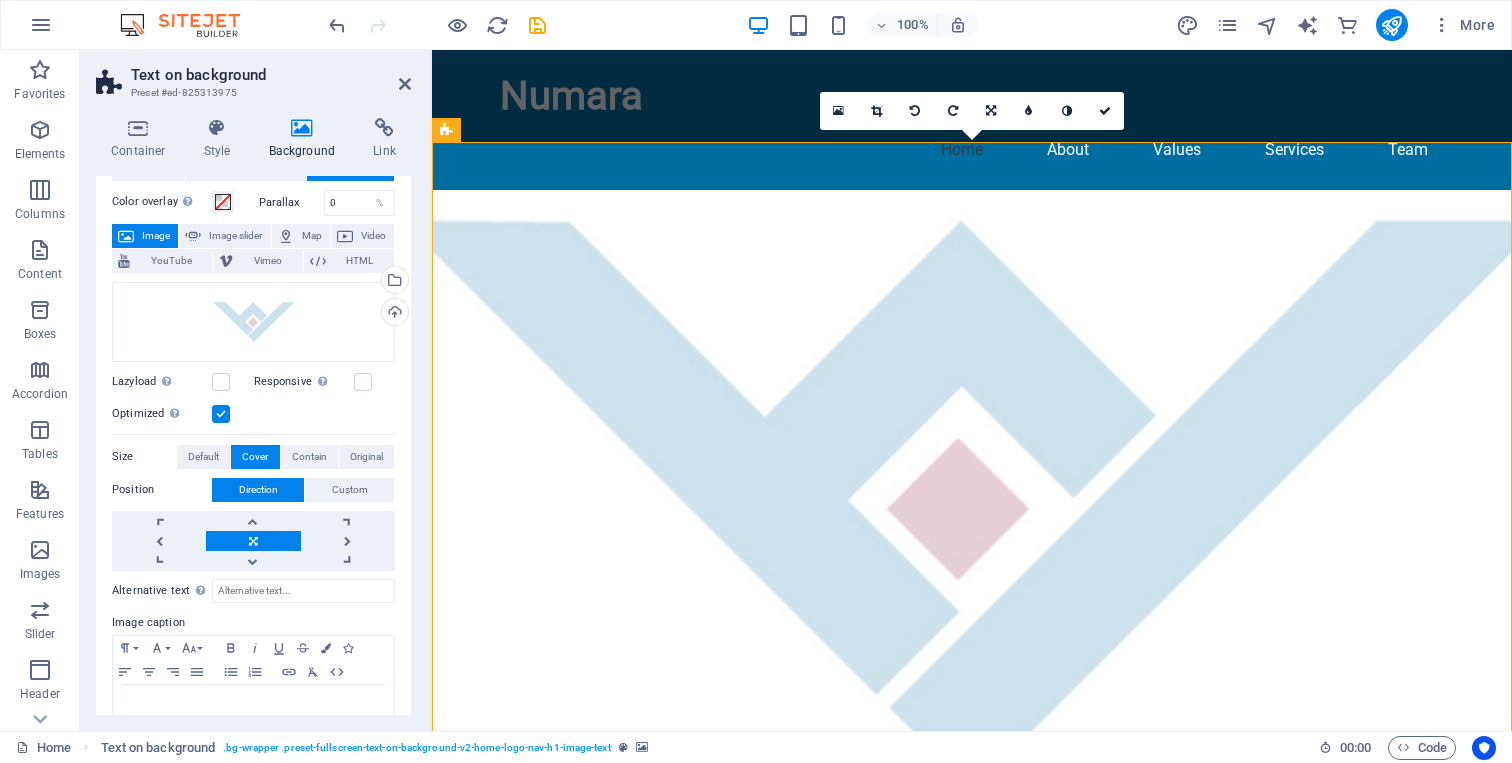 scroll, scrollTop: 80, scrollLeft: 0, axis: vertical 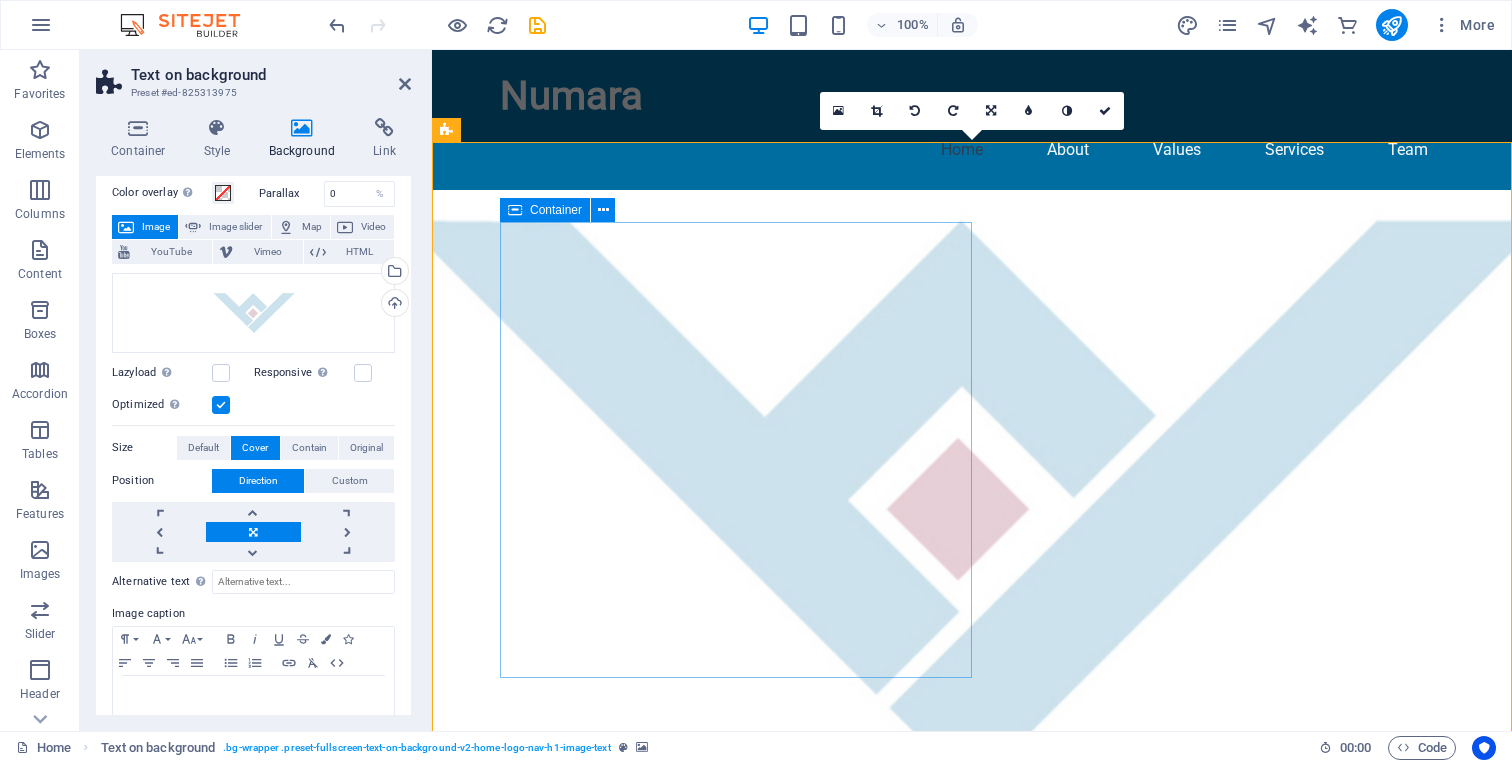 click on "Welcome to Numara - Your Trusted Accounting Partner At Numara, we specialize in providing comprehensive accounting, reporting, and tax services tailored to meet the needs of individuals and businesses. Our team of experienced professionals is dedicated to helping you manage your financial health with precision and integrity." at bounding box center [972, 1018] 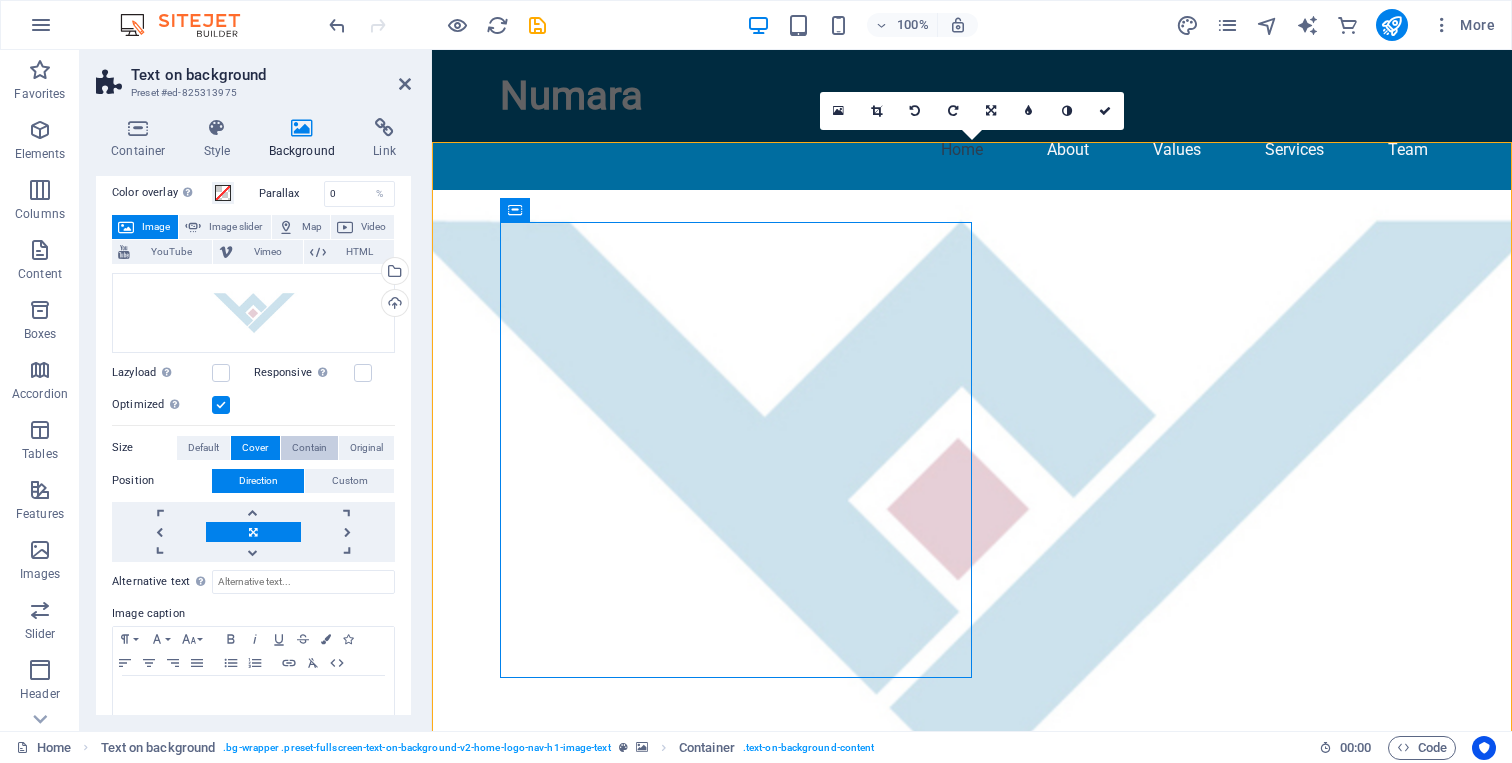 click on "Contain" at bounding box center (309, 448) 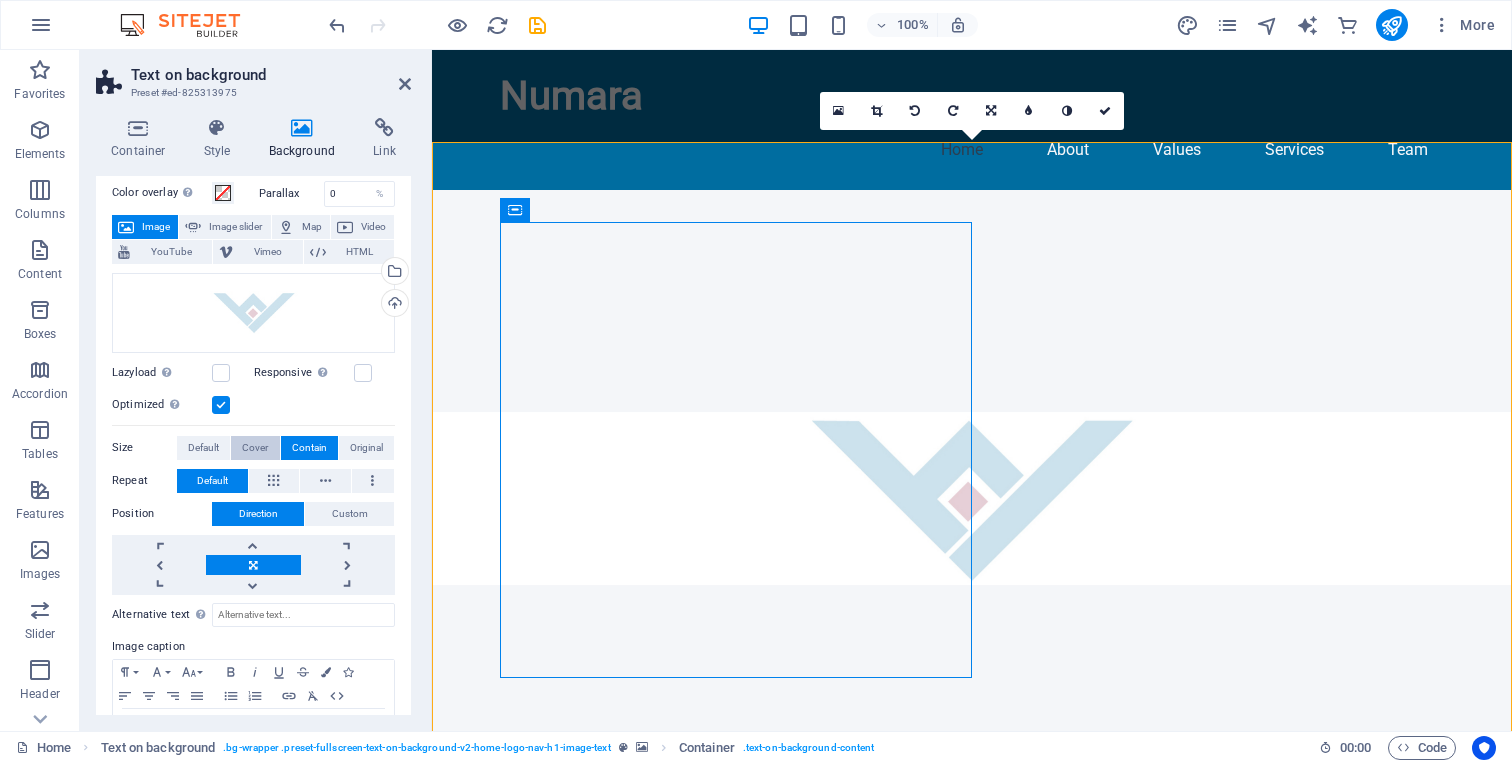 click on "Cover" at bounding box center (255, 448) 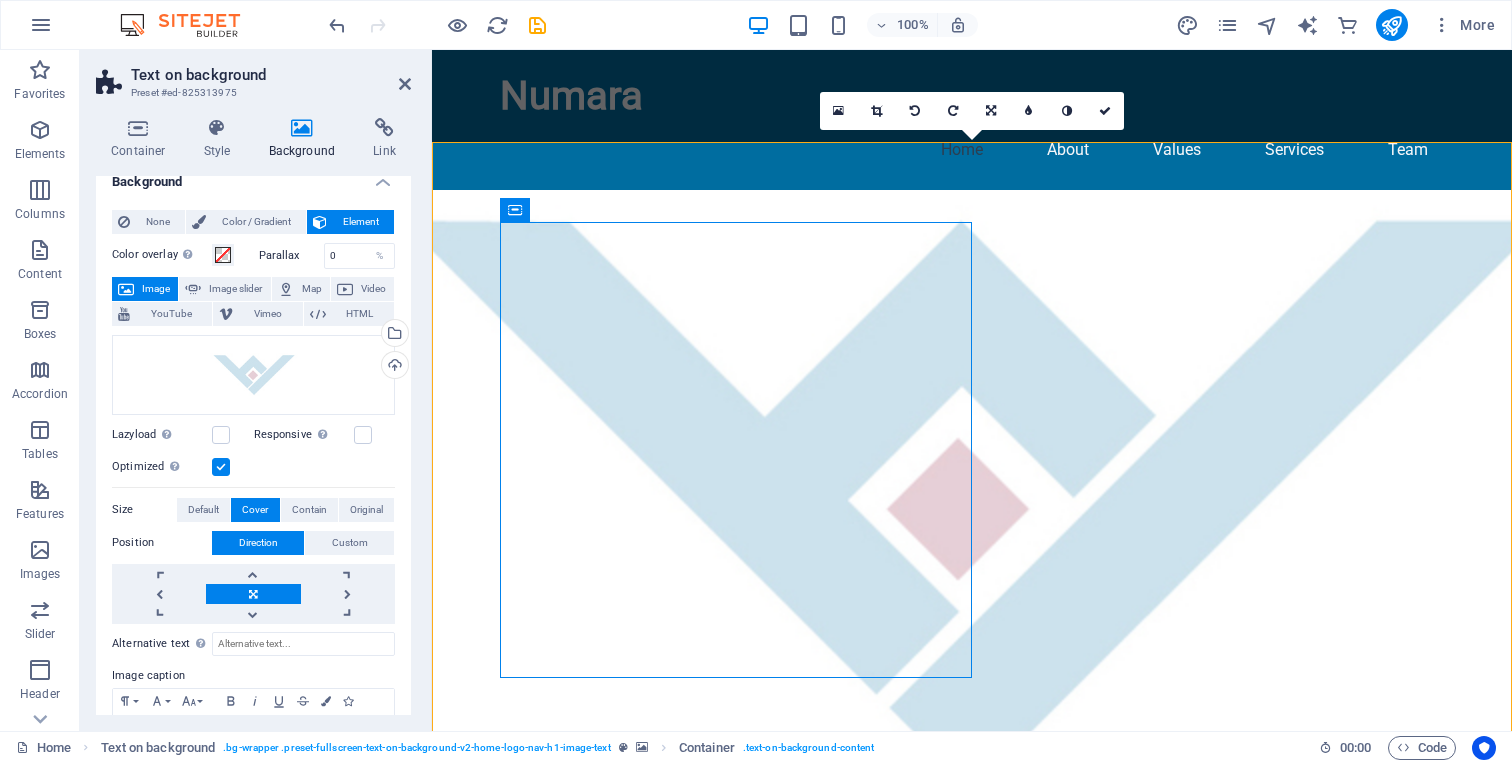 scroll, scrollTop: 0, scrollLeft: 0, axis: both 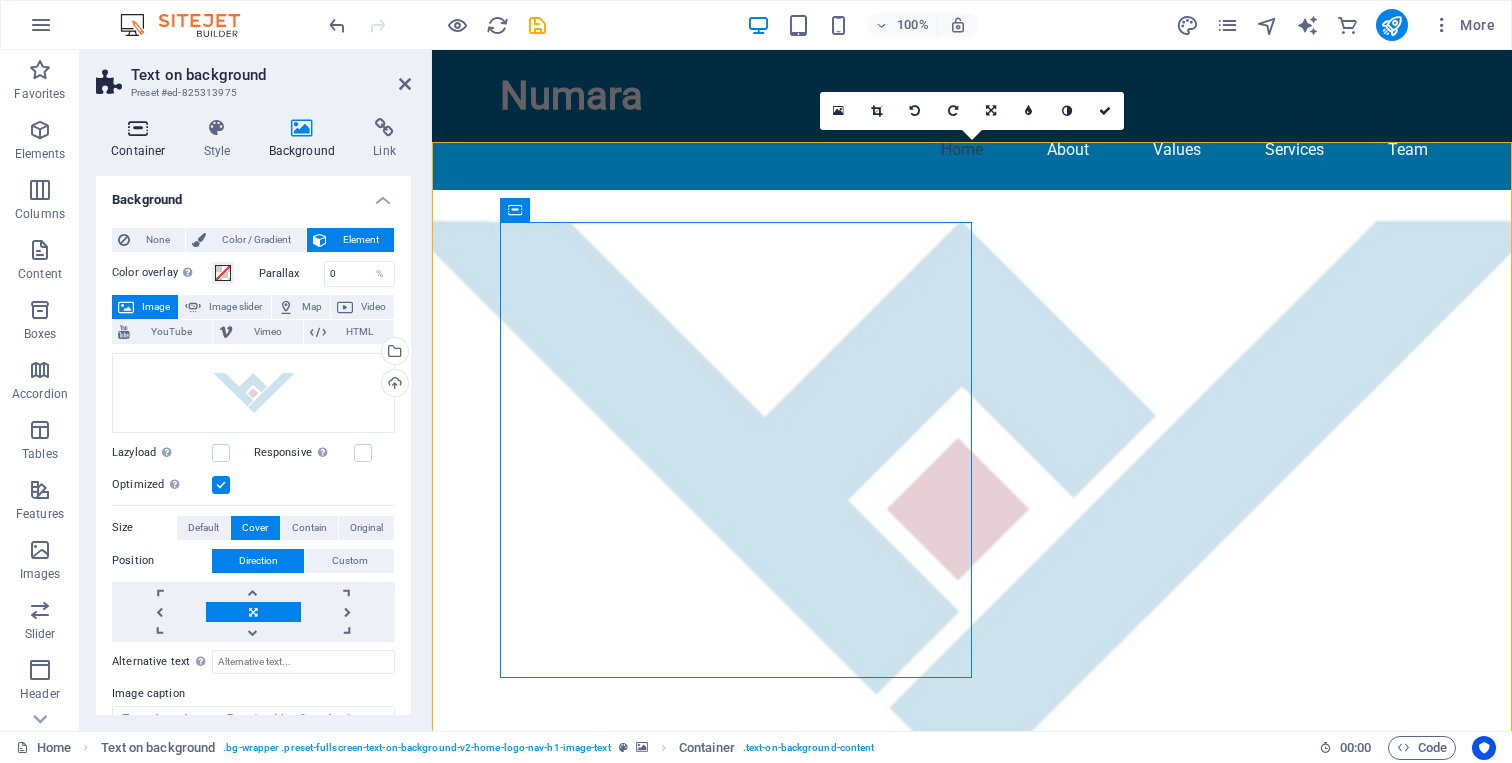 click on "Container" at bounding box center [142, 139] 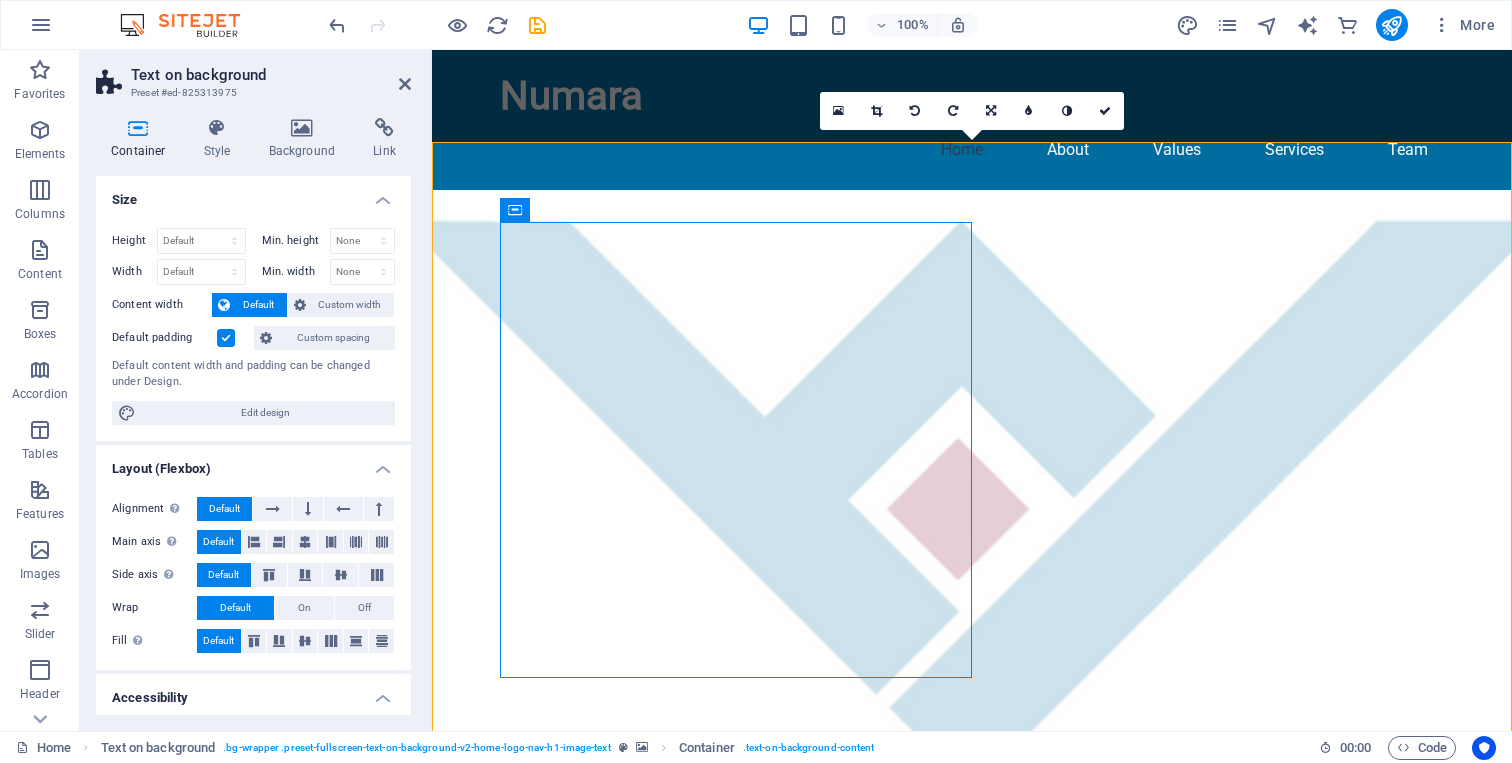 click at bounding box center [226, 338] 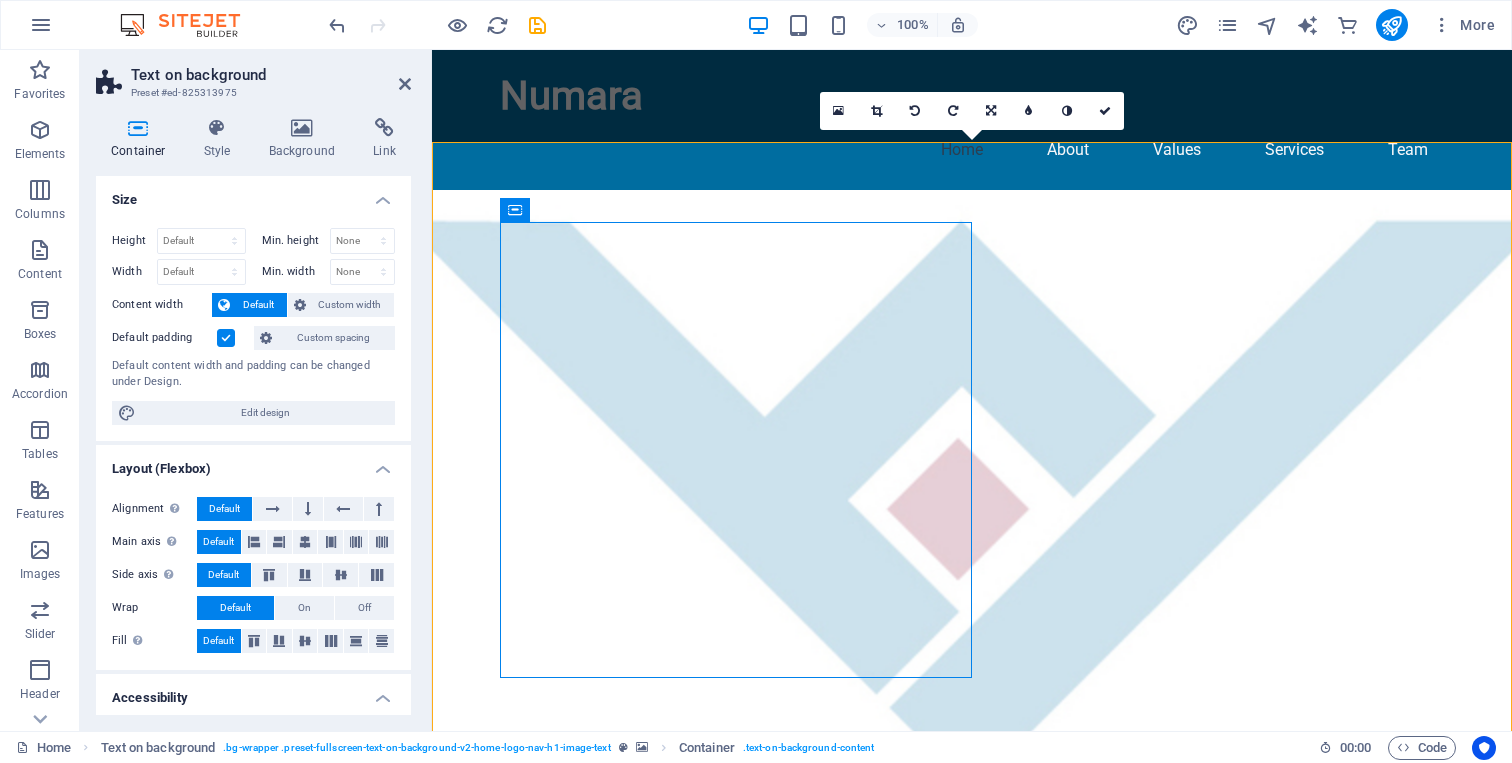 click on "Default padding" at bounding box center (0, 0) 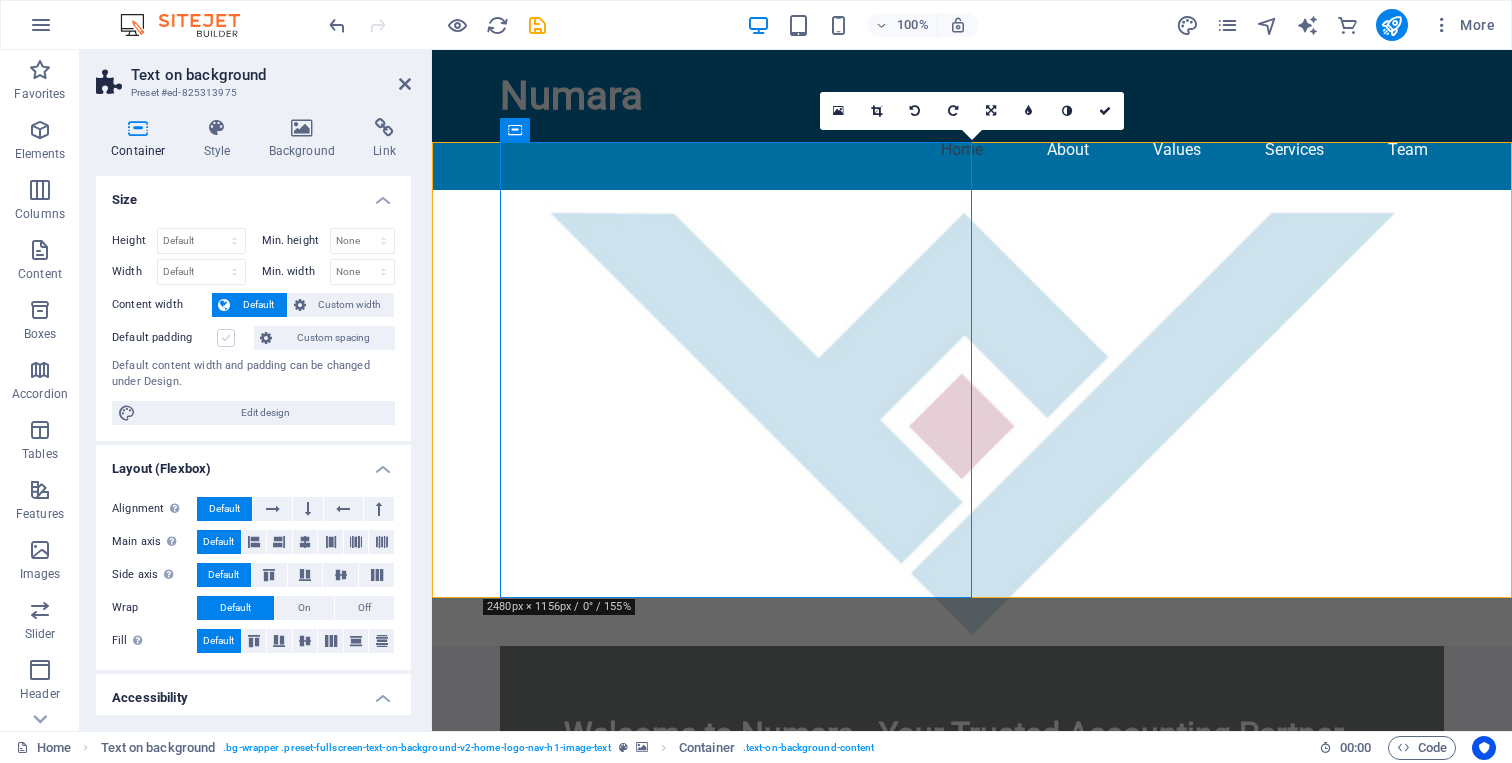 click at bounding box center [226, 338] 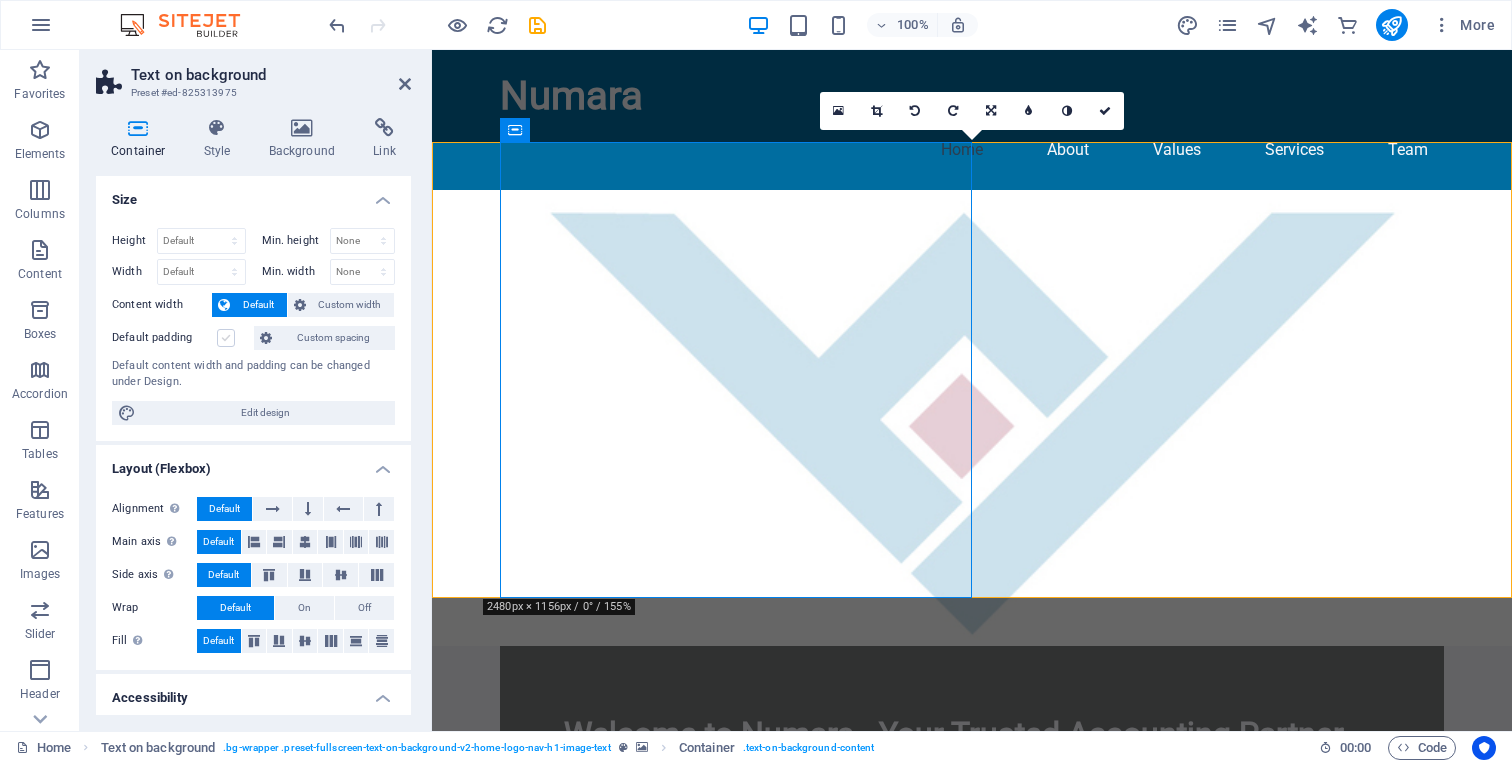 click on "Default padding" at bounding box center (0, 0) 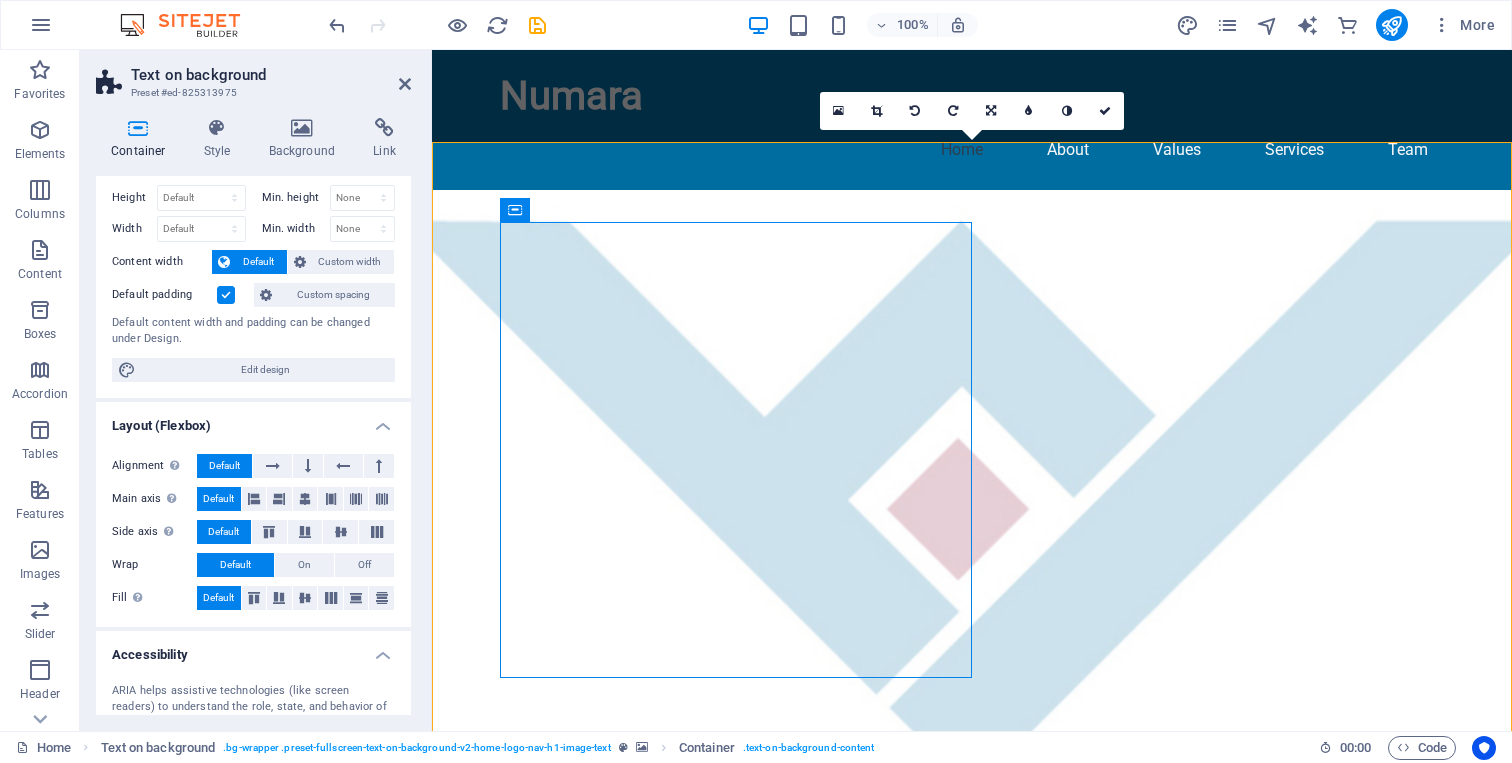 scroll, scrollTop: 45, scrollLeft: 0, axis: vertical 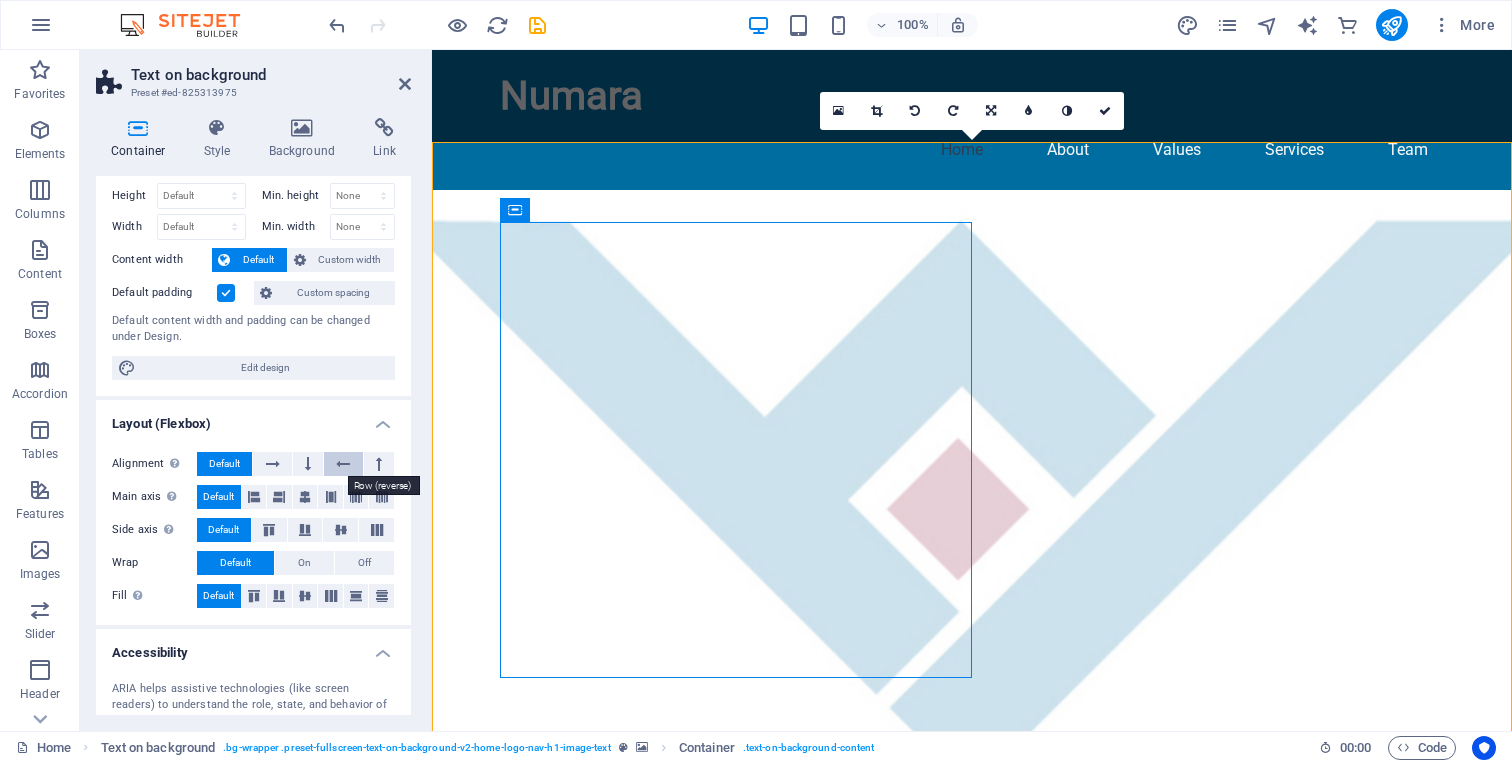 click at bounding box center (343, 464) 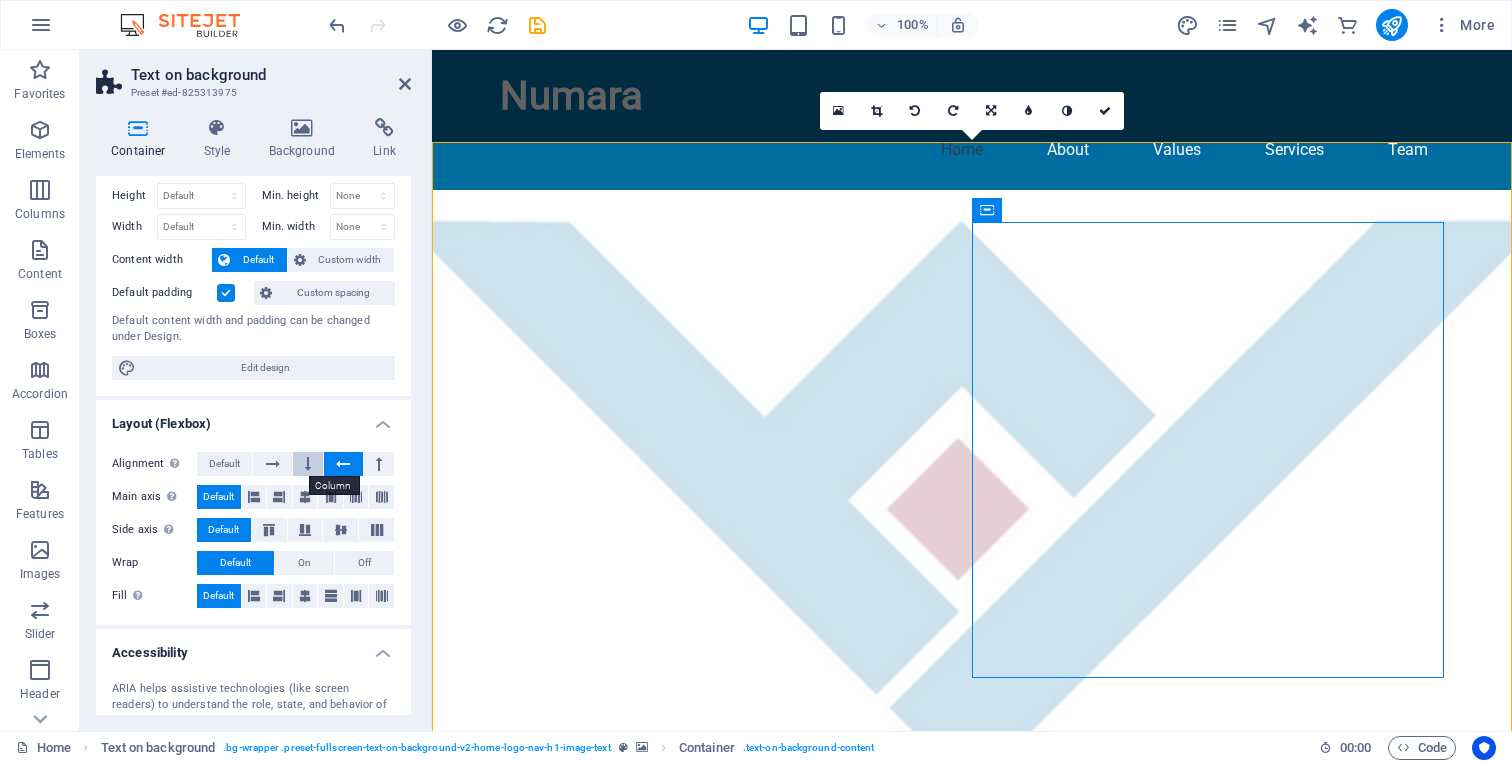 click at bounding box center [308, 464] 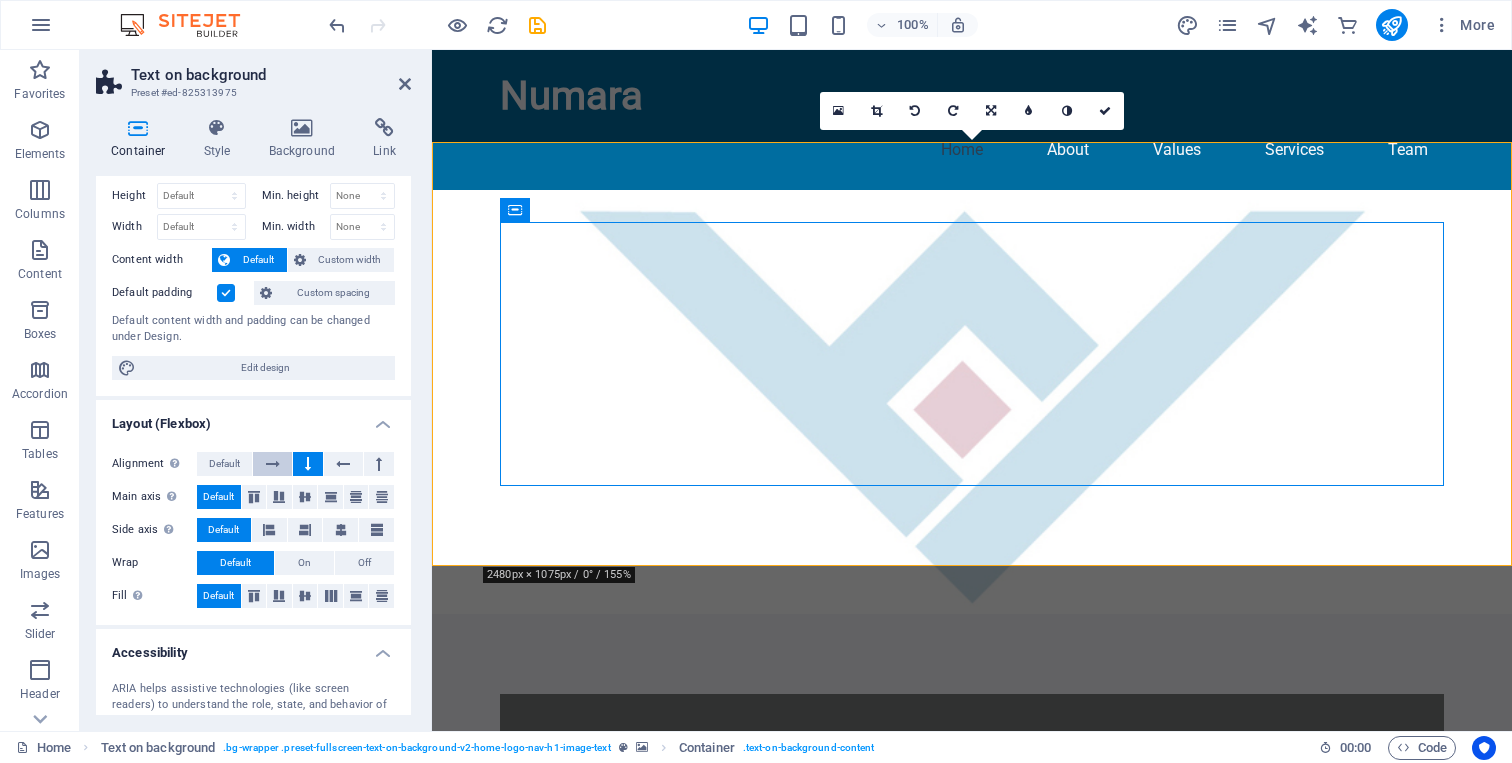 click at bounding box center [272, 464] 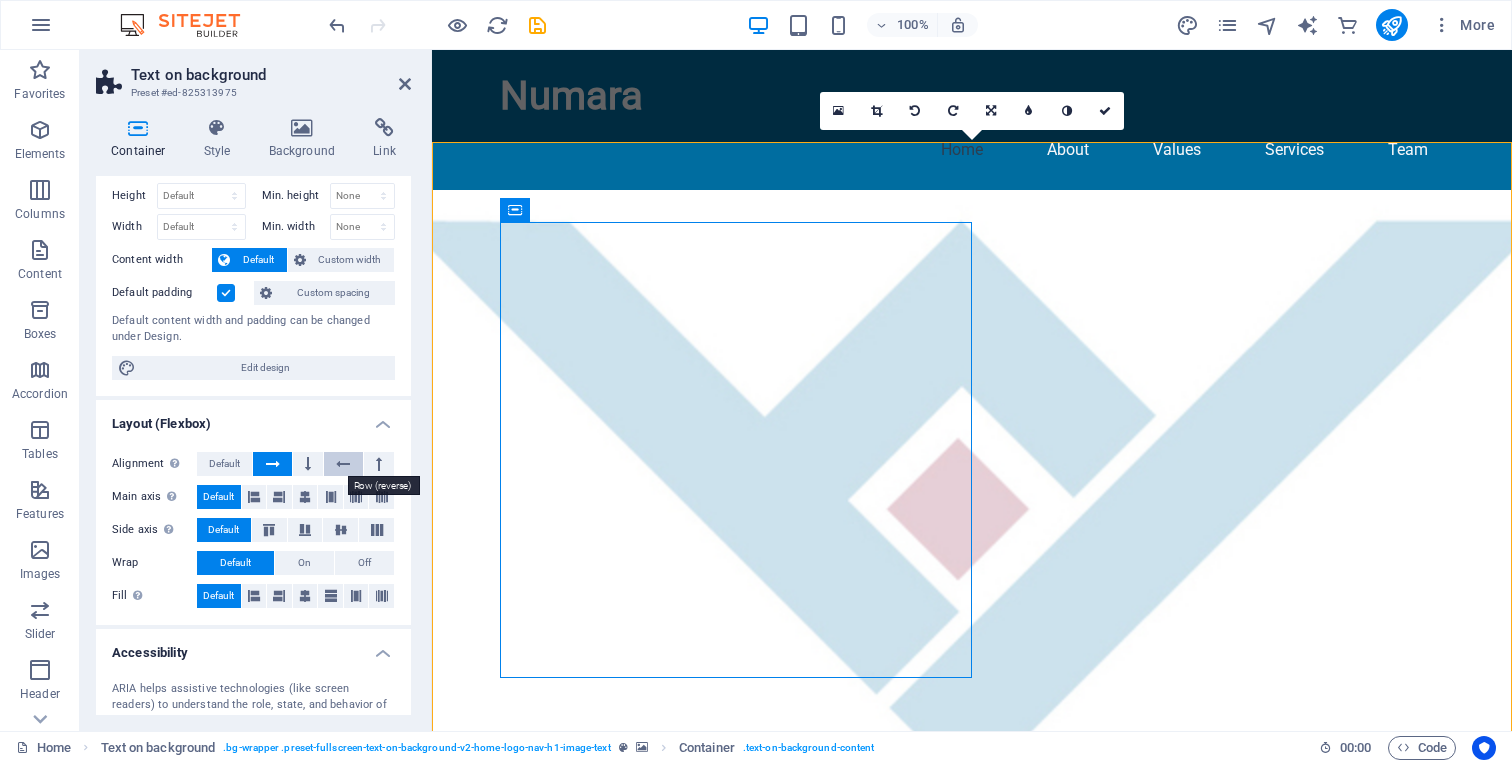 click at bounding box center [343, 464] 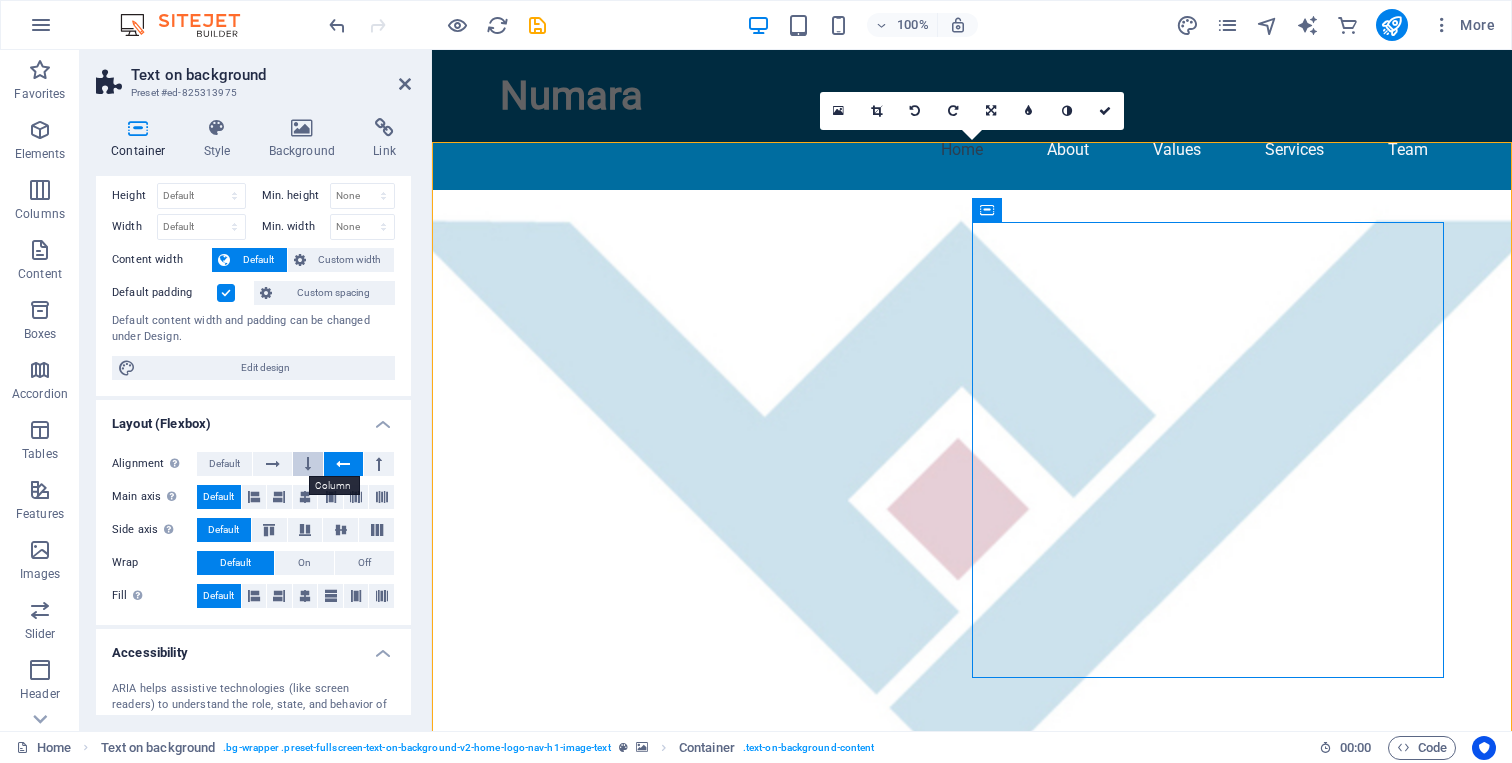 click at bounding box center (308, 464) 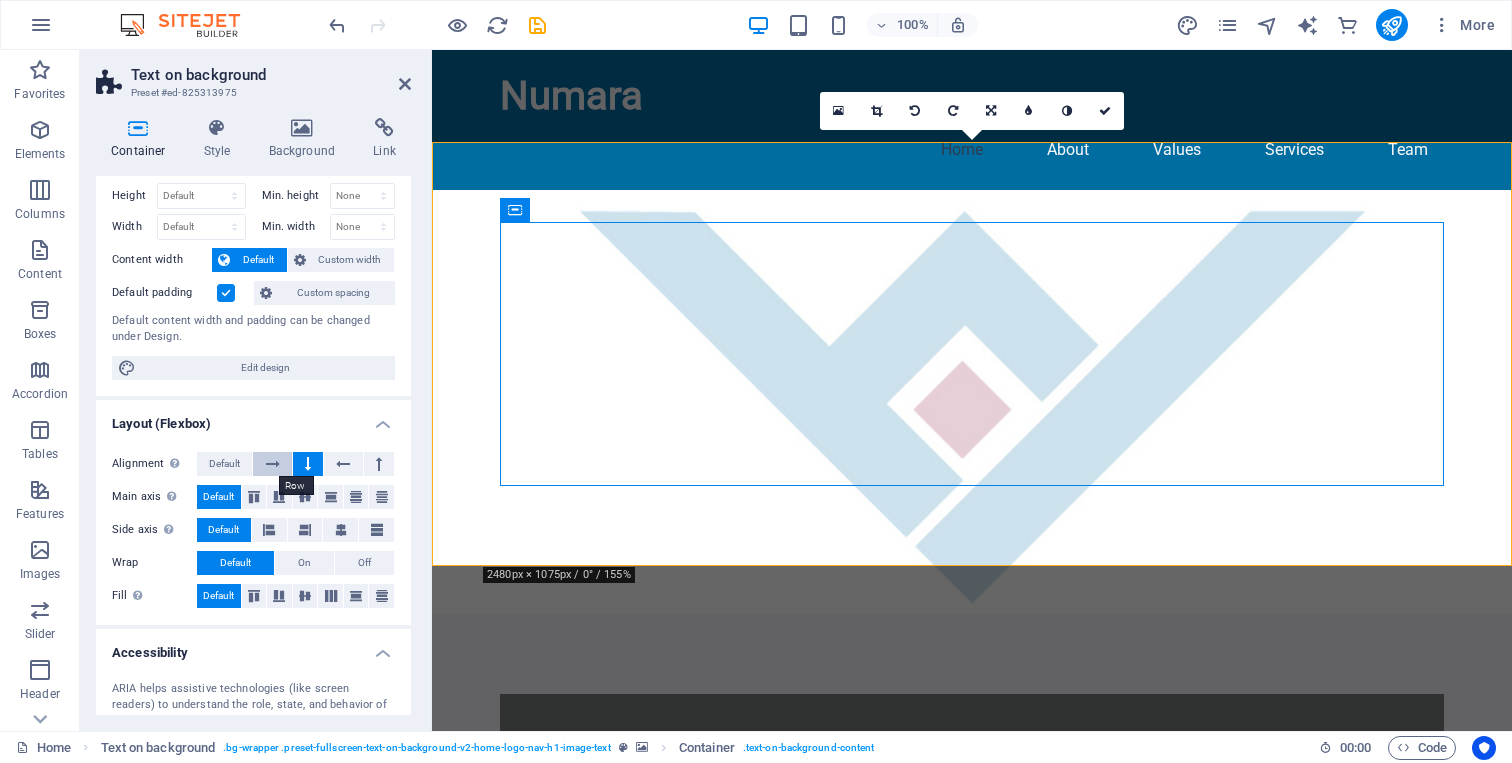click at bounding box center [272, 464] 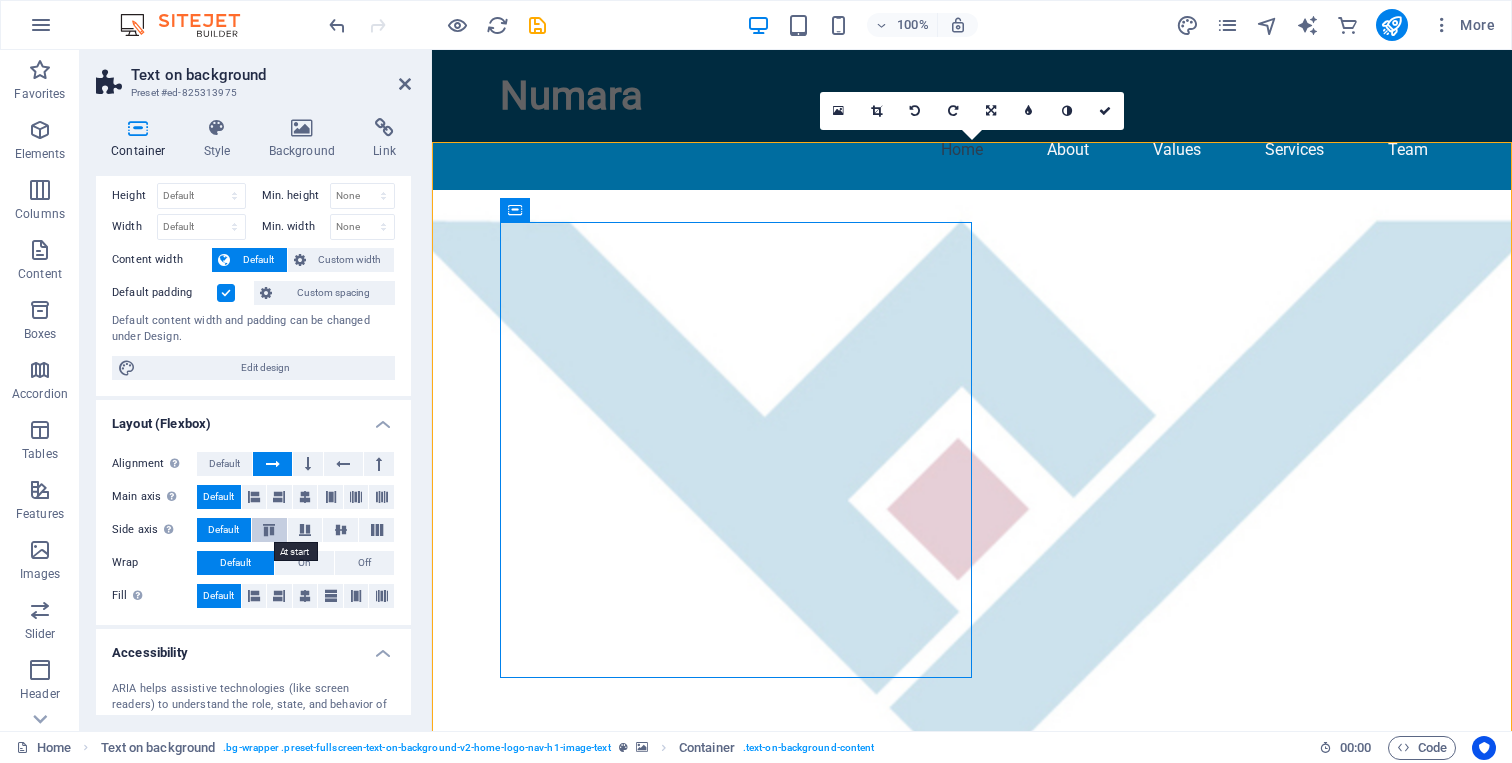 click at bounding box center [269, 530] 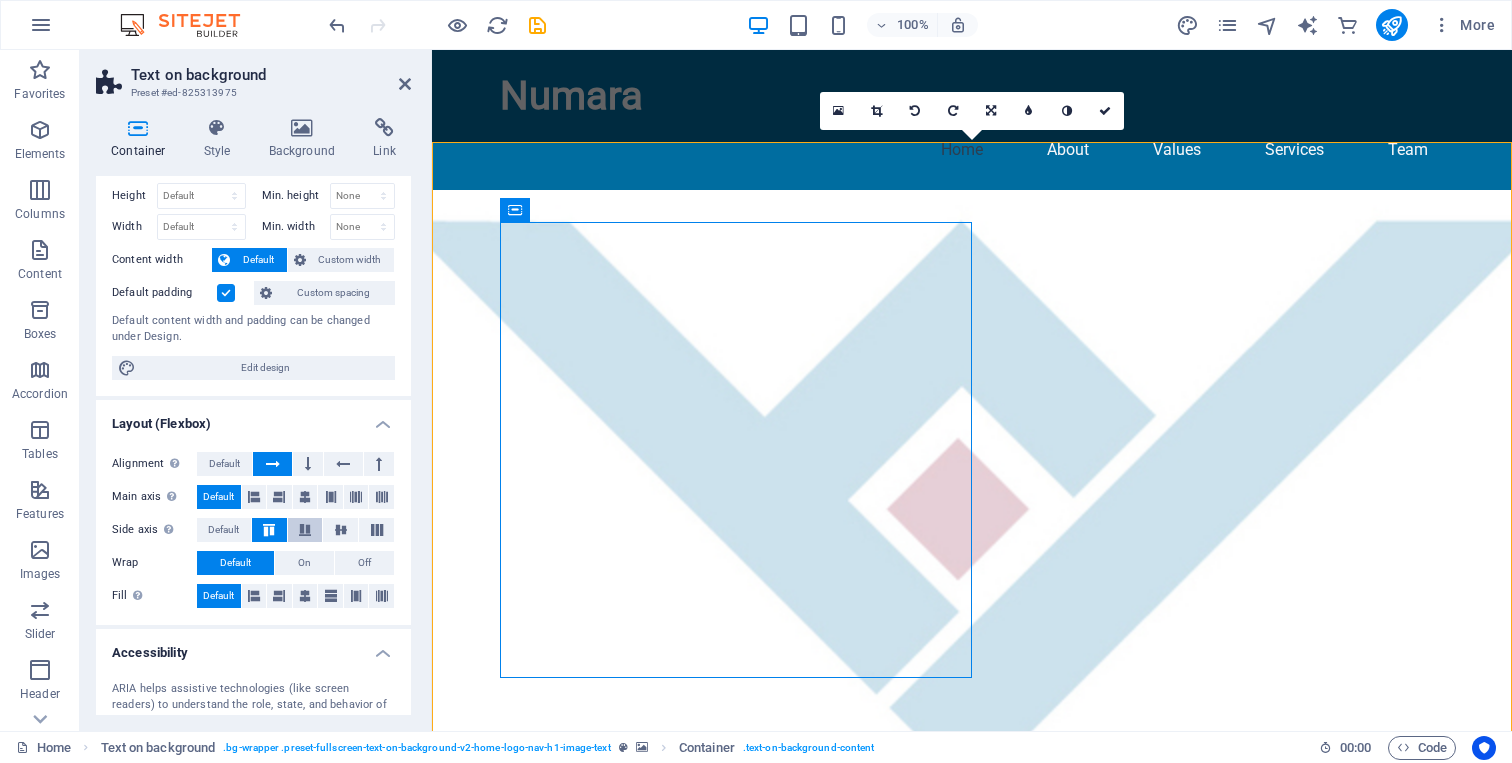 click at bounding box center [305, 530] 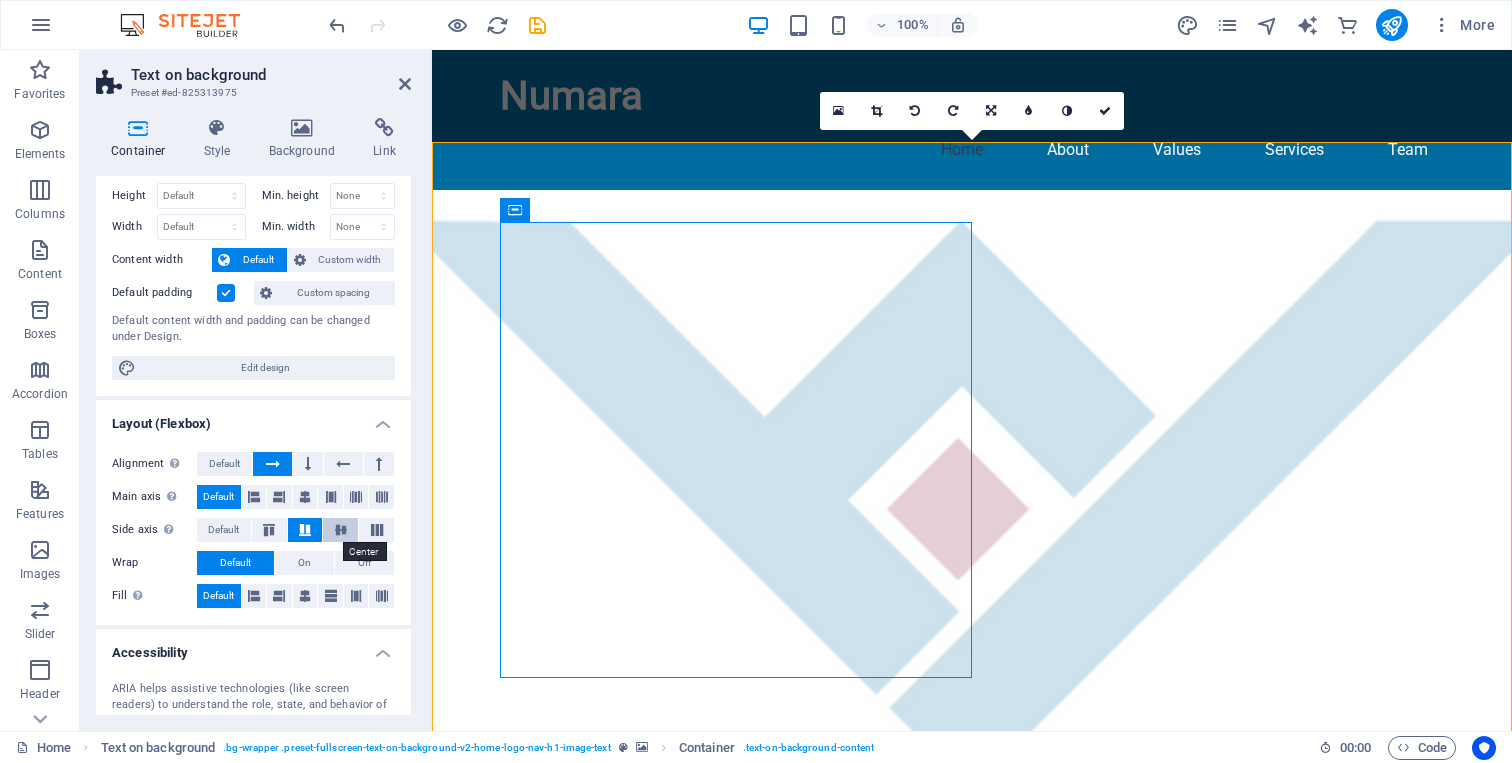 click at bounding box center (341, 530) 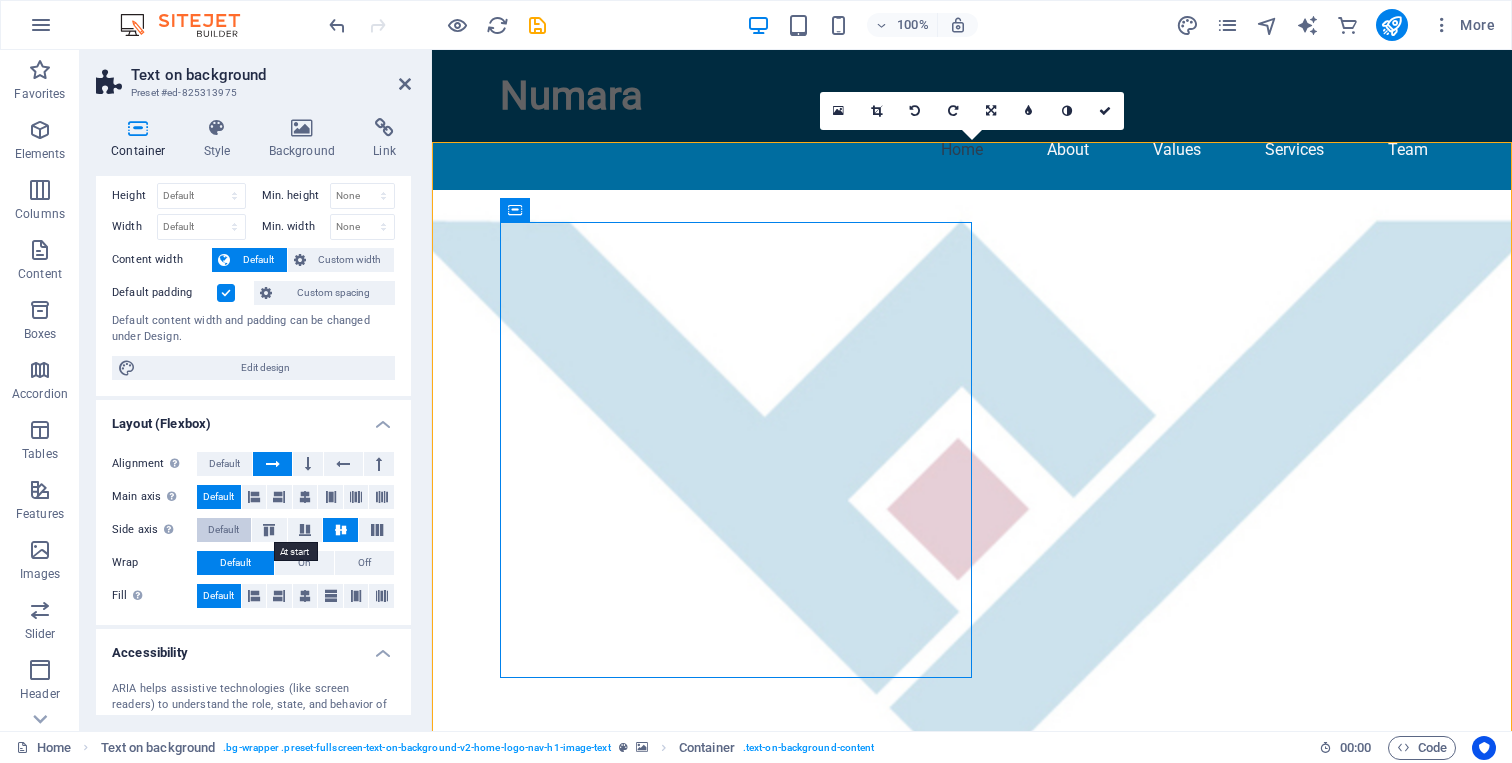 click on "Default" at bounding box center (223, 530) 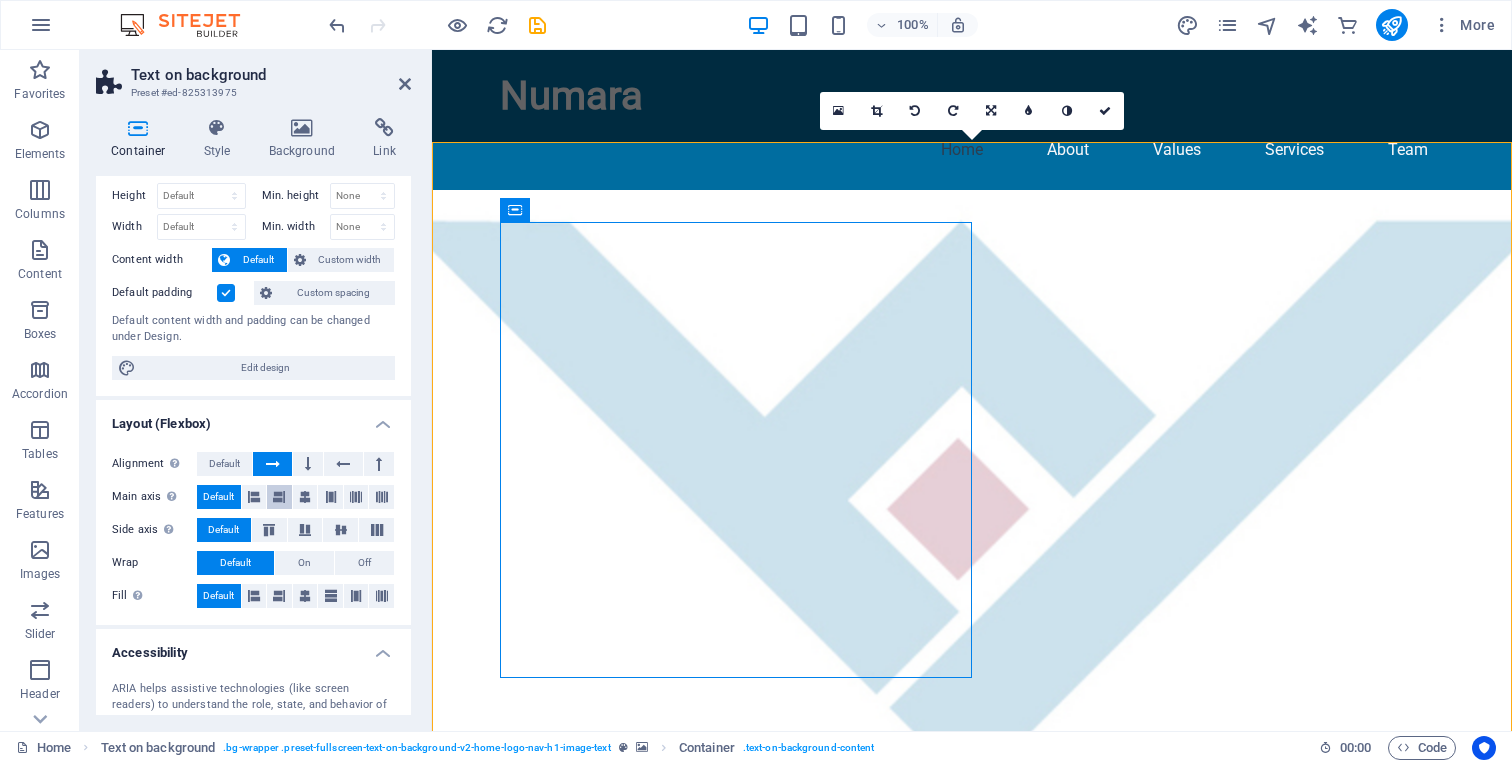 click at bounding box center (279, 497) 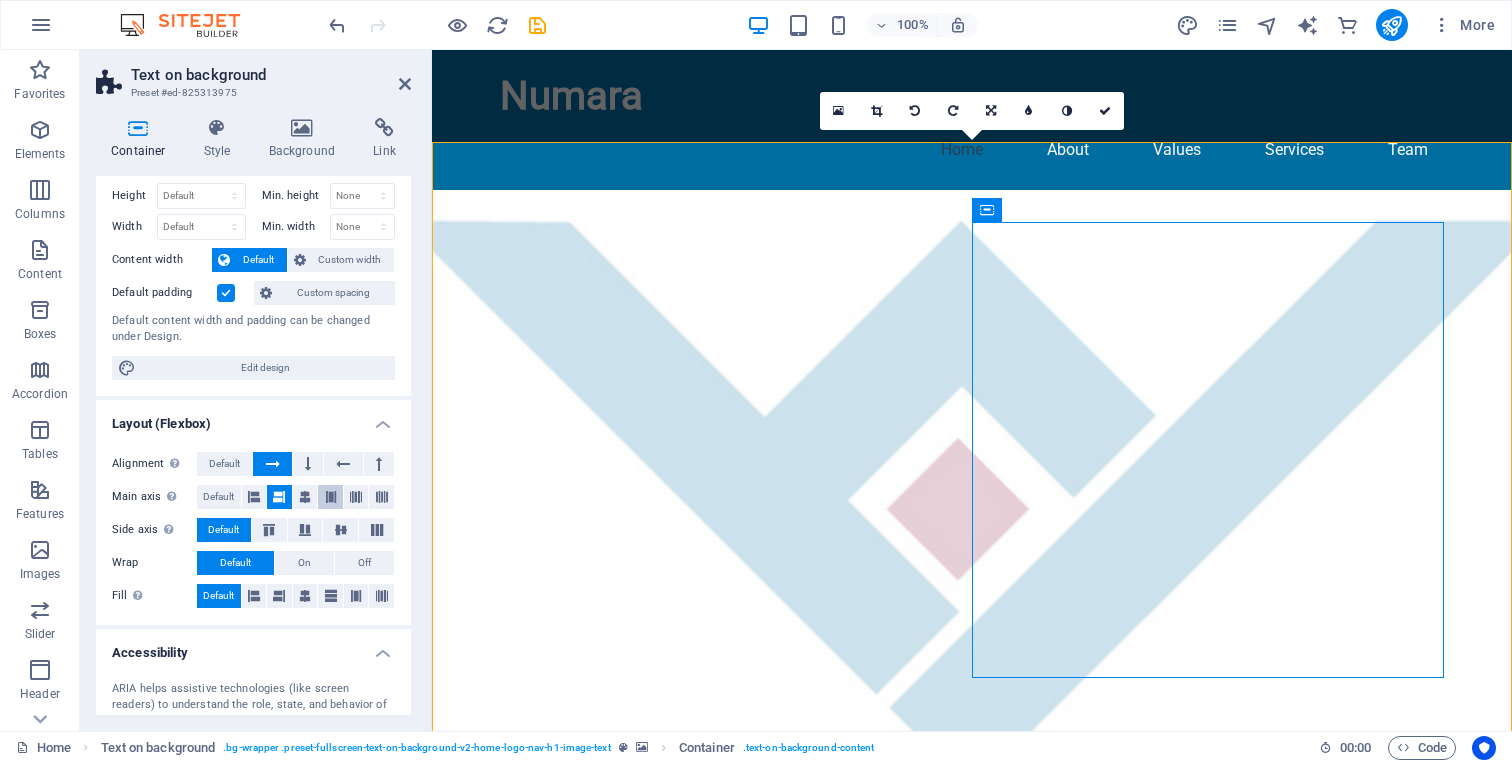 click at bounding box center [331, 497] 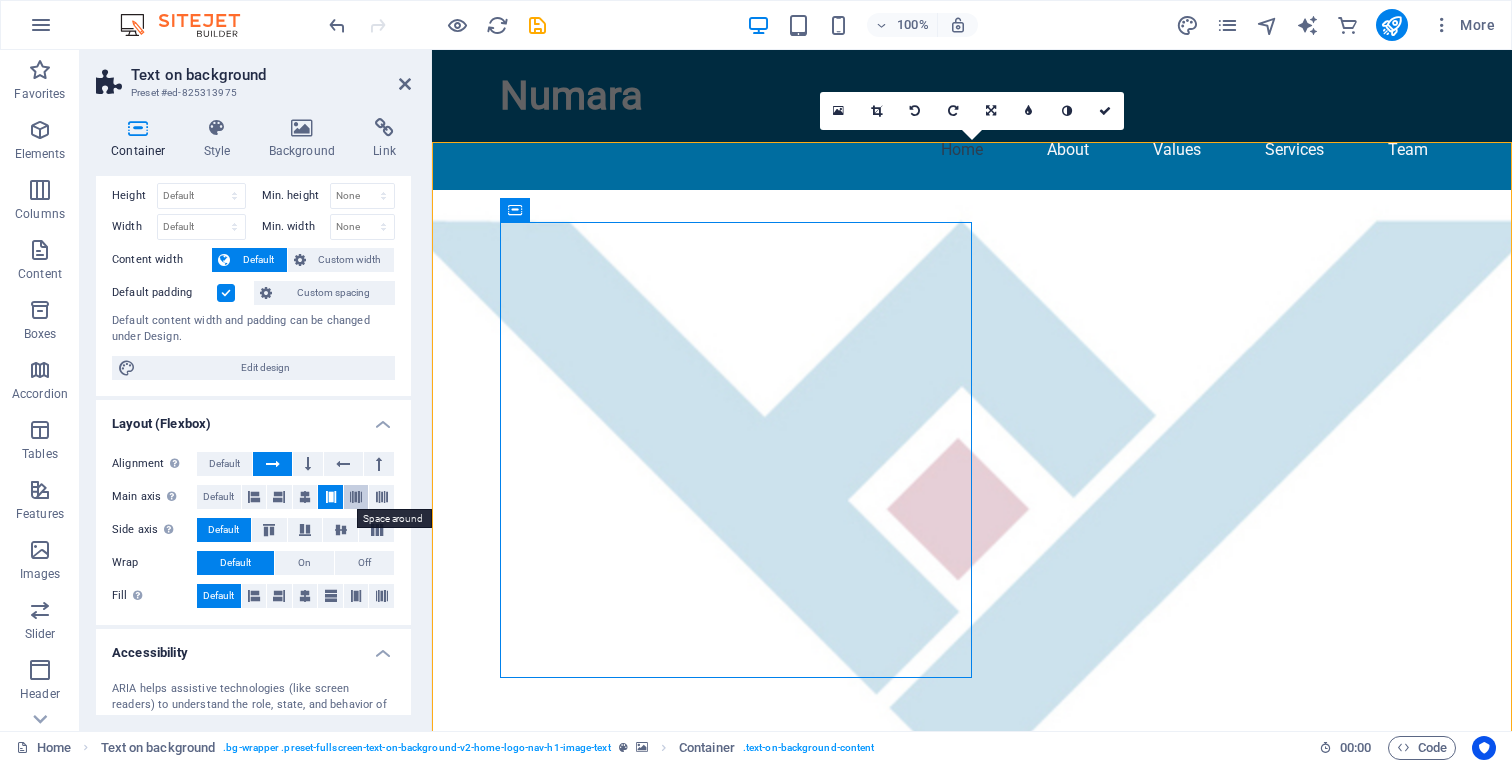 click at bounding box center (356, 497) 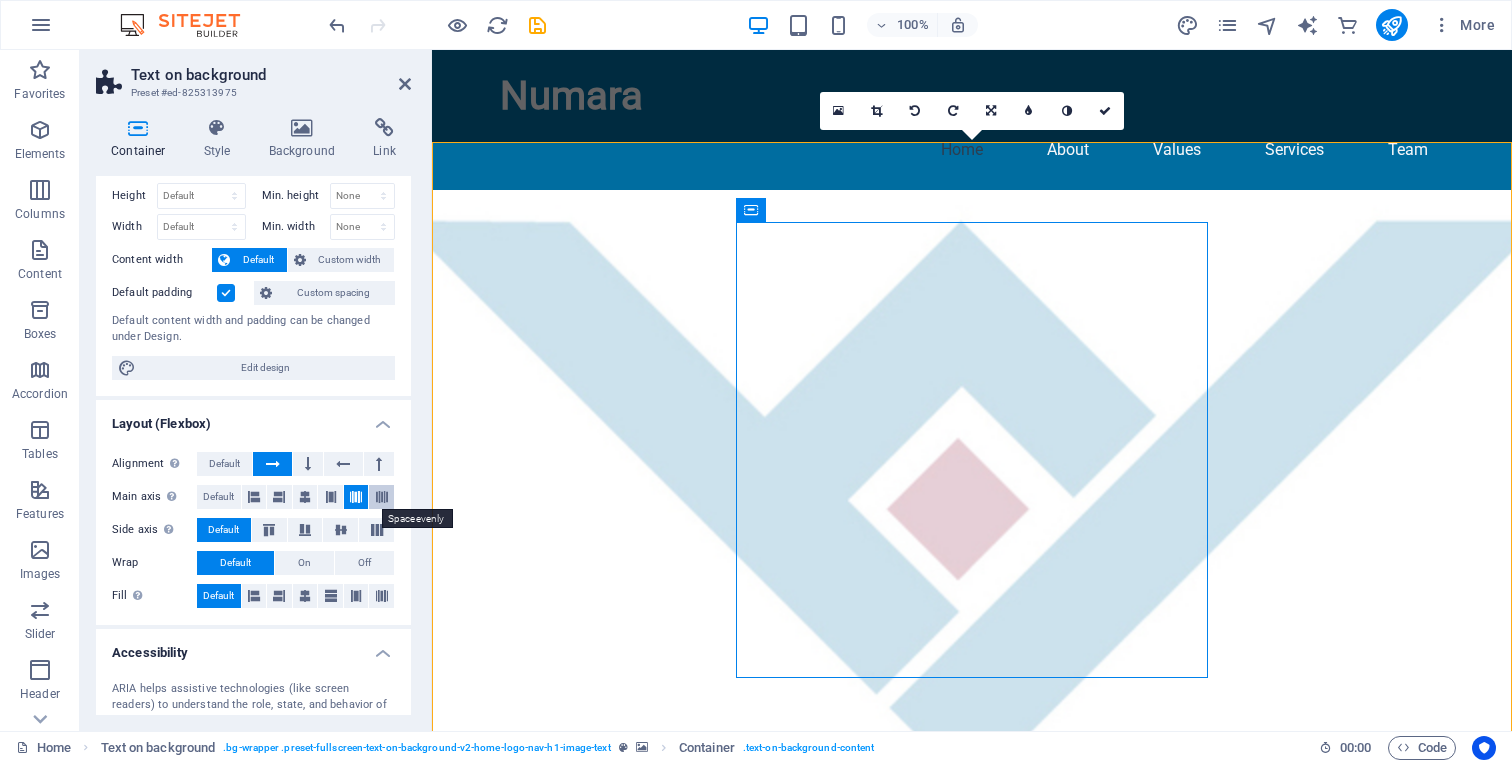 click at bounding box center (382, 497) 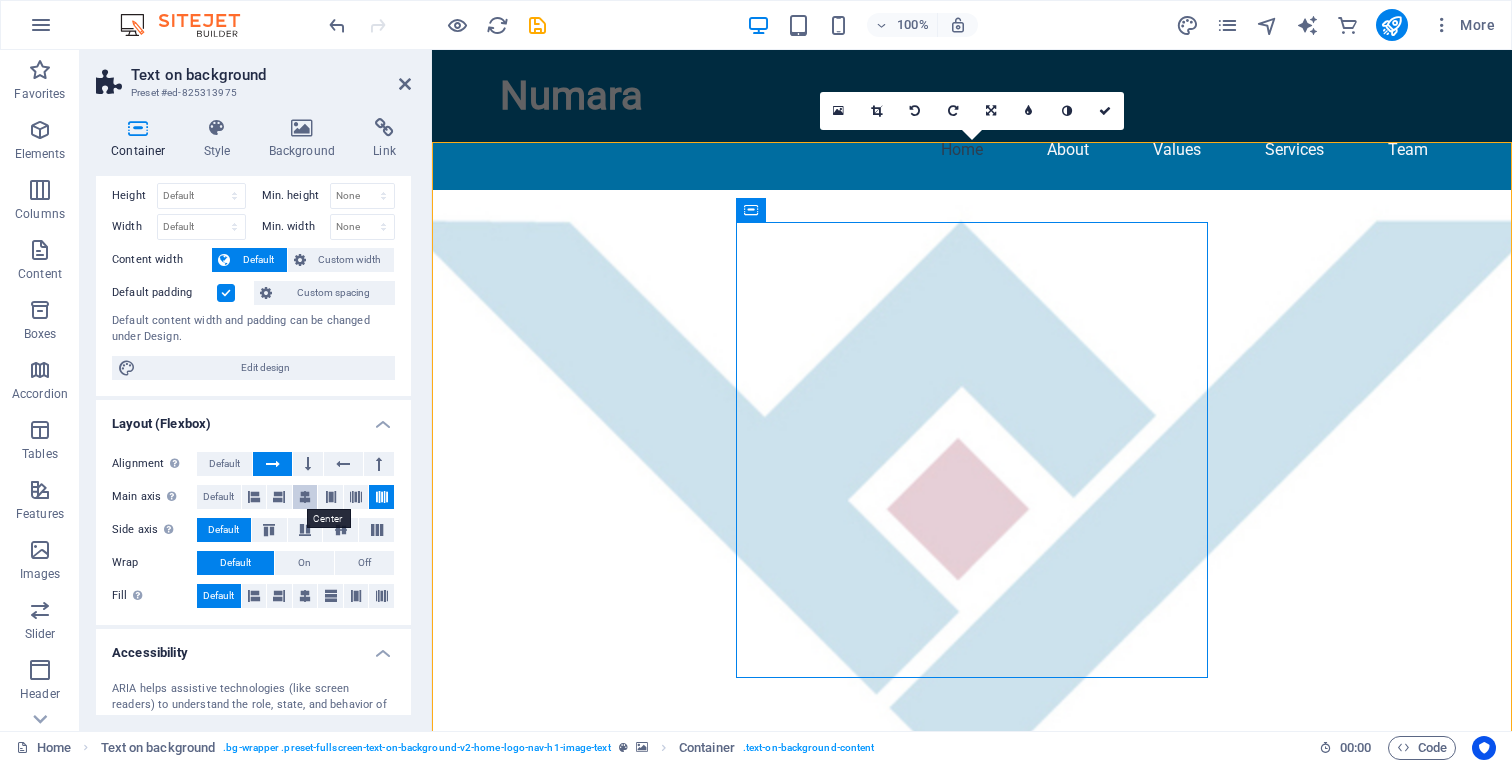 click at bounding box center (305, 497) 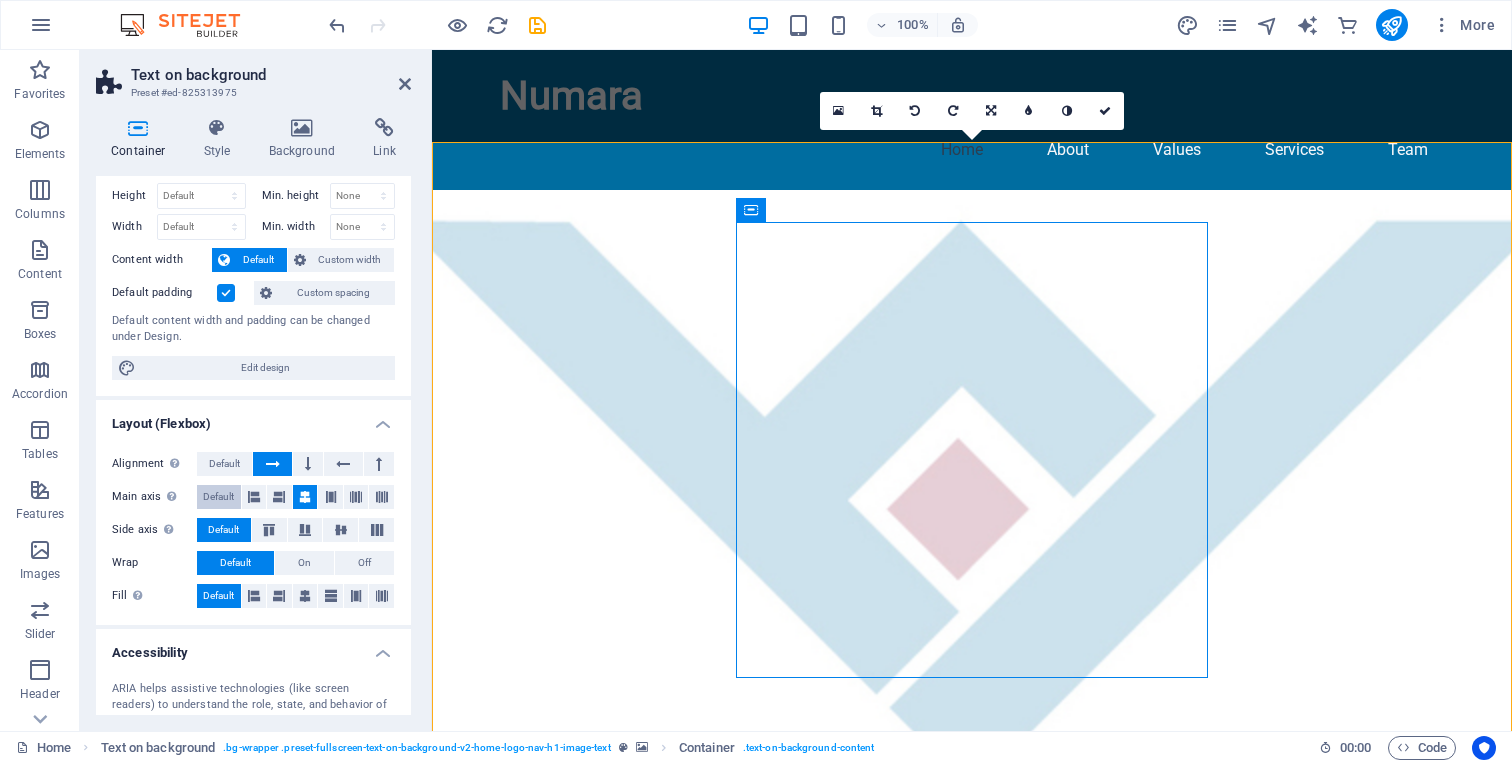 click on "Default" at bounding box center [218, 497] 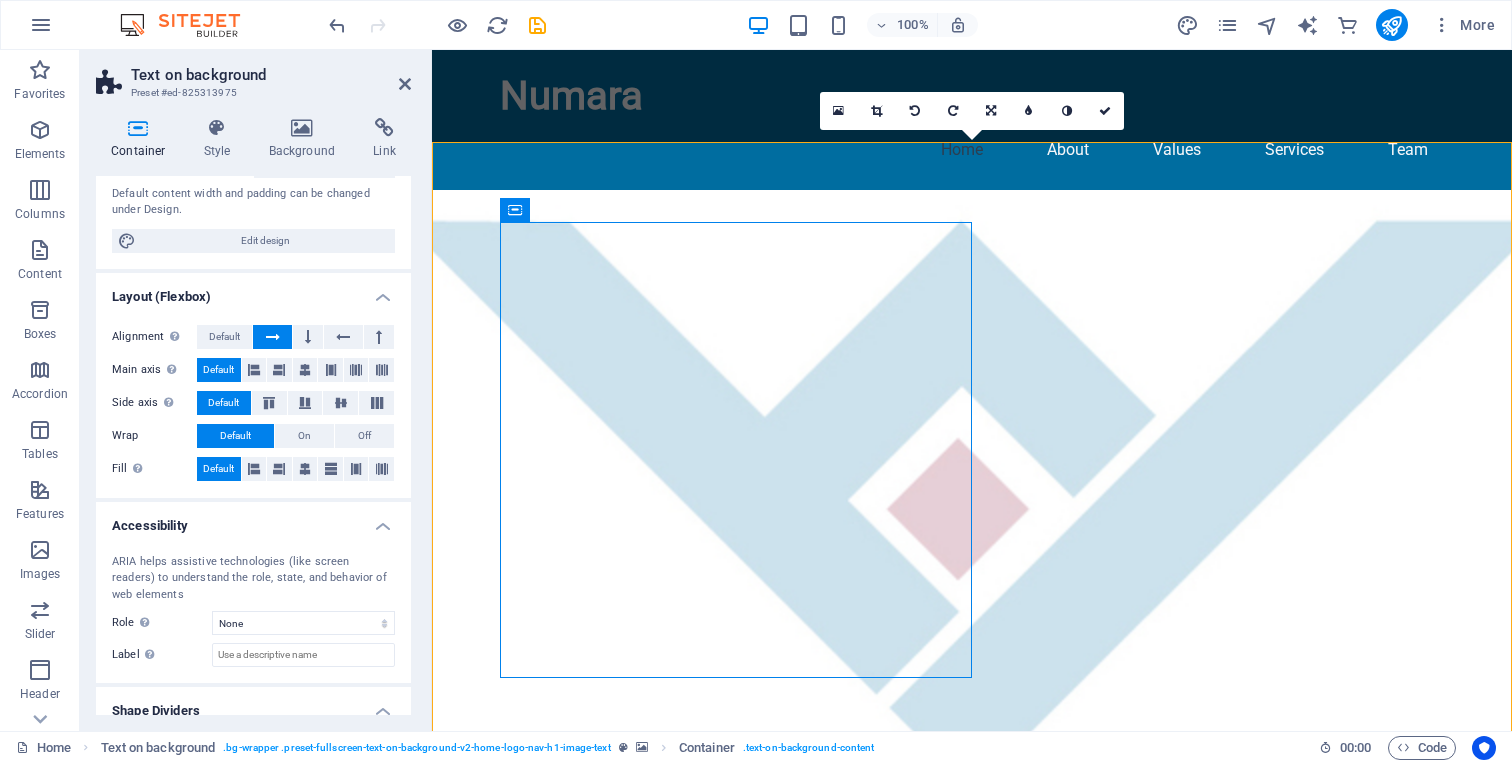 scroll, scrollTop: 236, scrollLeft: 0, axis: vertical 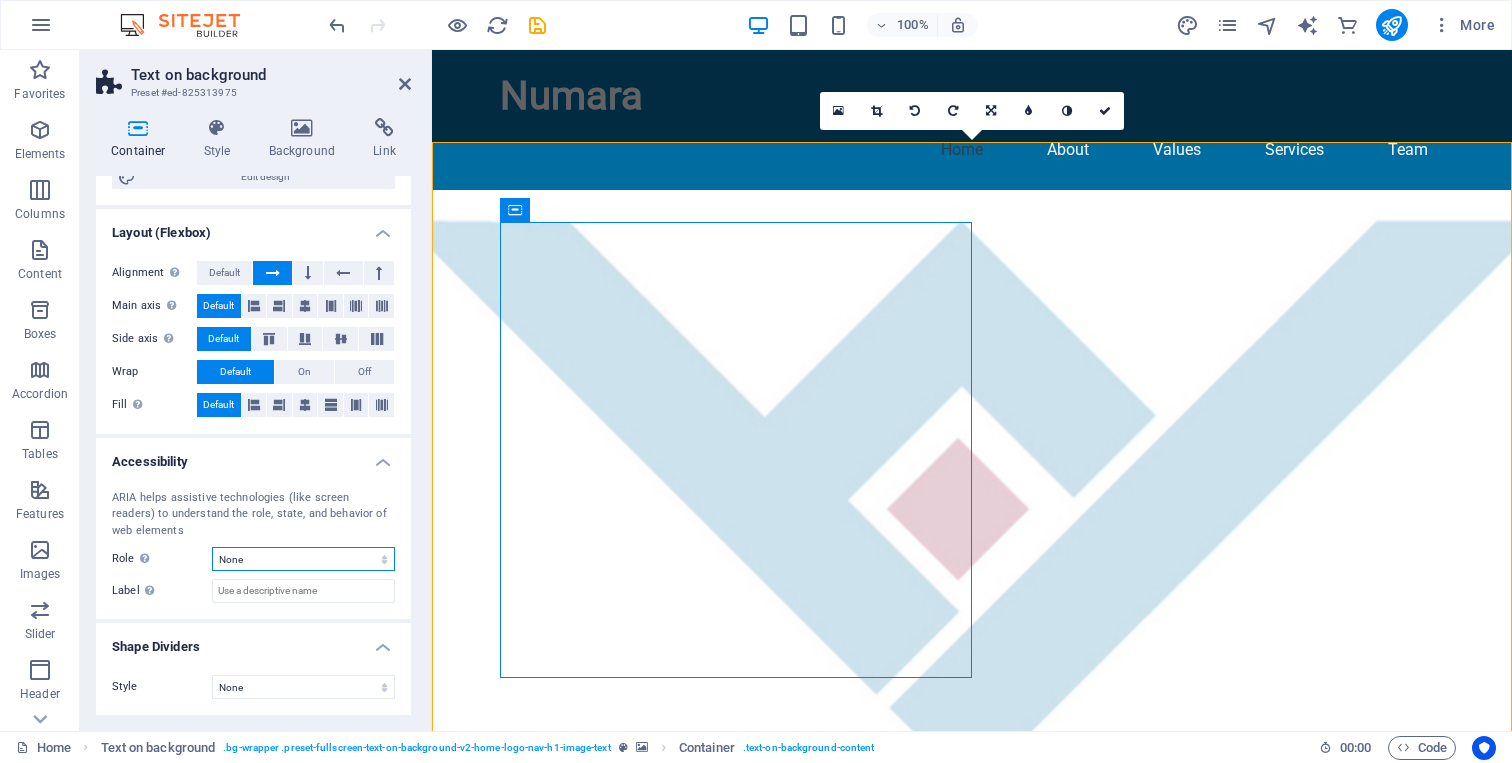 click on "None Alert Article Banner Comment Complementary Dialog Footer Header Marquee Presentation Region Section Separator Status Timer" at bounding box center (303, 559) 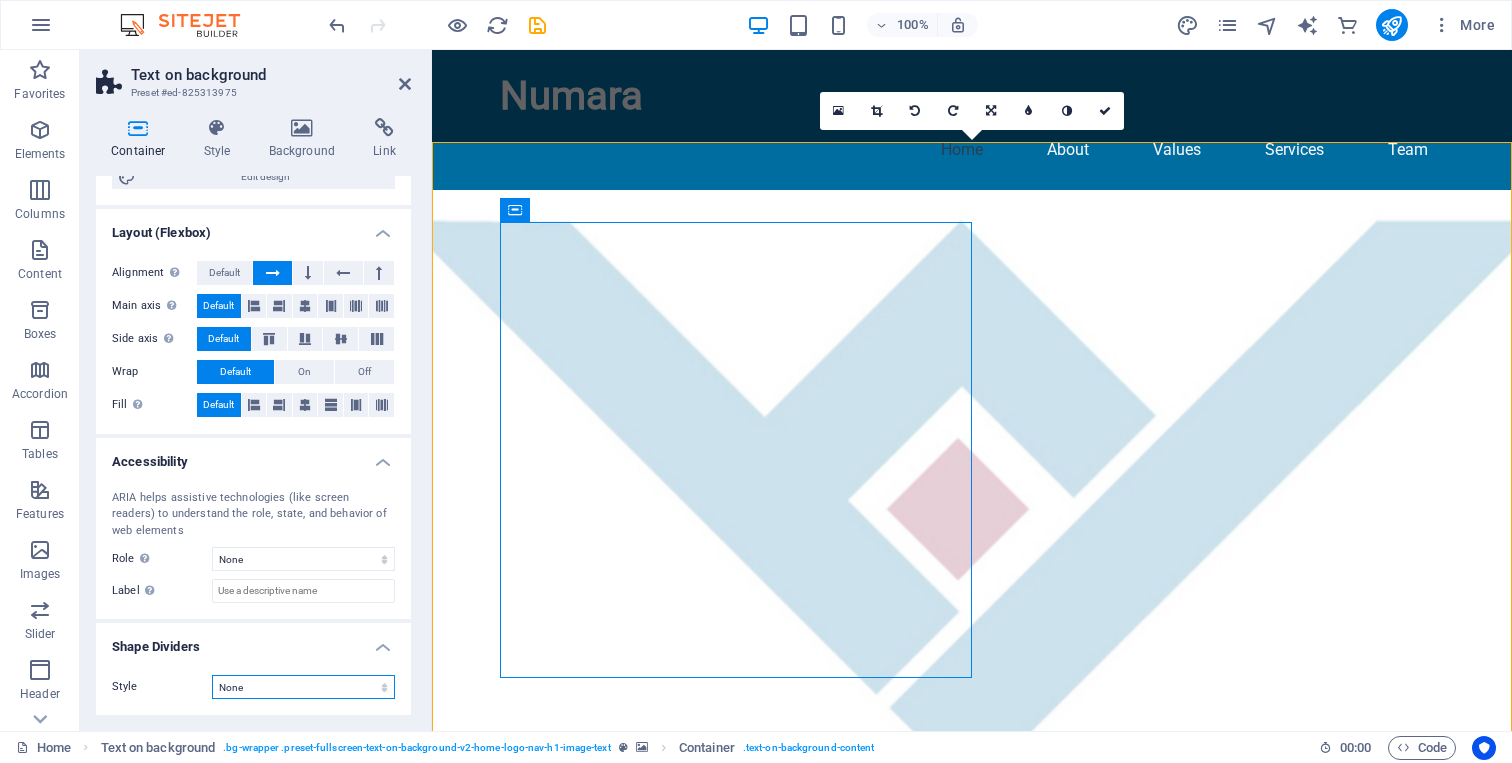 click on "None Triangle Square Diagonal Polygon 1 Polygon 2 Zigzag Multiple Zigzags Waves Multiple Waves Half Circle Circle Circle Shadow Blocks Hexagons Clouds Multiple Clouds Fan Pyramids Book Paint Drip Fire Shredded Paper Arrow" at bounding box center (303, 687) 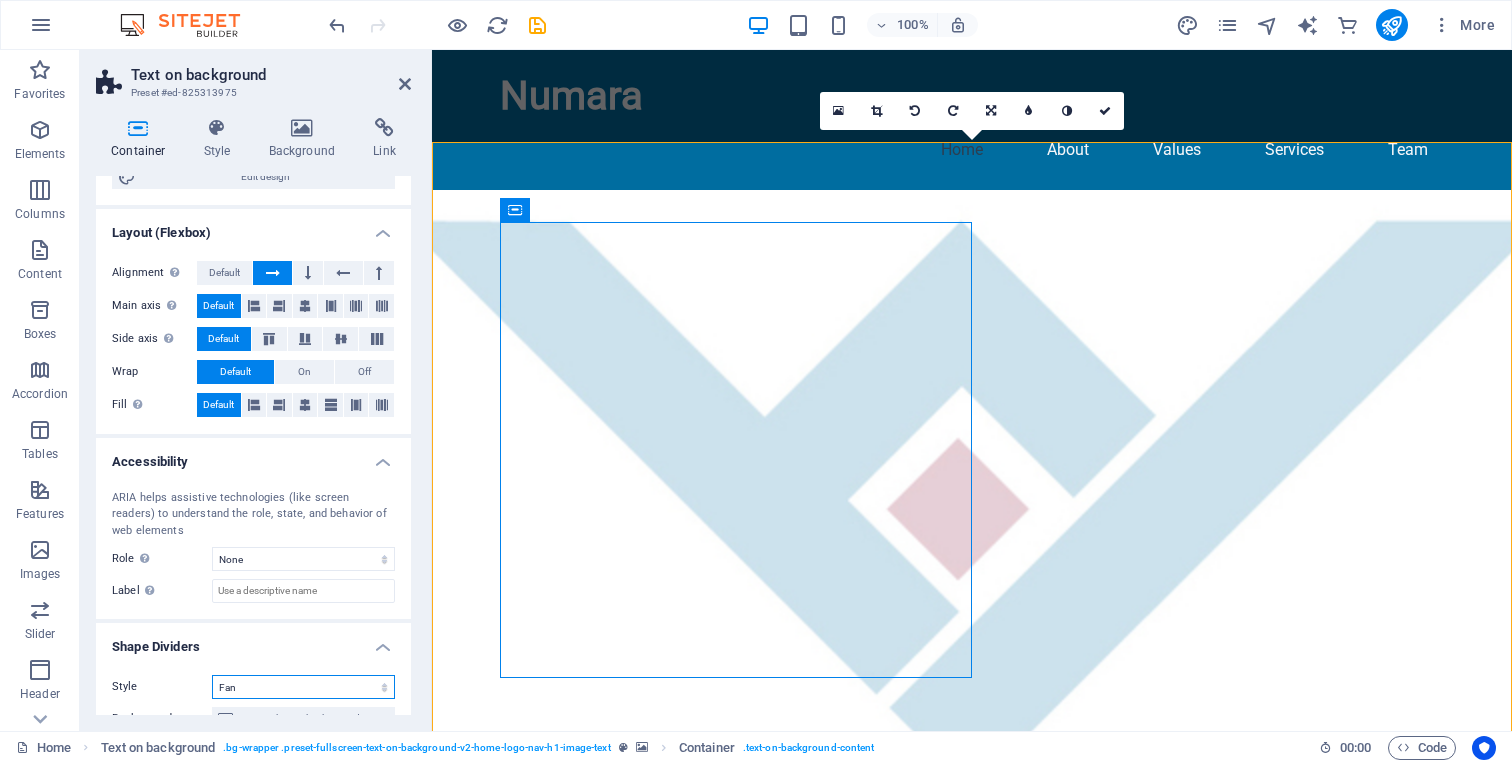 click on "None Triangle Square Diagonal Polygon 1 Polygon 2 Zigzag Multiple Zigzags Waves Multiple Waves Half Circle Circle Circle Shadow Blocks Hexagons Clouds Multiple Clouds Fan Pyramids Book Paint Drip Fire Shredded Paper Arrow" at bounding box center [303, 687] 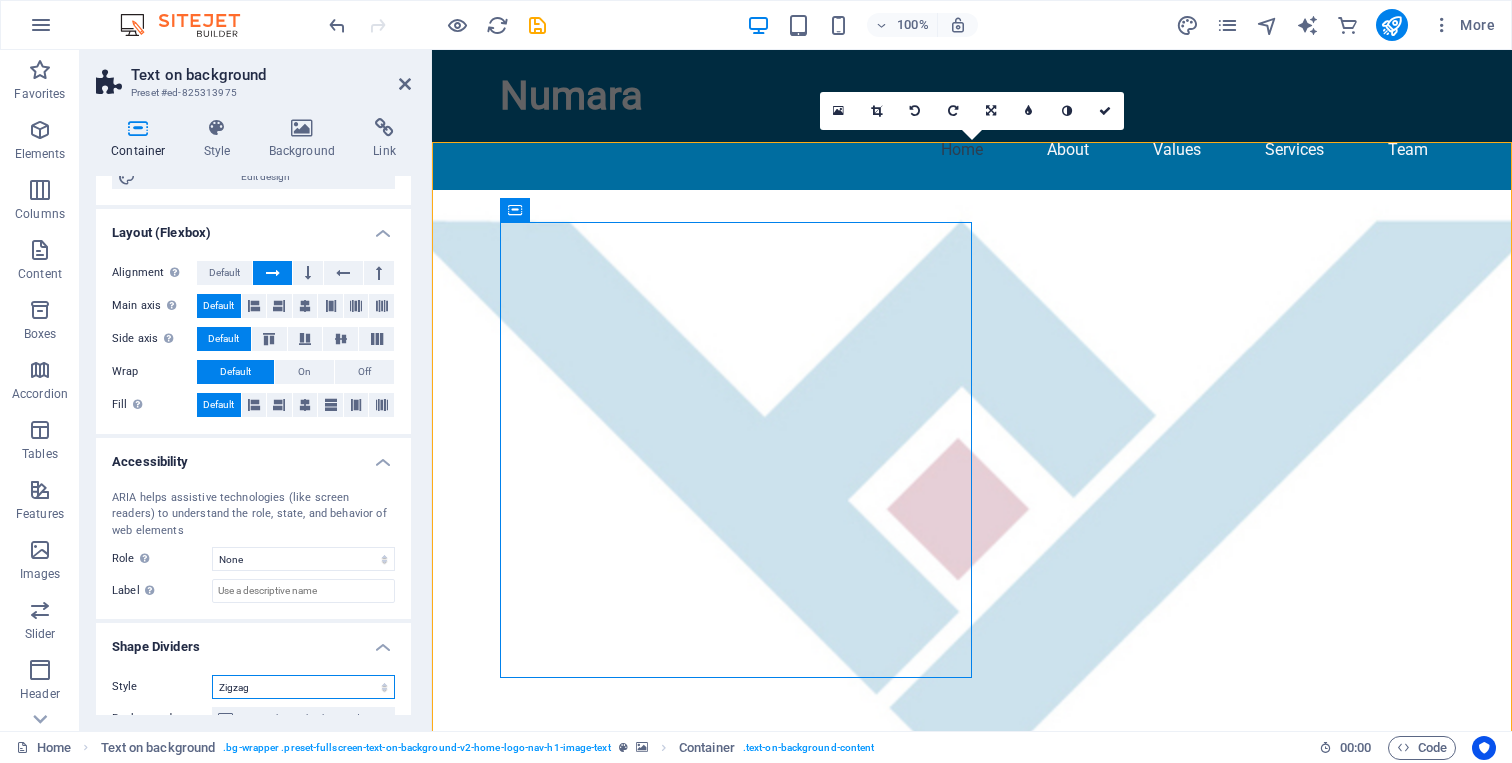 click on "None Triangle Square Diagonal Polygon 1 Polygon 2 Zigzag Multiple Zigzags Waves Multiple Waves Half Circle Circle Circle Shadow Blocks Hexagons Clouds Multiple Clouds Fan Pyramids Book Paint Drip Fire Shredded Paper Arrow" at bounding box center [303, 687] 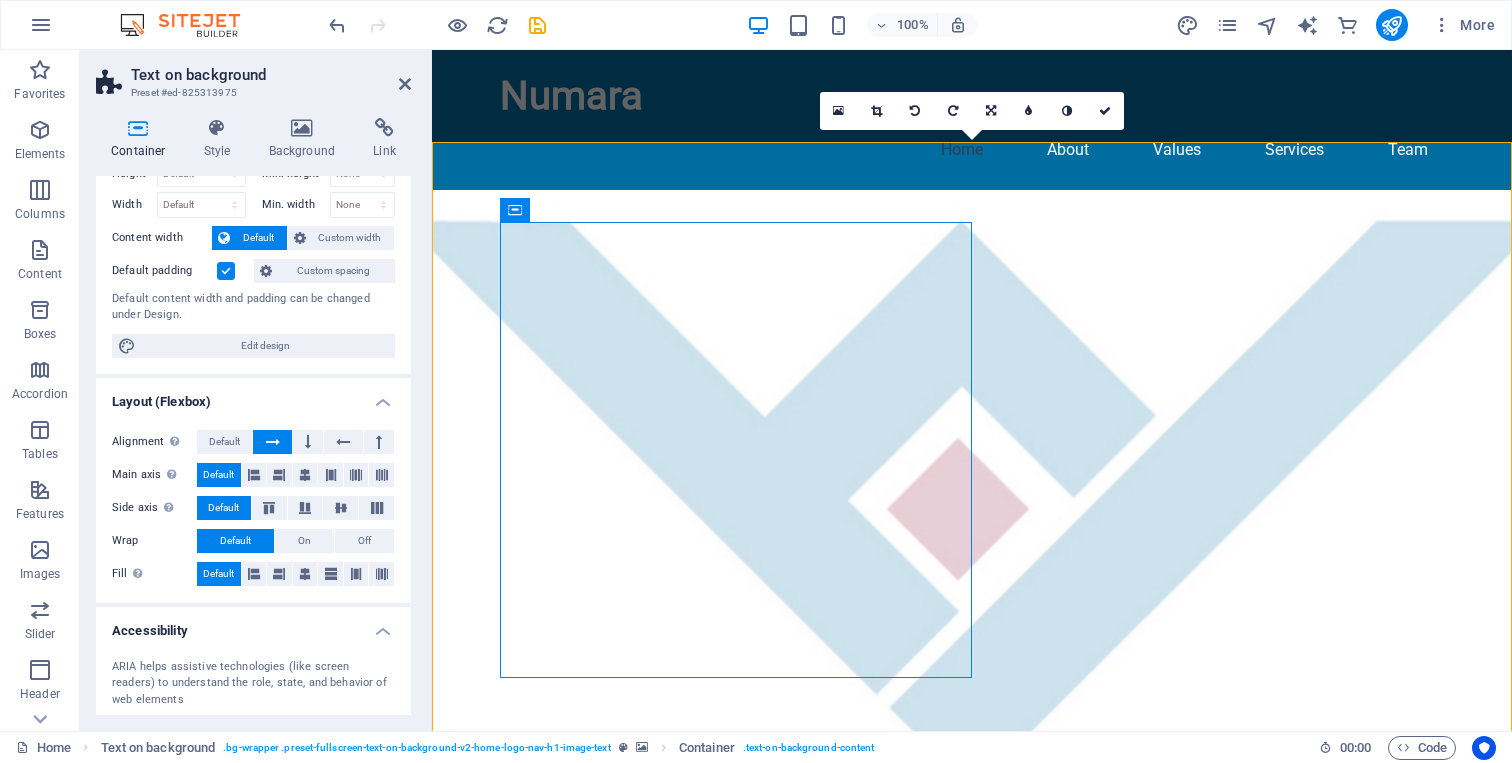 scroll, scrollTop: 0, scrollLeft: 0, axis: both 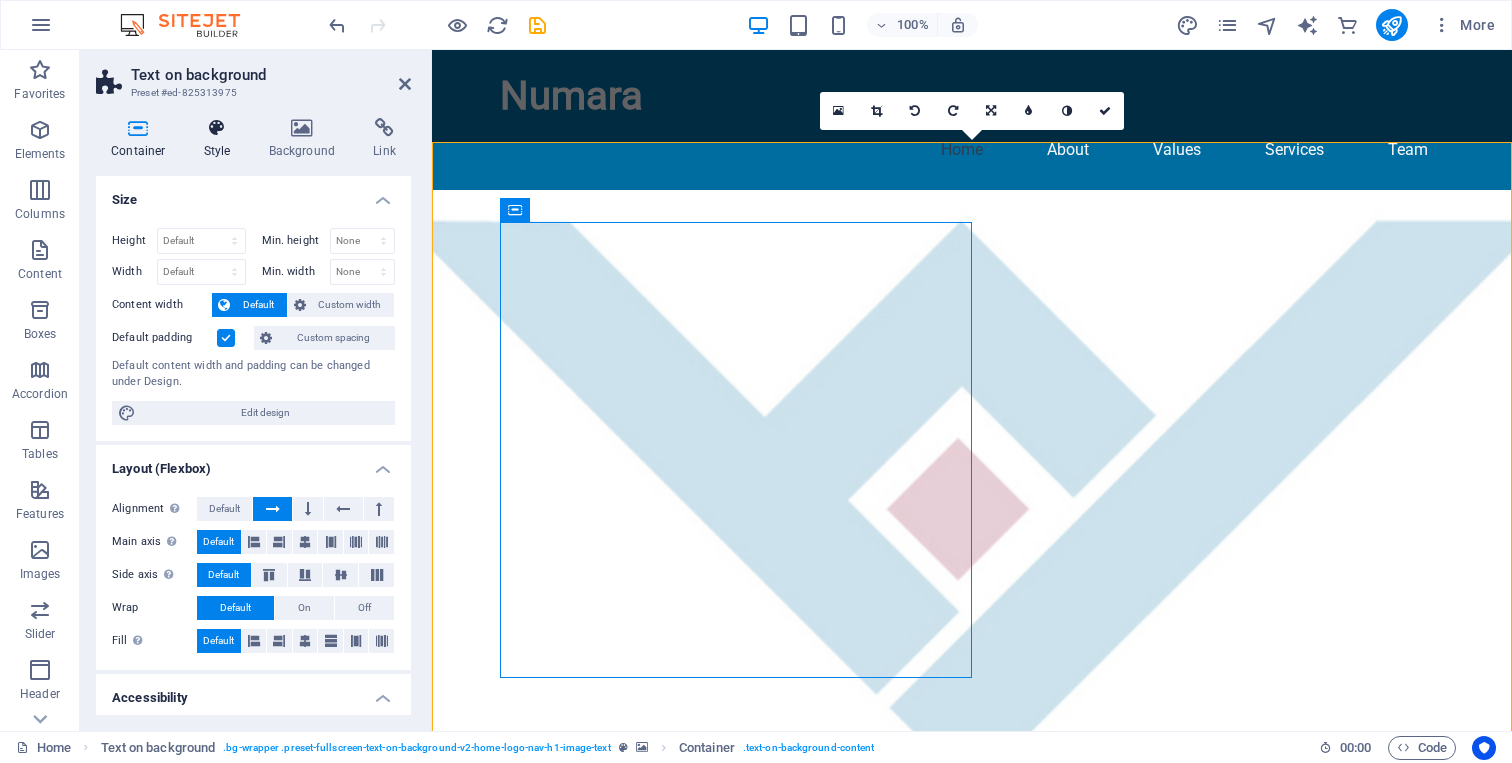 click on "Style" at bounding box center [221, 139] 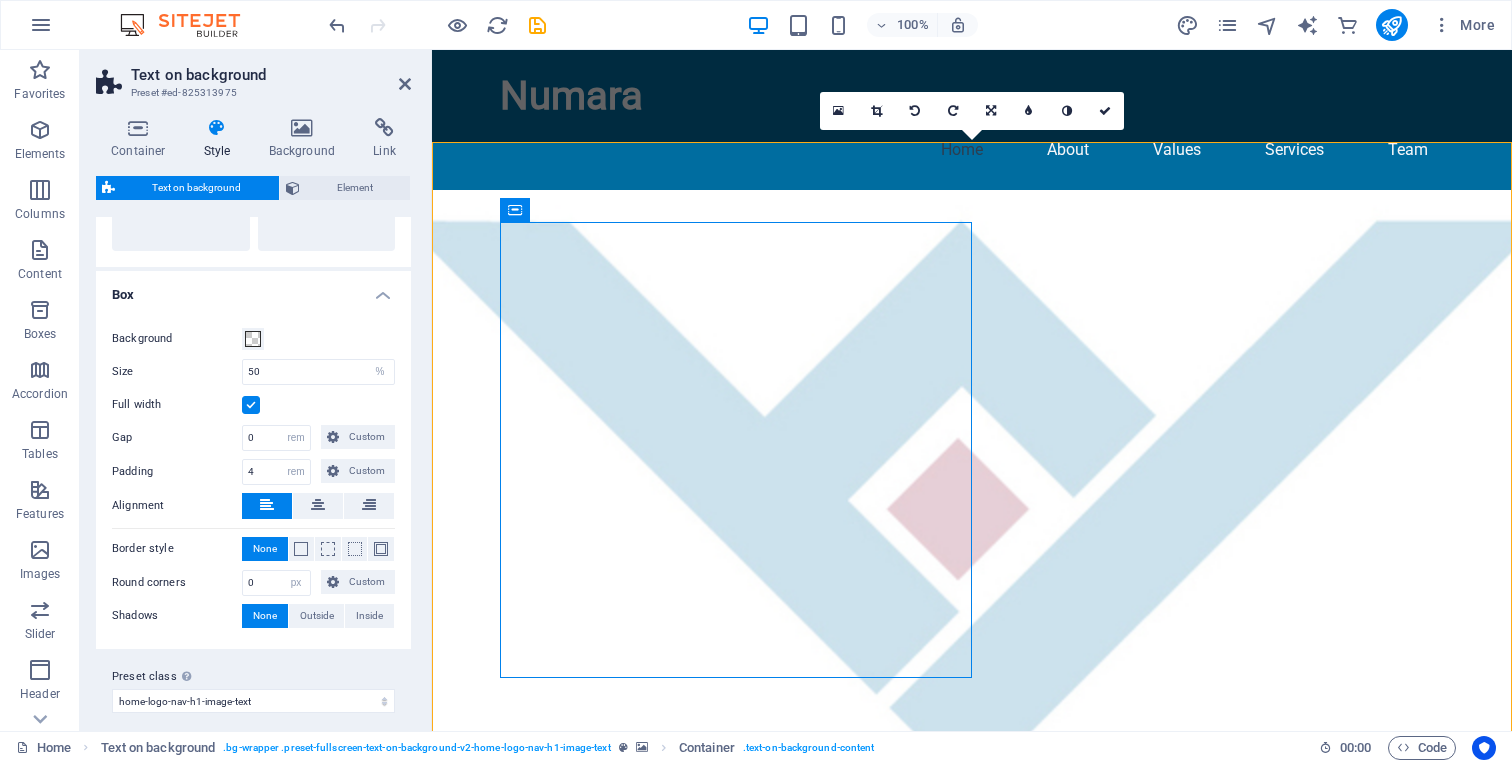 scroll, scrollTop: 163, scrollLeft: 0, axis: vertical 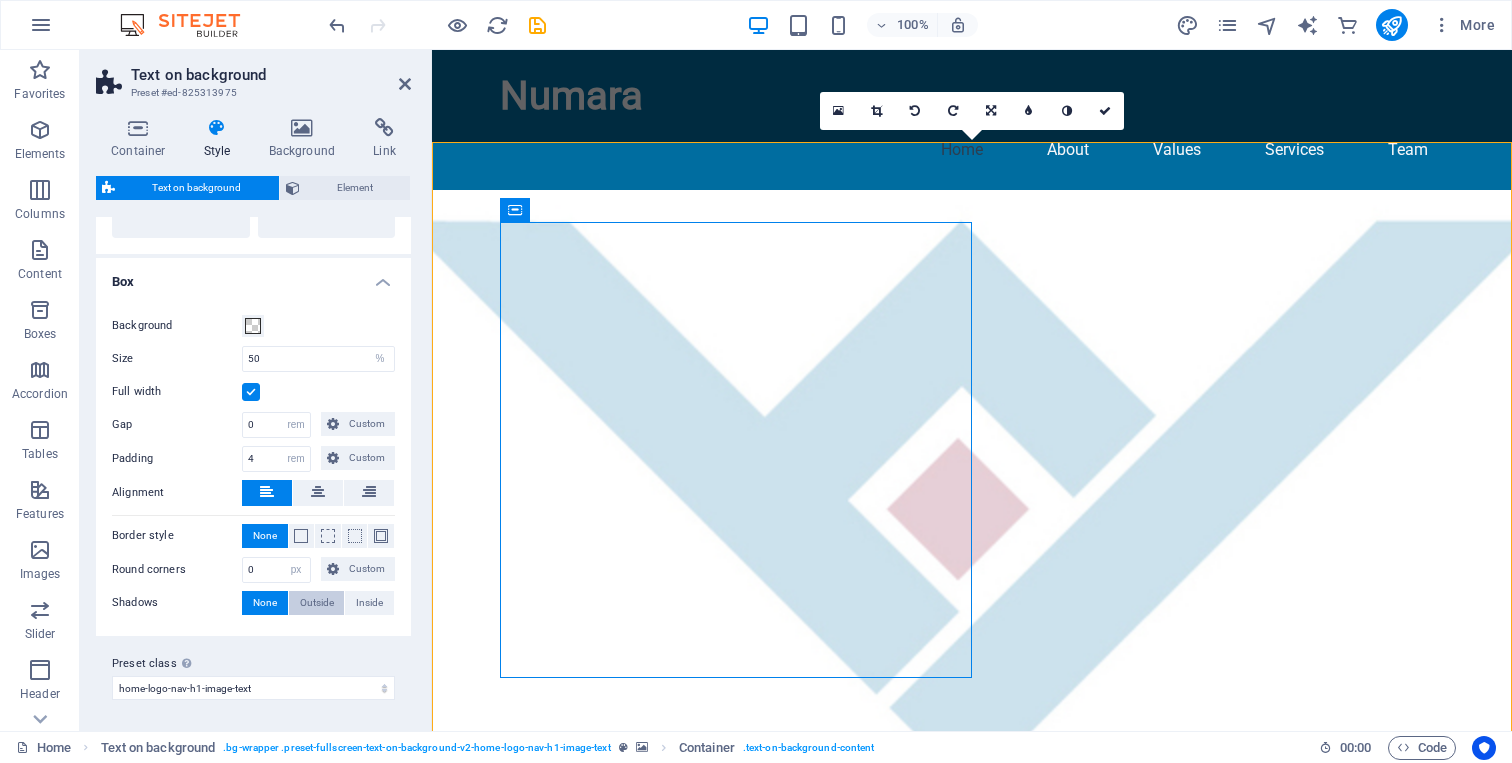 click on "Outside" at bounding box center [317, 603] 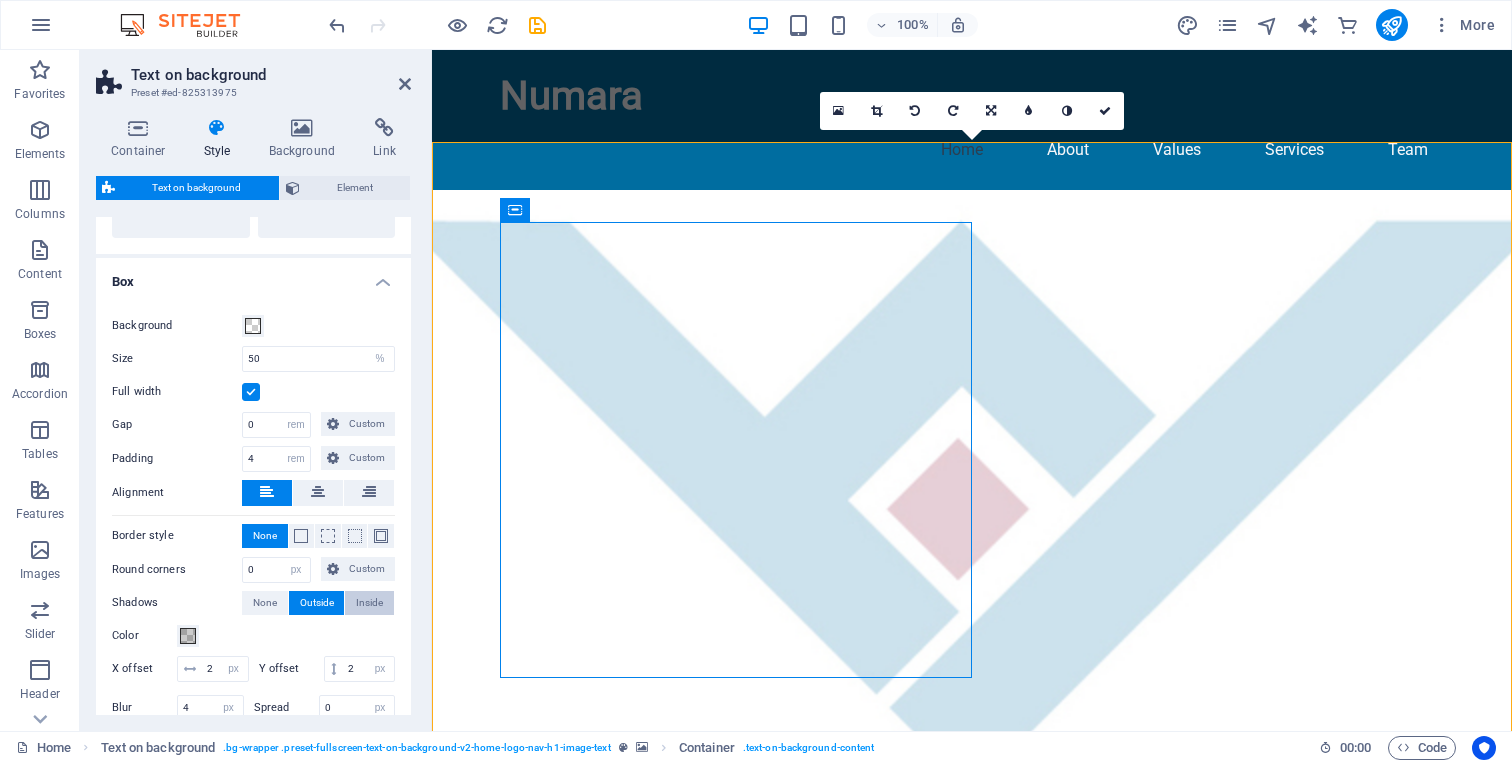 click on "Inside" at bounding box center [369, 603] 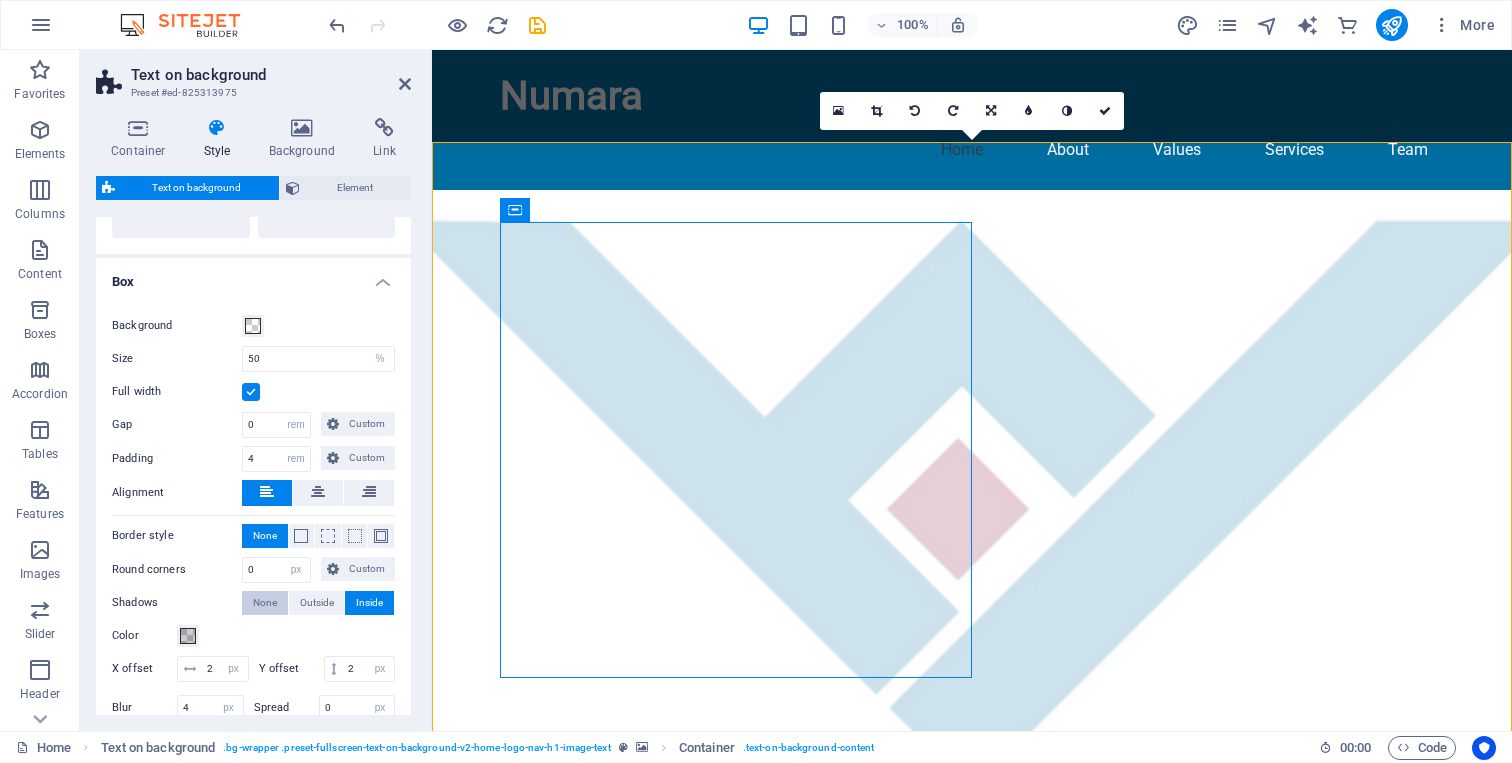 click on "None" at bounding box center (265, 603) 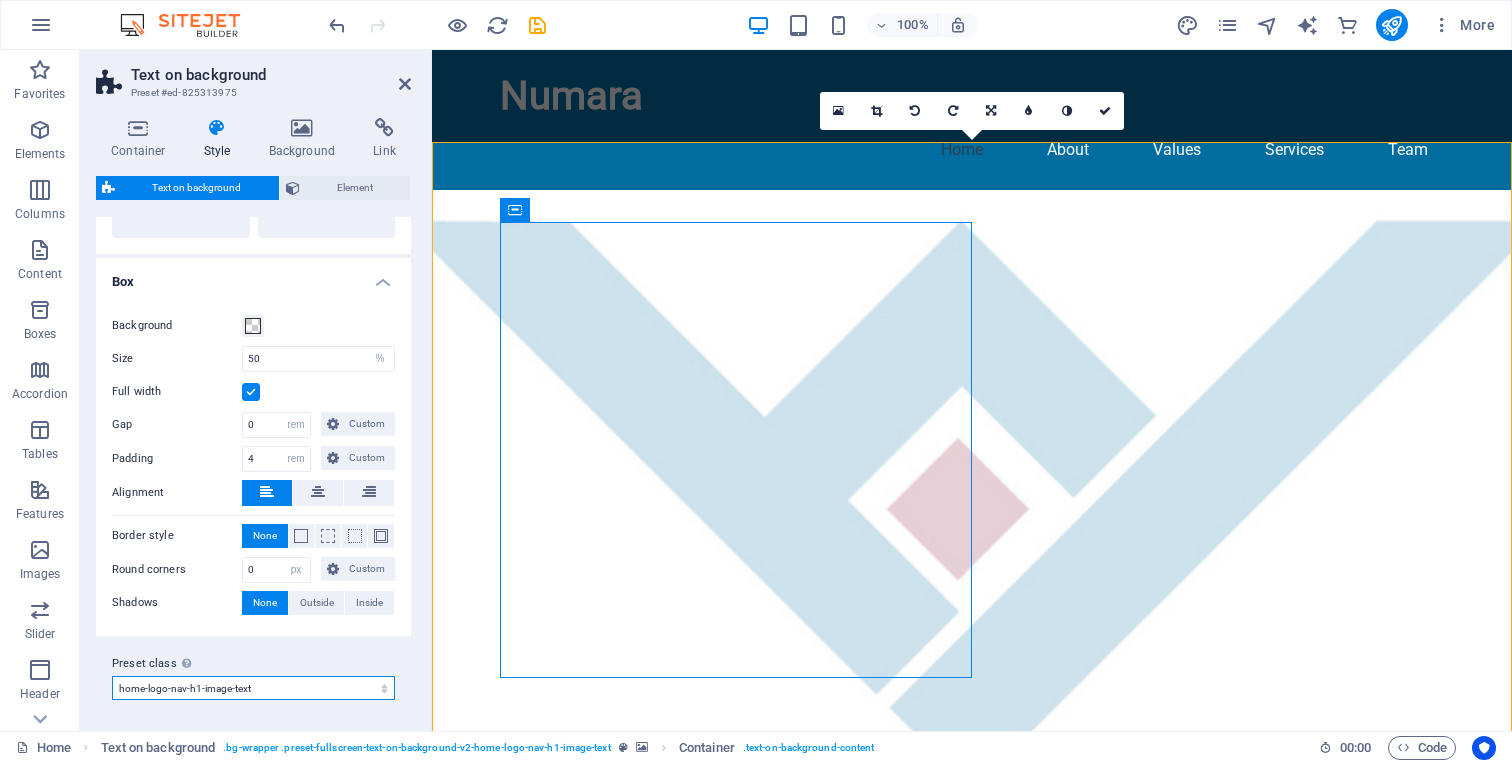 click on "default home-logo-nav-h1-image-text Add preset class" at bounding box center (253, 688) 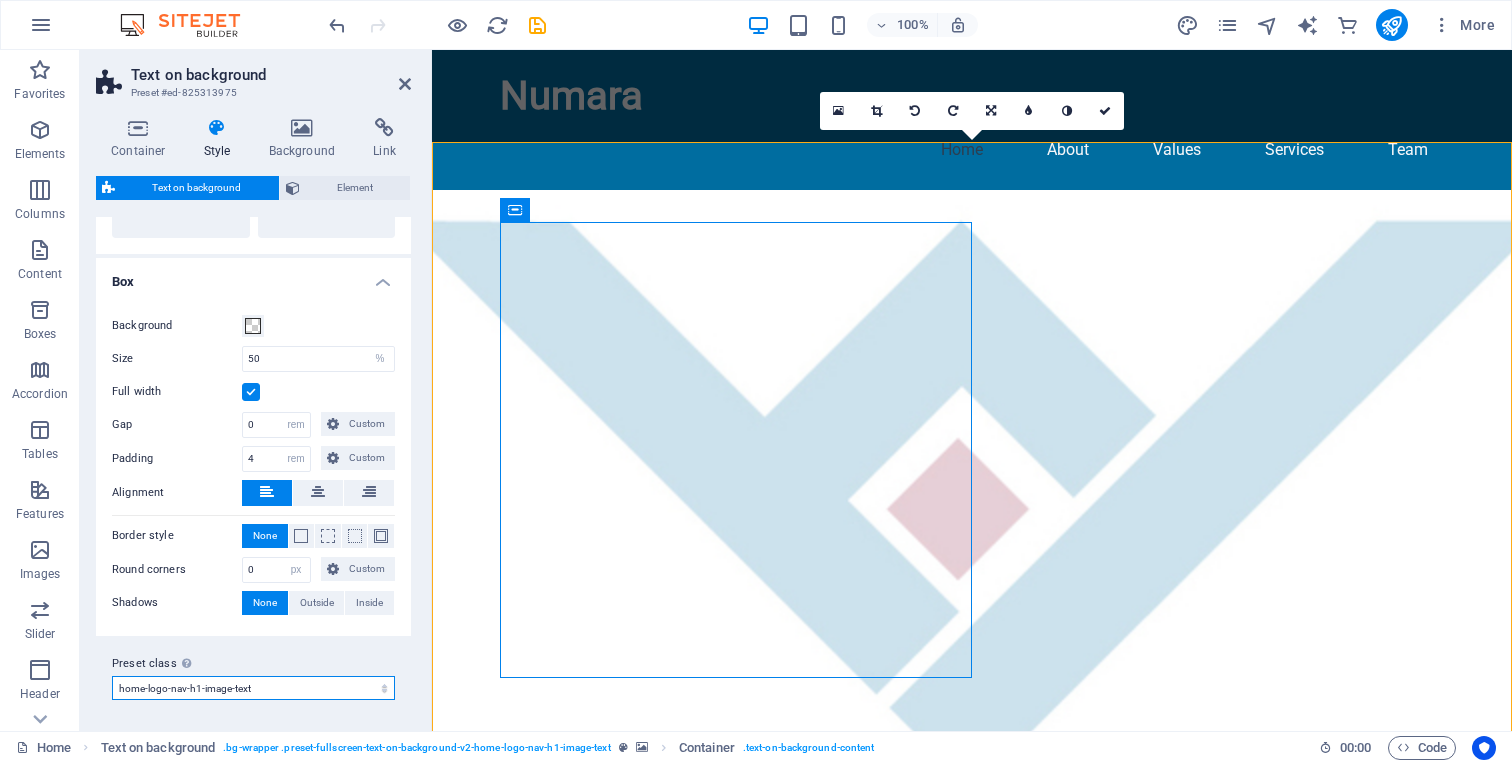 select on "preset-fullscreen-text-on-background-v2-default" 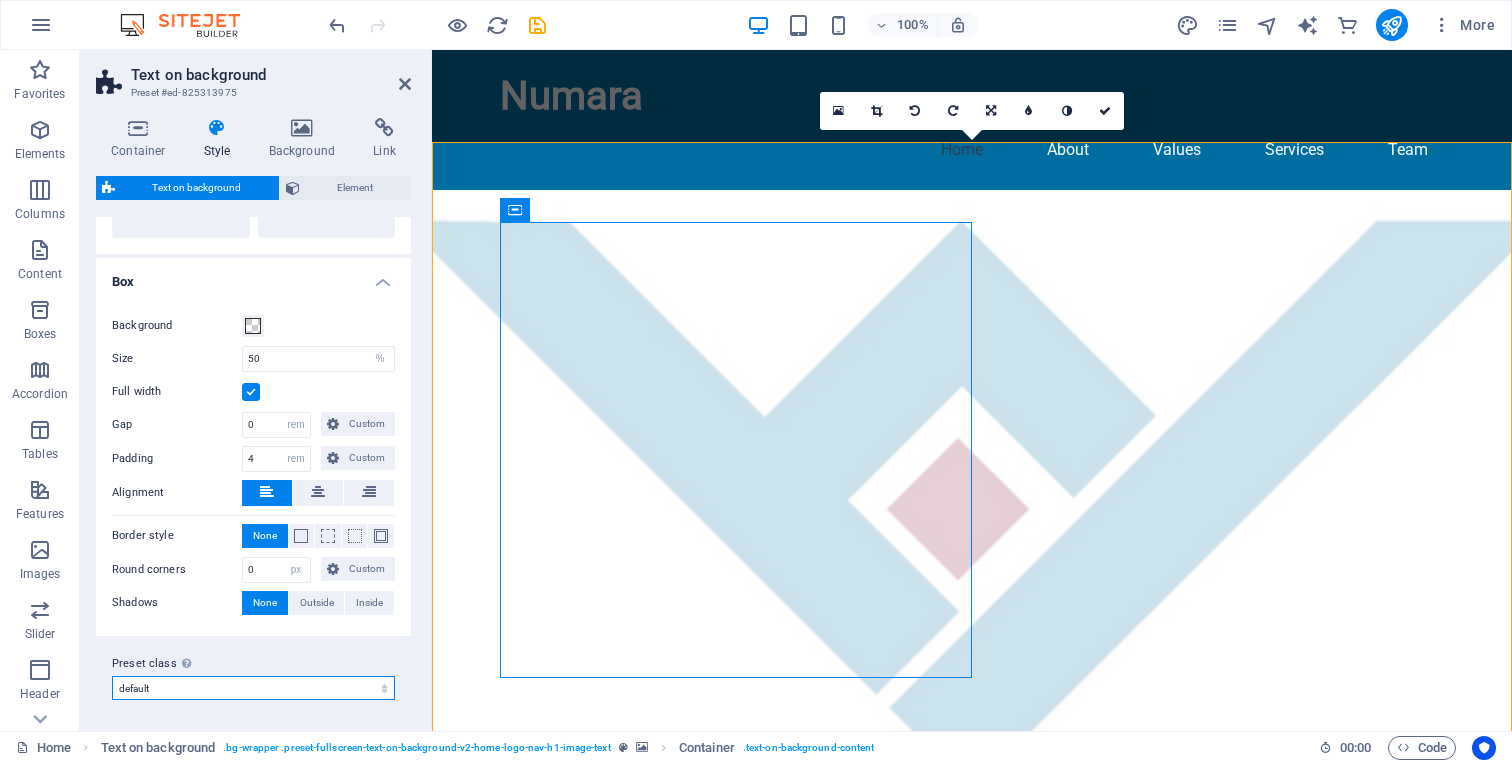 click on "default home-logo-nav-h1-image-text Add preset class" at bounding box center (253, 688) 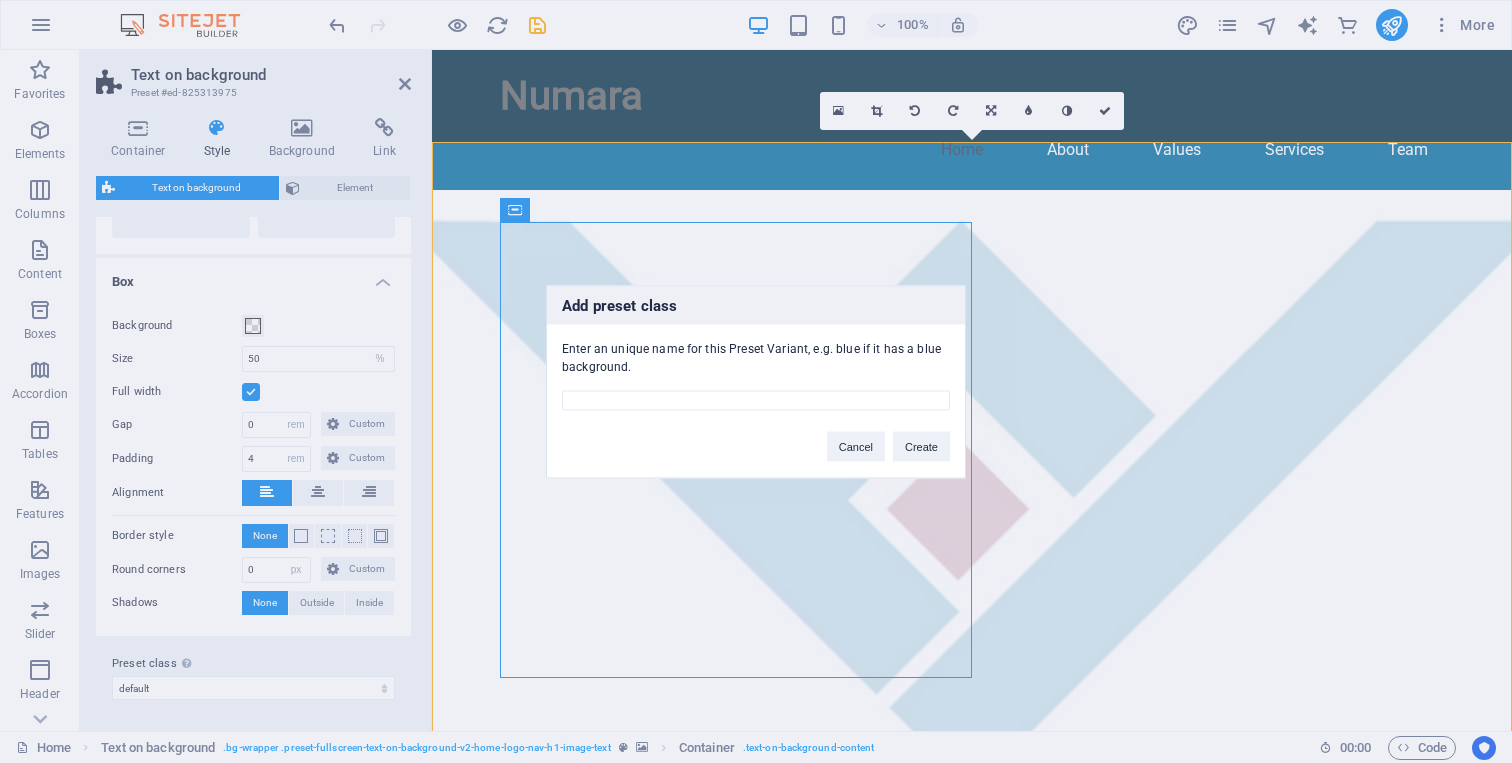 click on "Add preset class Enter an unique name for this Preset Variant, e.g. blue if it has a blue background. Cancel Create" at bounding box center (756, 381) 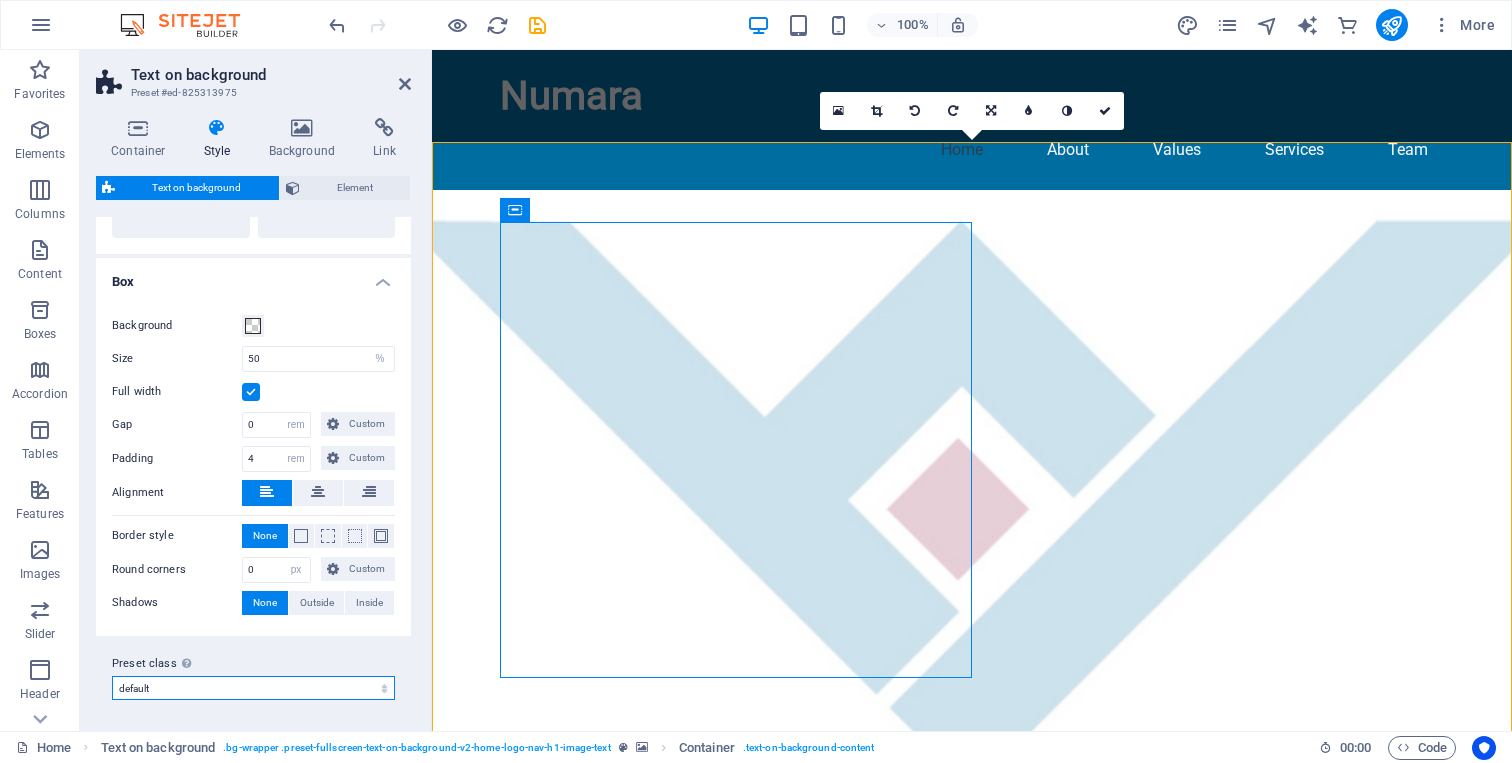 click on "default home-logo-nav-h1-image-text Add preset class" at bounding box center (253, 688) 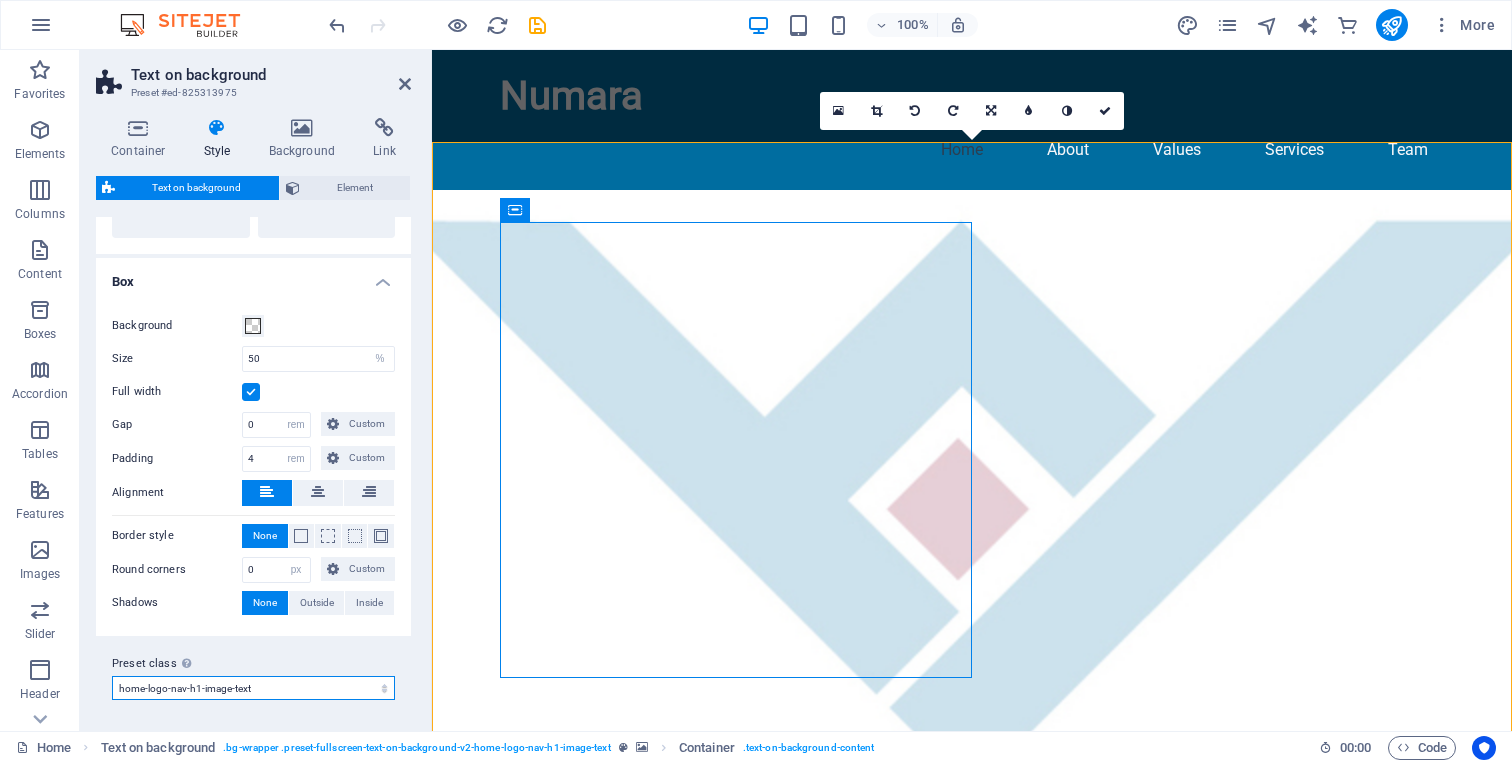 click on "default home-logo-nav-h1-image-text Add preset class" at bounding box center [253, 688] 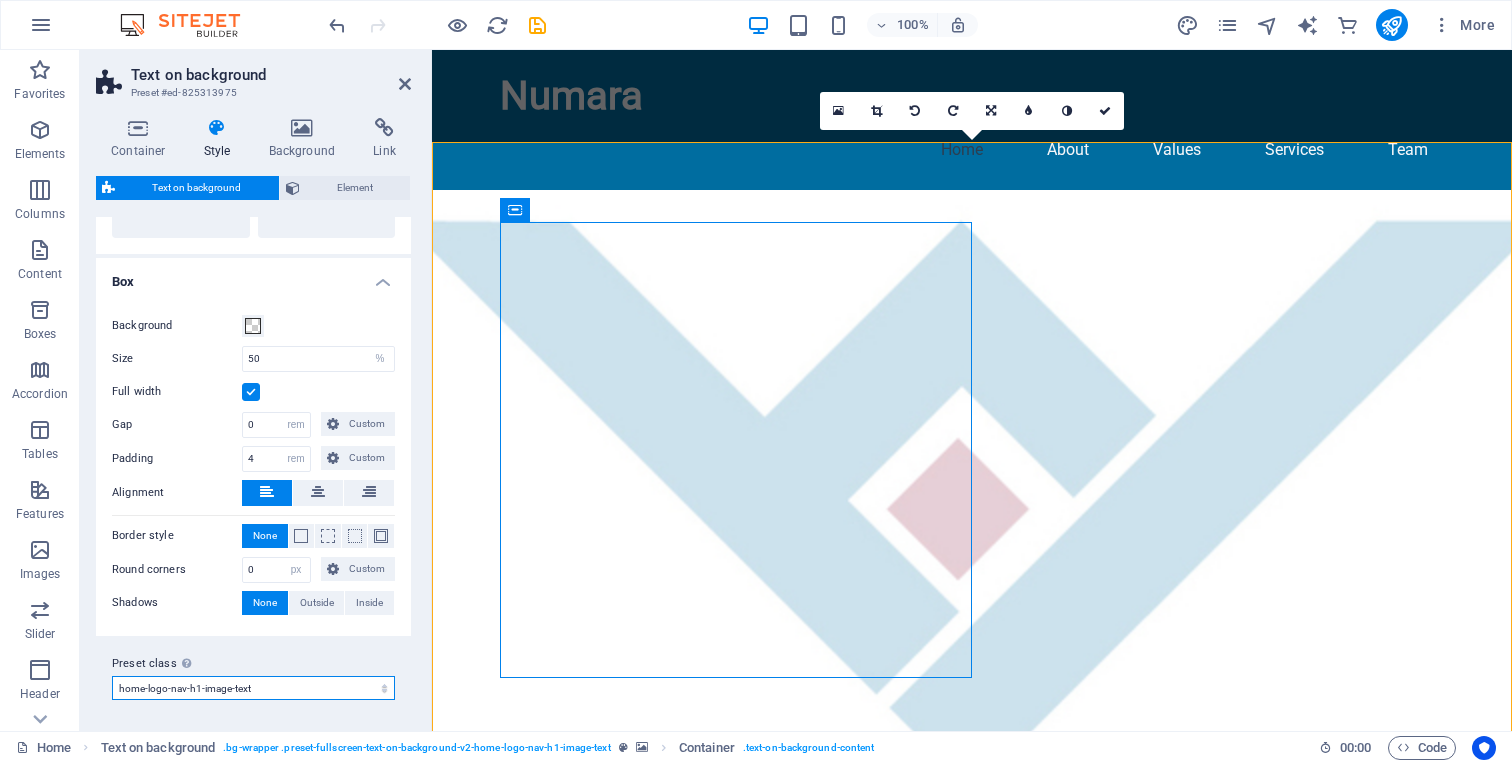 select on "preset-fullscreen-text-on-background-v2-default" 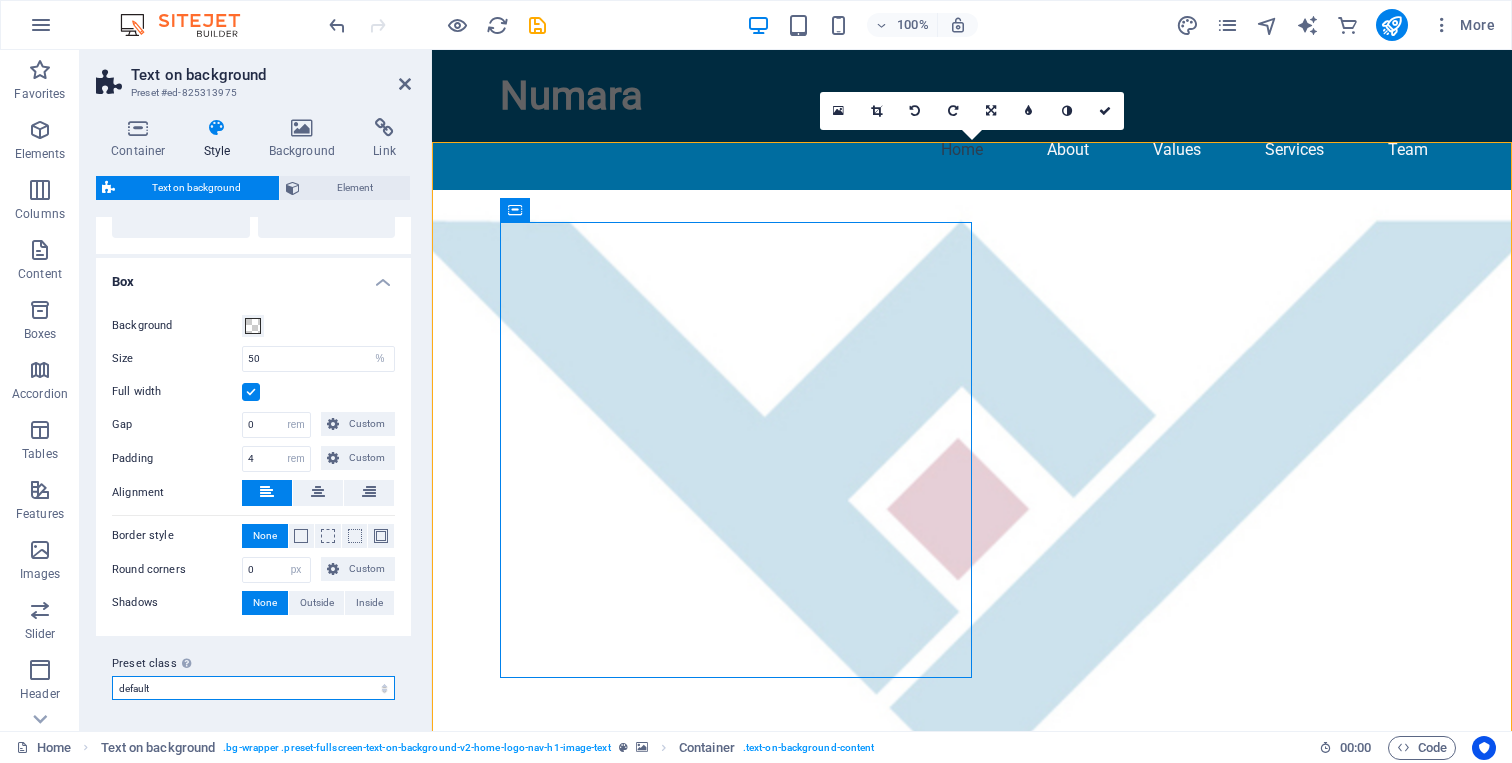 click on "default home-logo-nav-h1-image-text Add preset class" at bounding box center (253, 688) 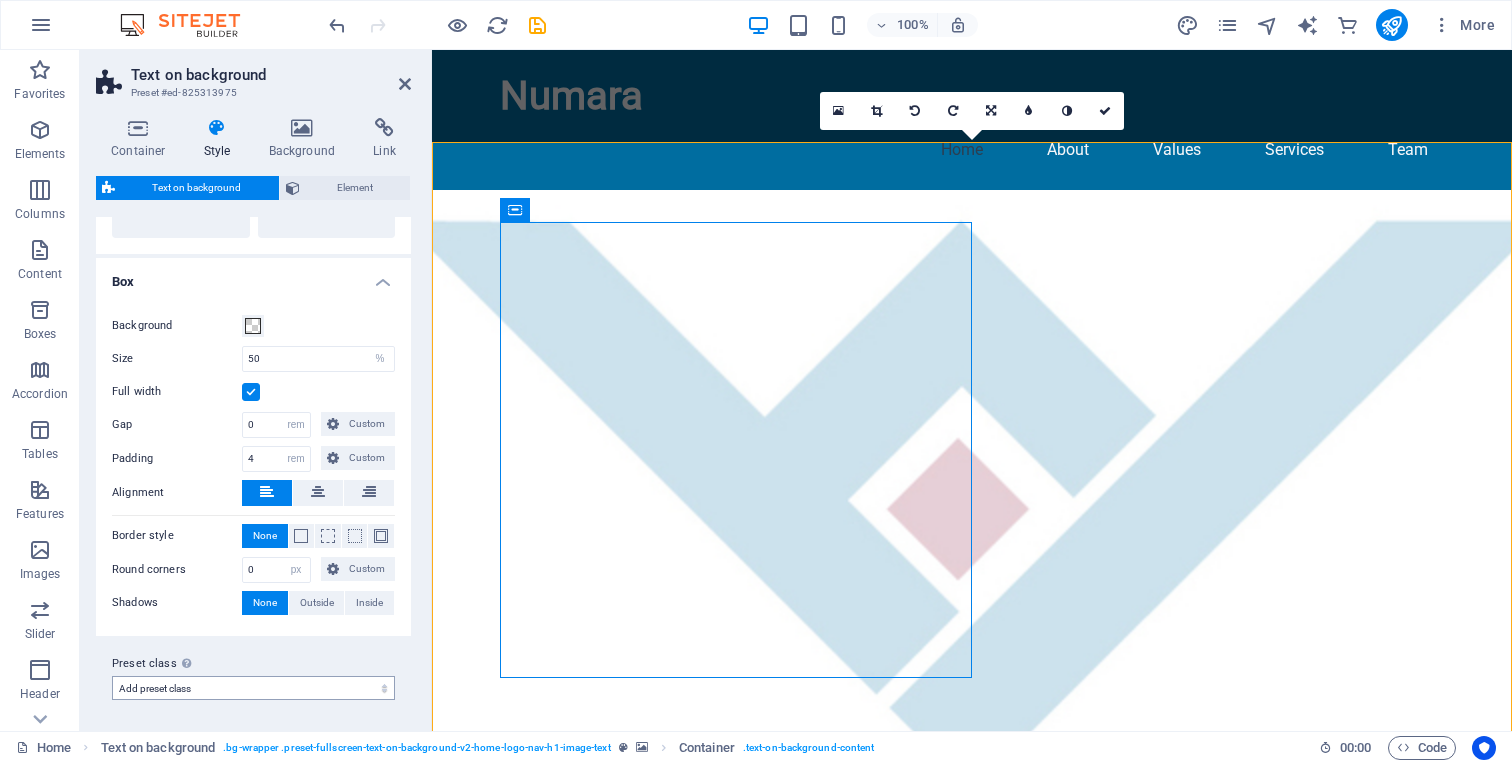 select on "preset-fullscreen-text-on-background-v2-default" 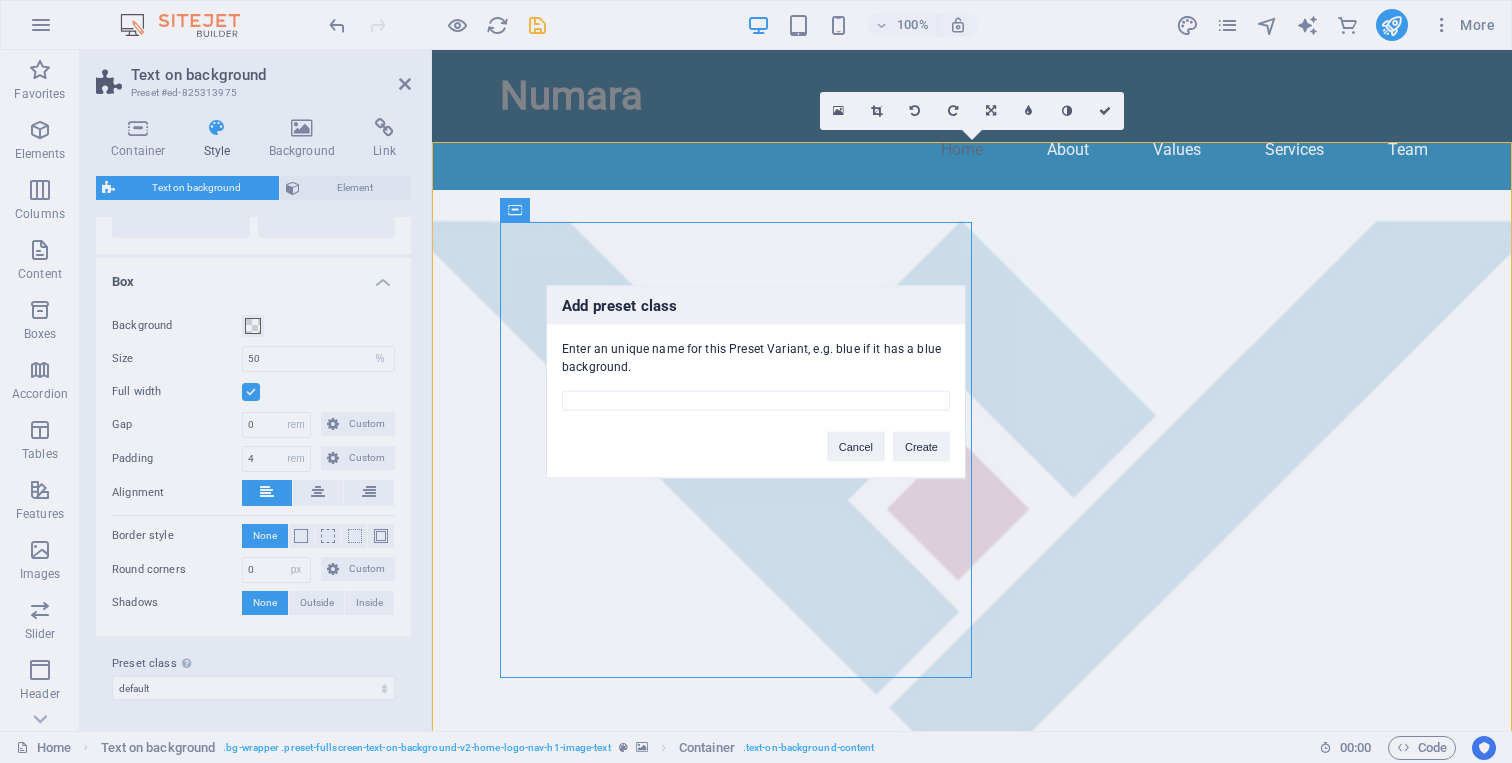 click on "Add preset class Enter an unique name for this Preset Variant, e.g. blue if it has a blue background. Cancel Create" at bounding box center (756, 381) 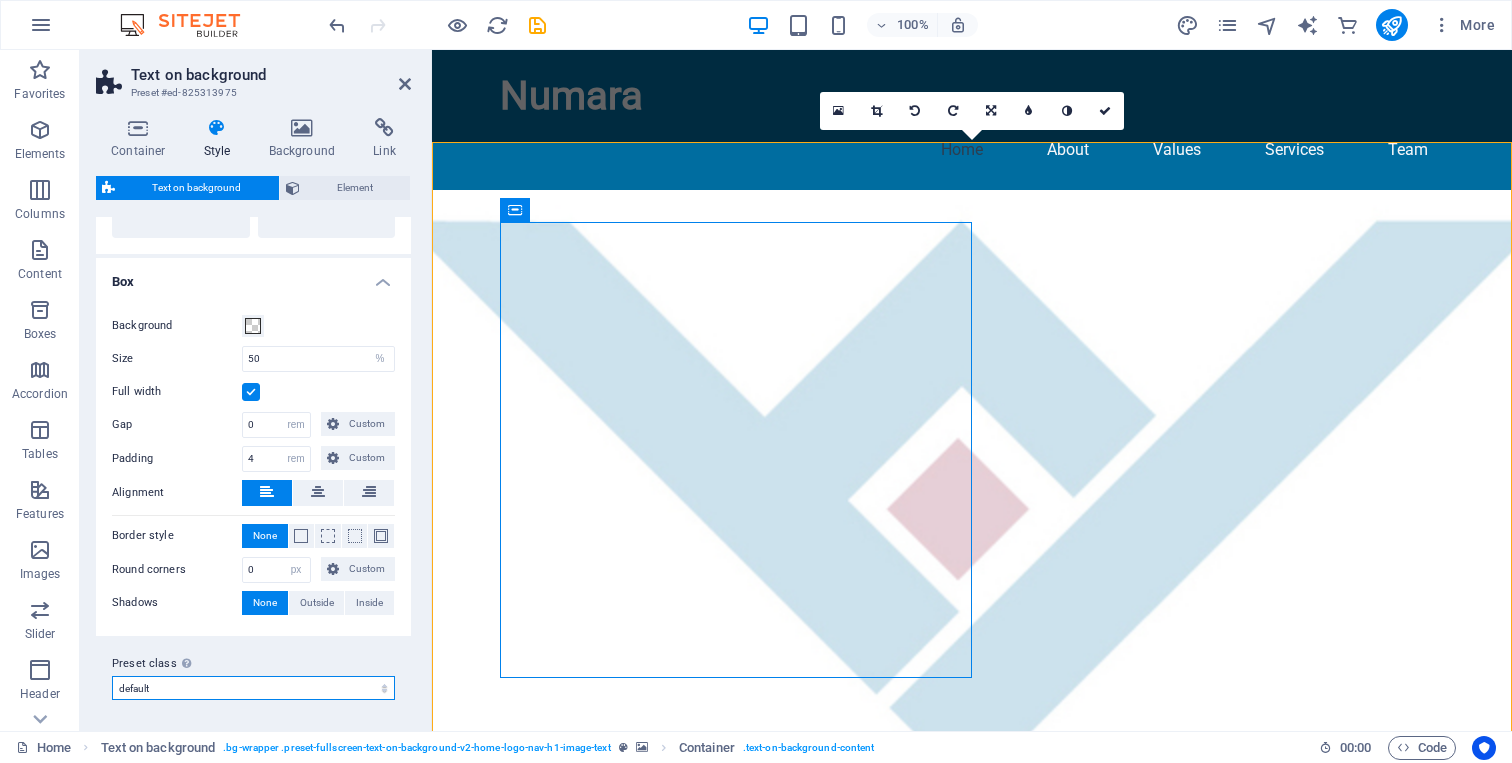 click on "default home-logo-nav-h1-image-text Add preset class" at bounding box center [253, 688] 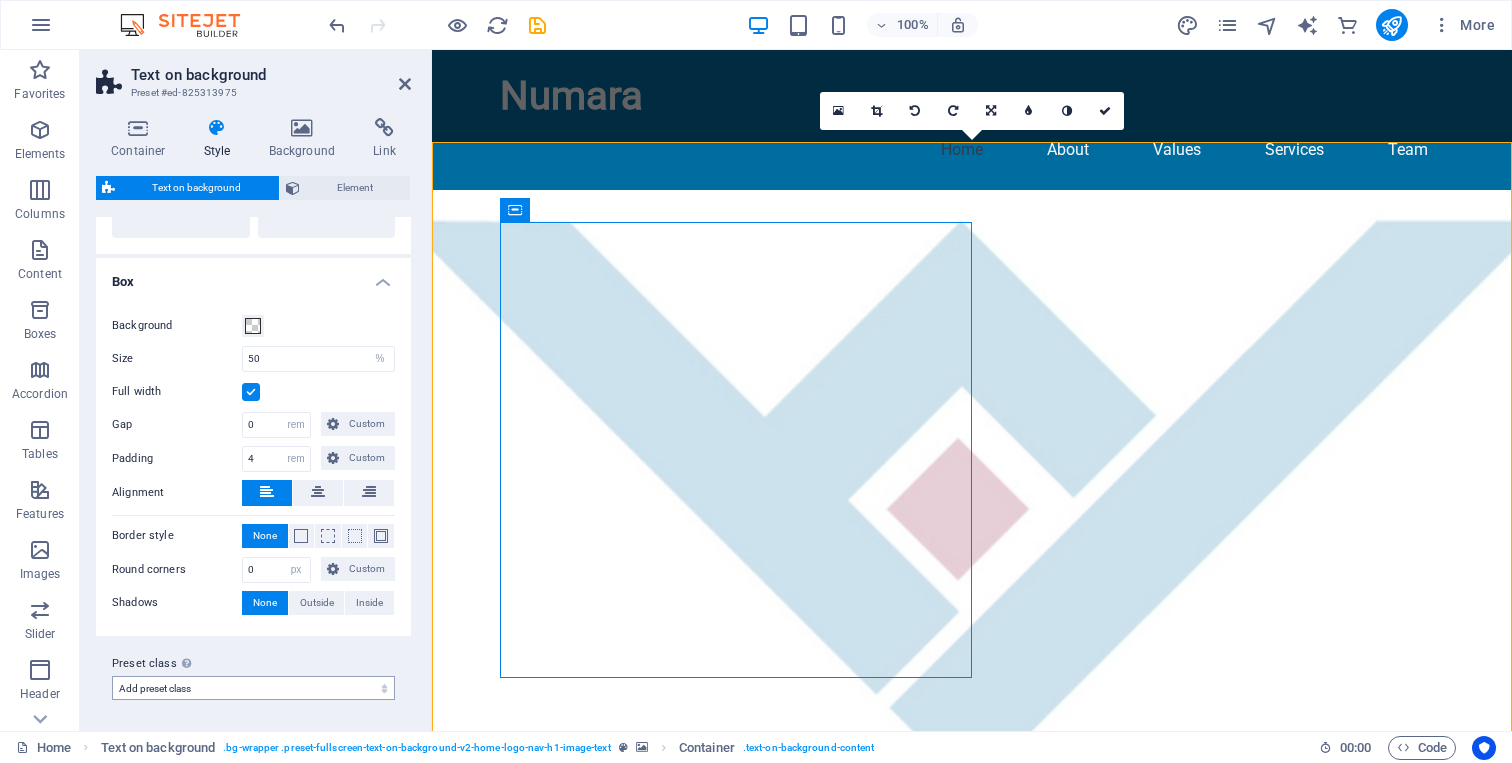 select on "preset-fullscreen-text-on-background-v2-default" 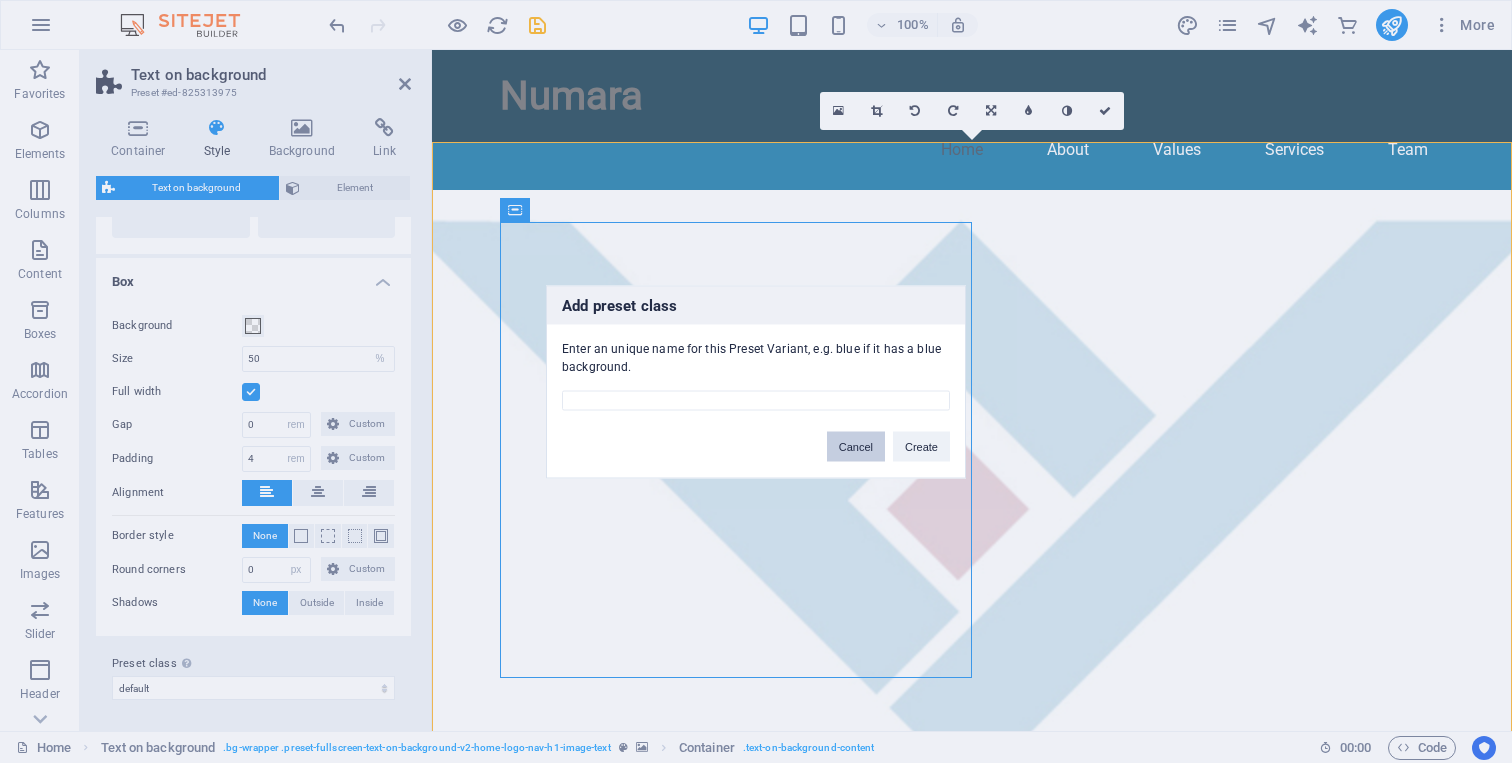 drag, startPoint x: 861, startPoint y: 447, endPoint x: 38, endPoint y: 559, distance: 830.58594 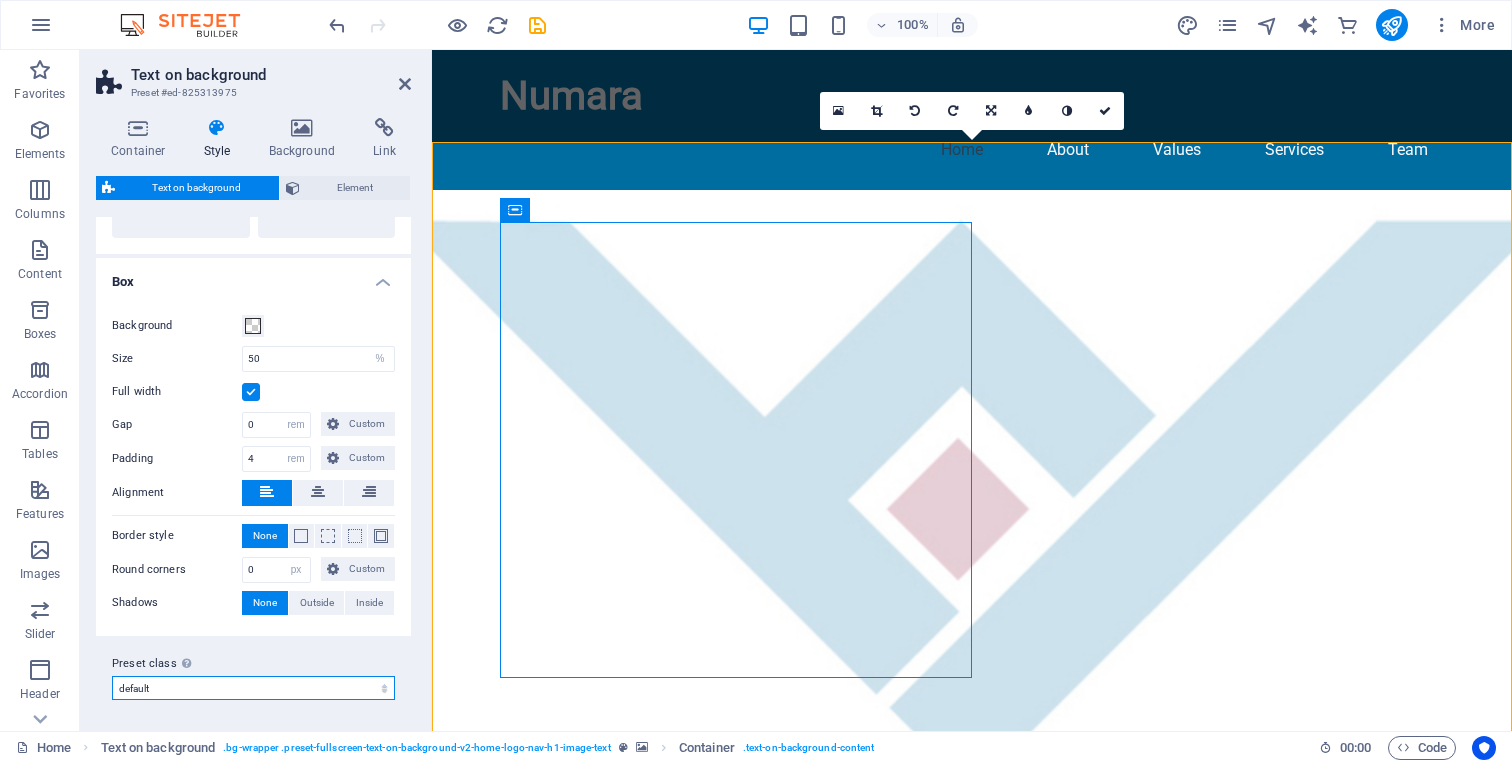 click on "default home-logo-nav-h1-image-text Add preset class" at bounding box center [253, 688] 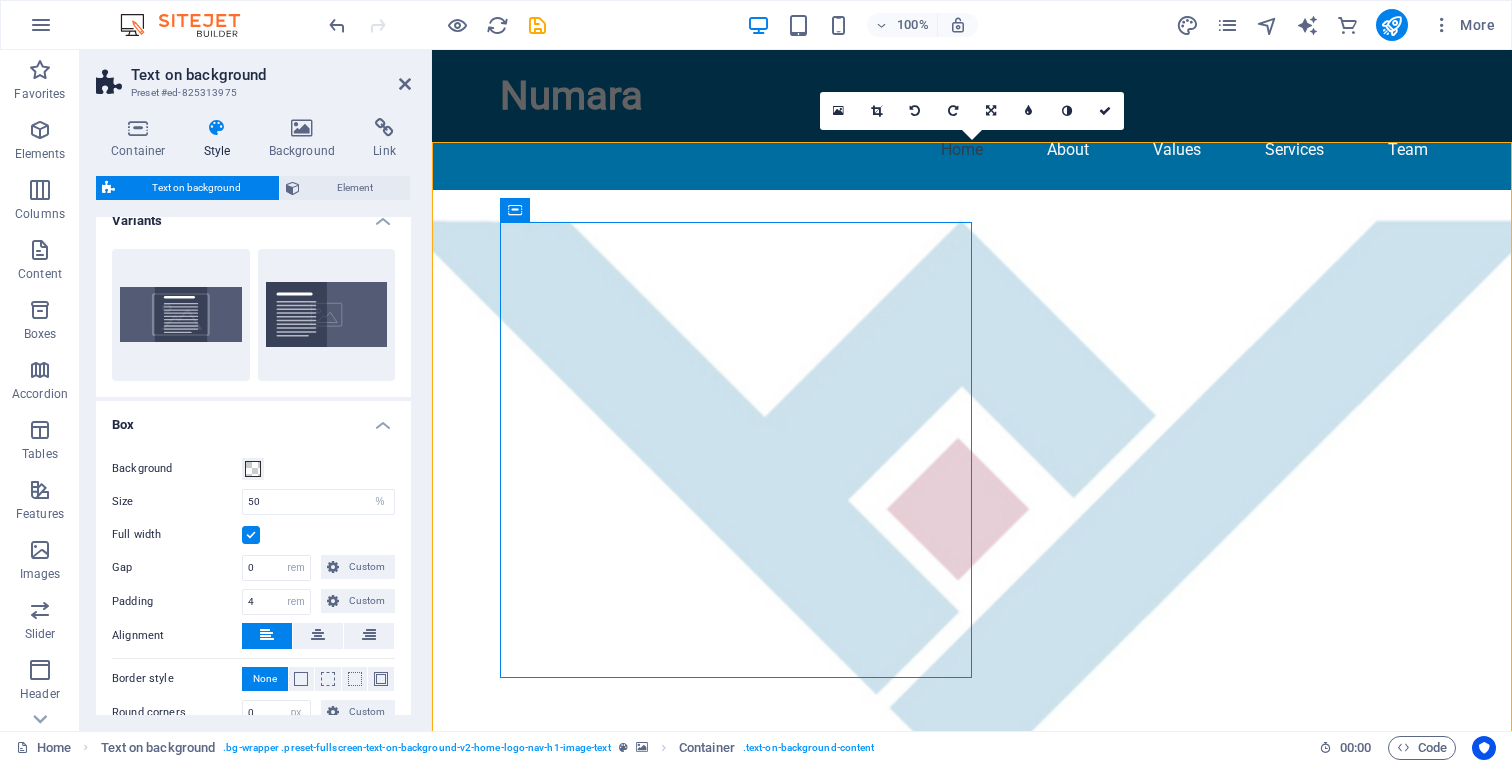 scroll, scrollTop: 0, scrollLeft: 0, axis: both 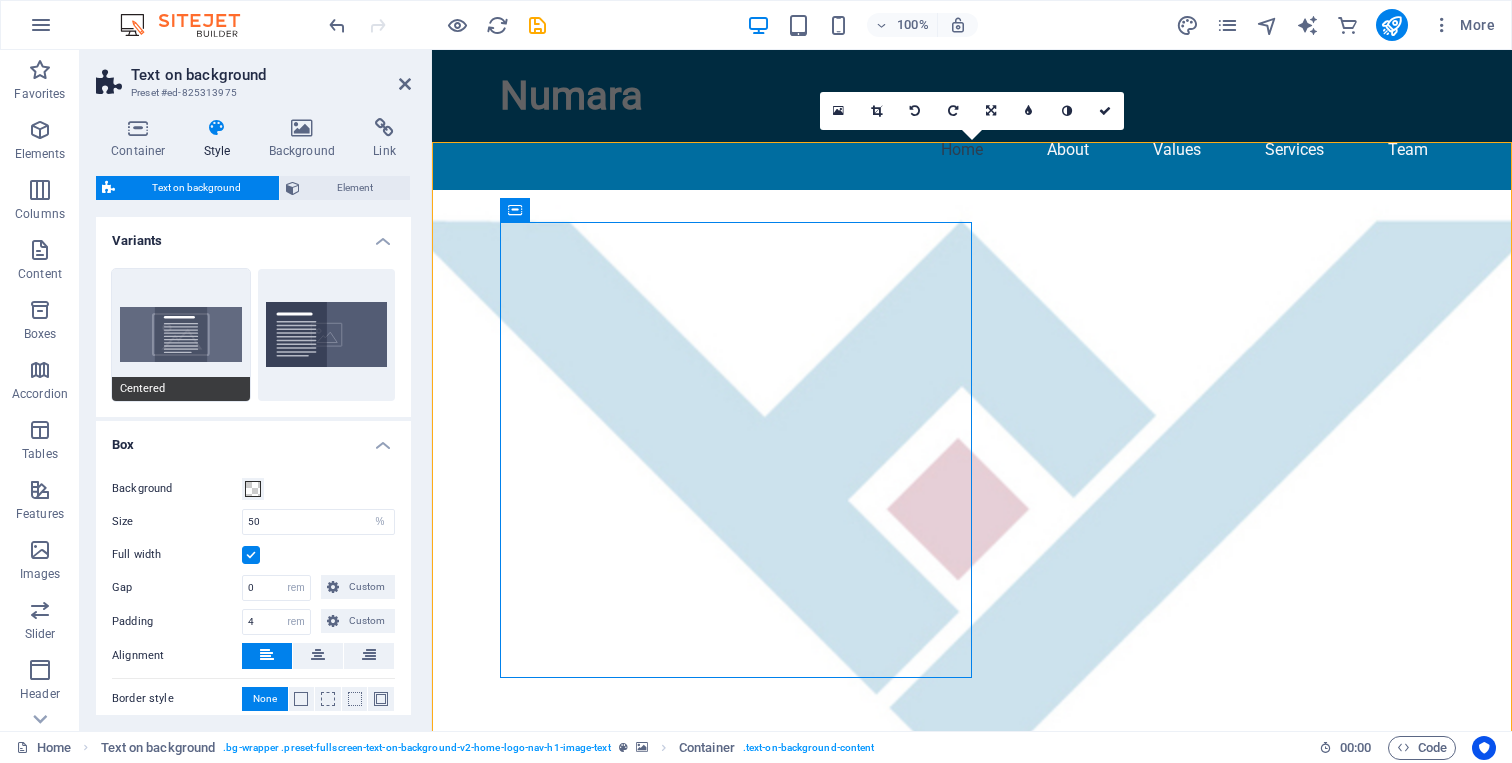 click on "Centered" at bounding box center [181, 335] 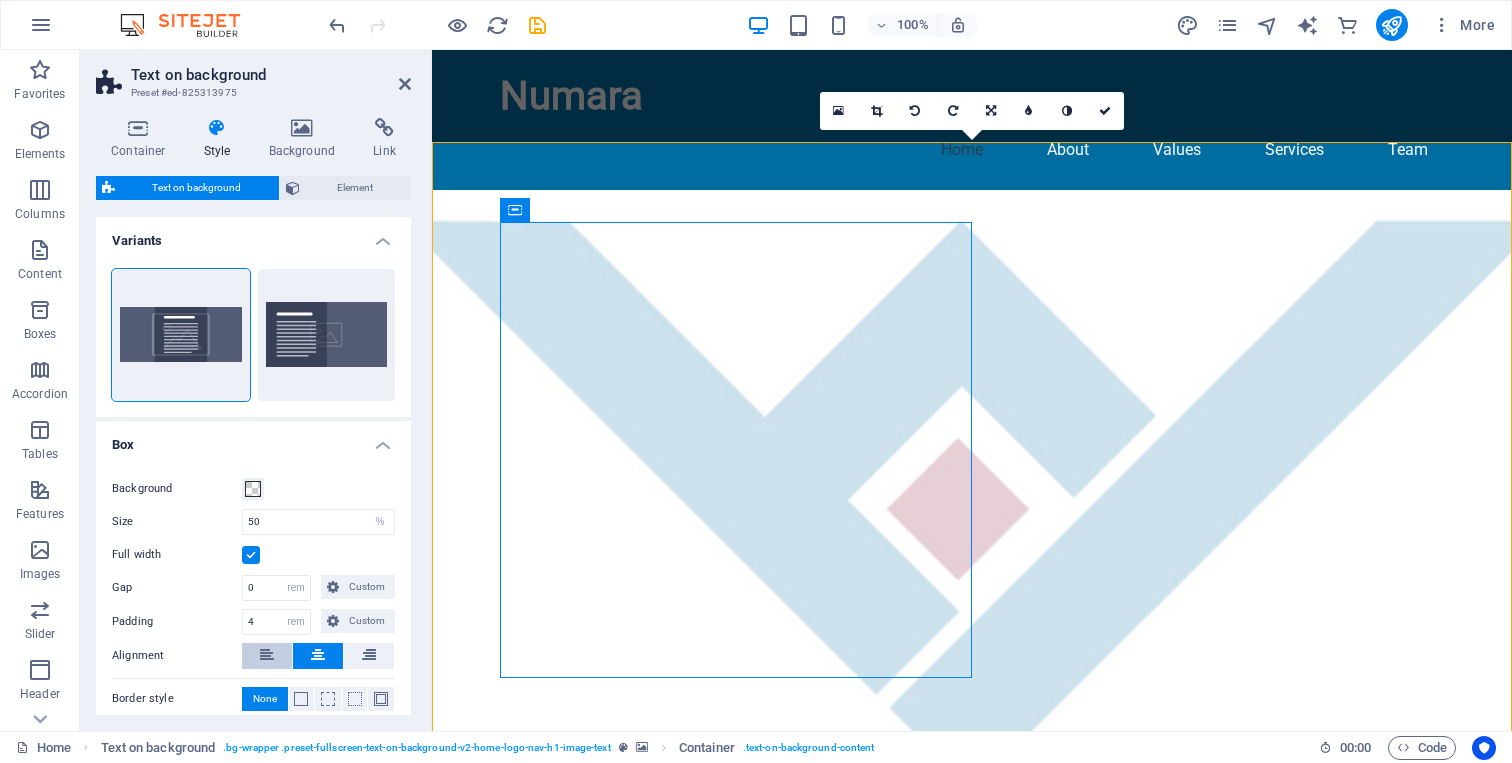 click at bounding box center [267, 656] 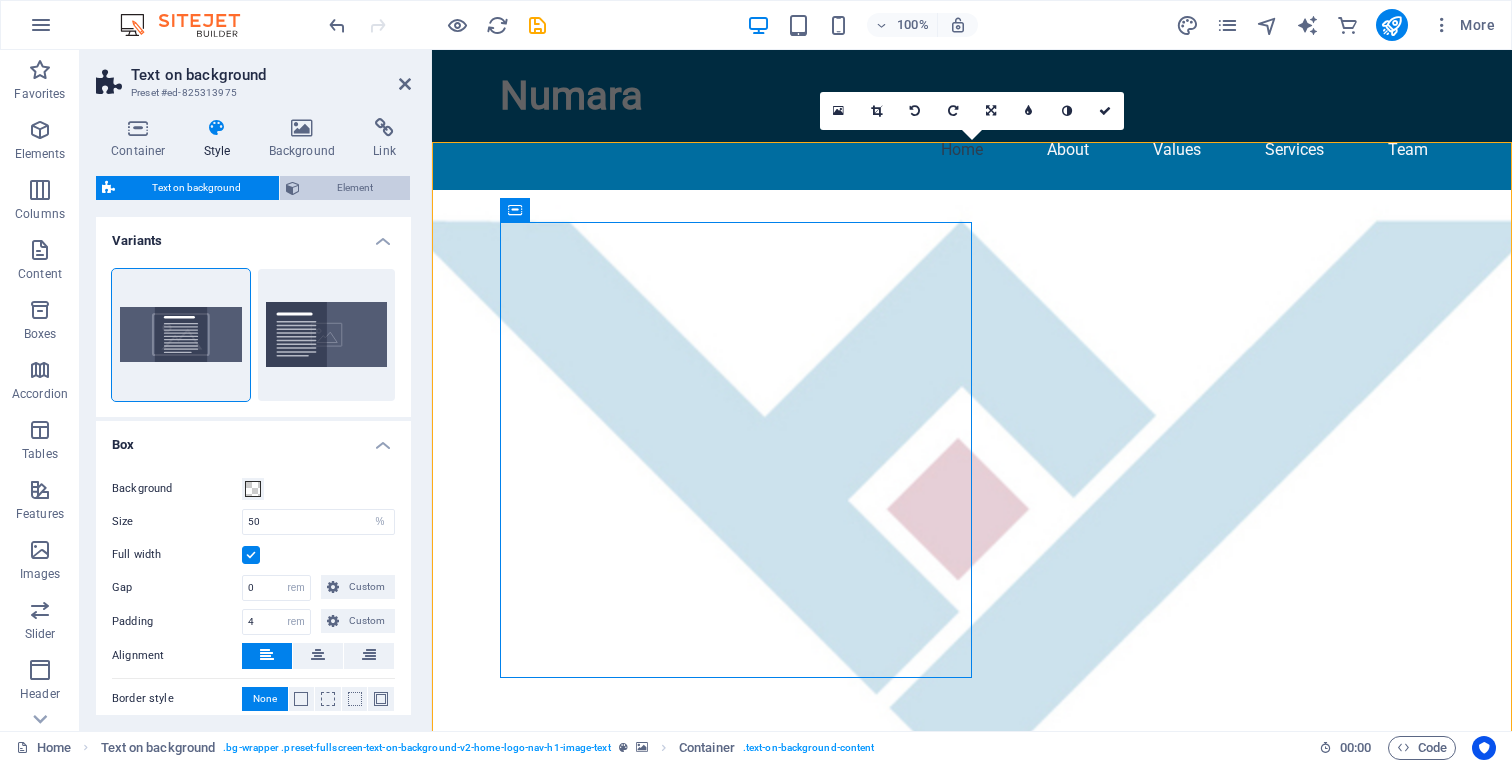 click on "Element" at bounding box center (355, 188) 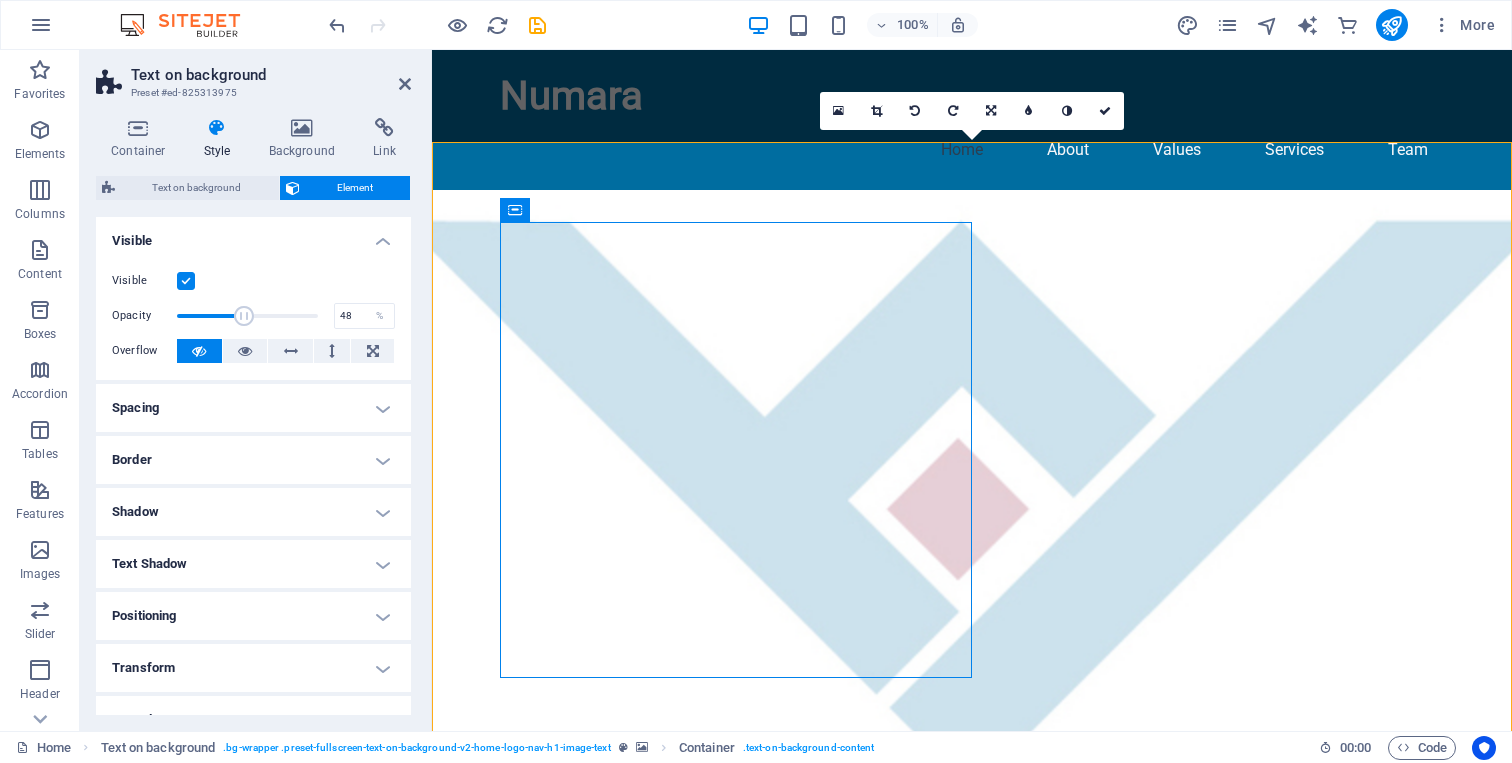 drag, startPoint x: 323, startPoint y: 320, endPoint x: 242, endPoint y: 306, distance: 82.20097 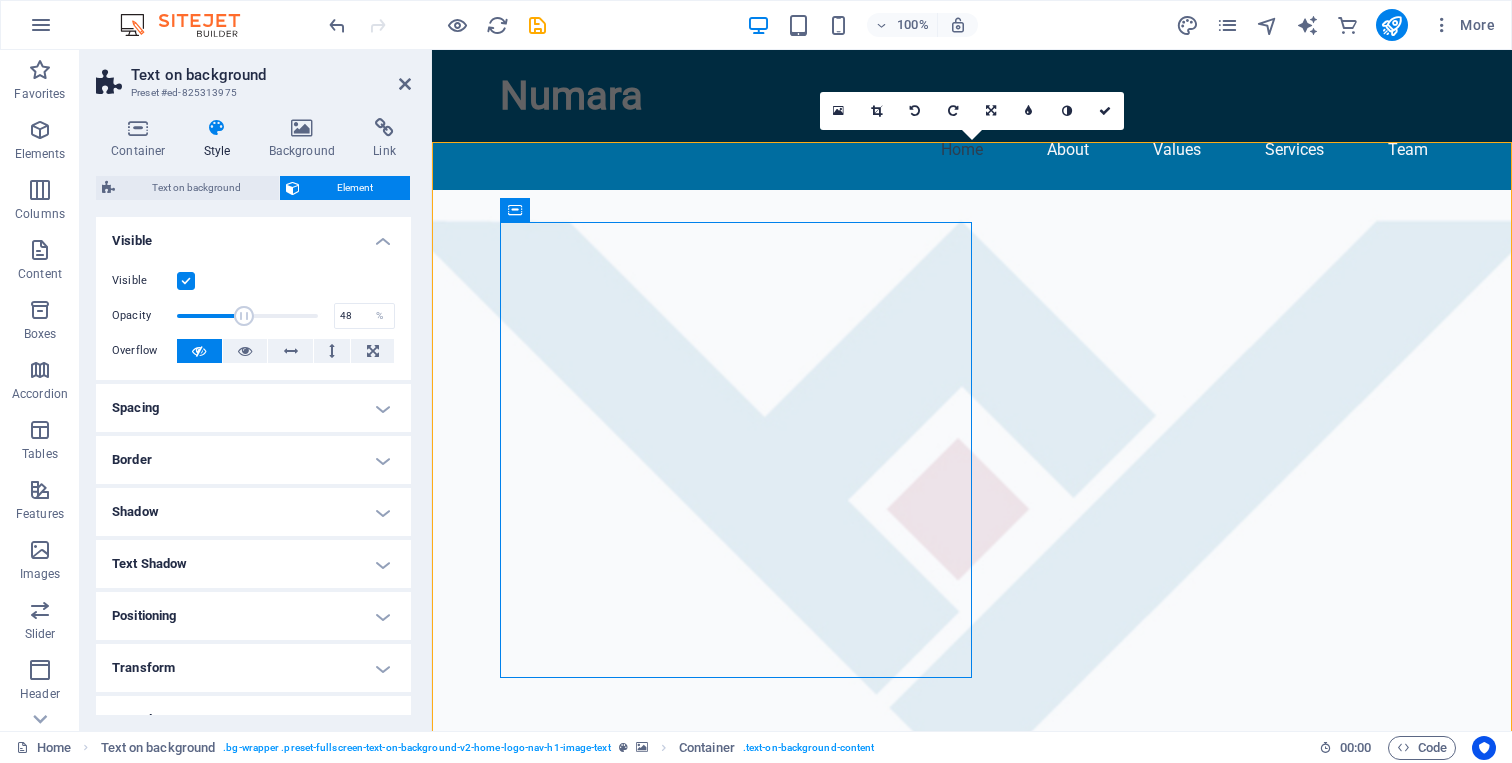 click at bounding box center (244, 316) 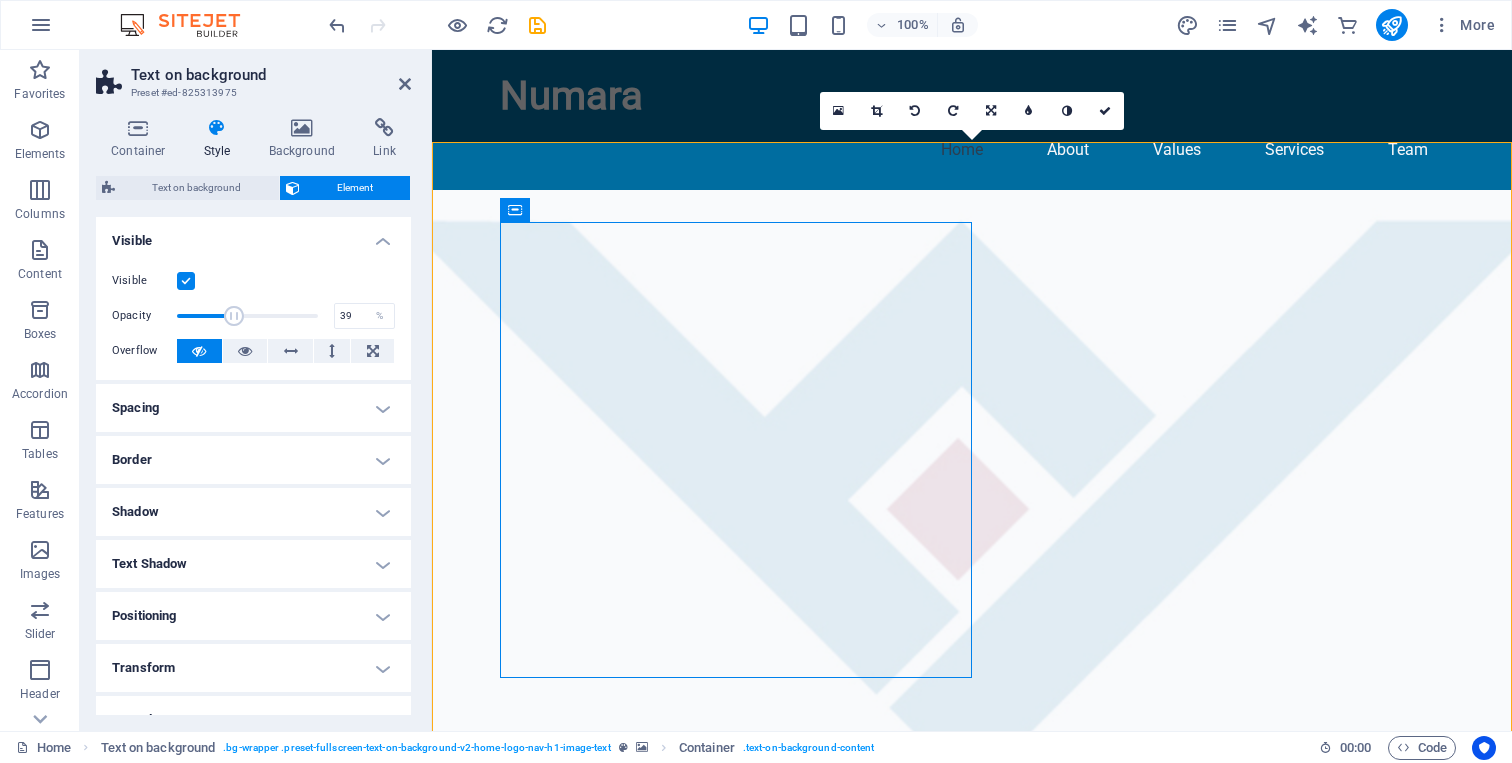 drag, startPoint x: 242, startPoint y: 306, endPoint x: 229, endPoint y: 306, distance: 13 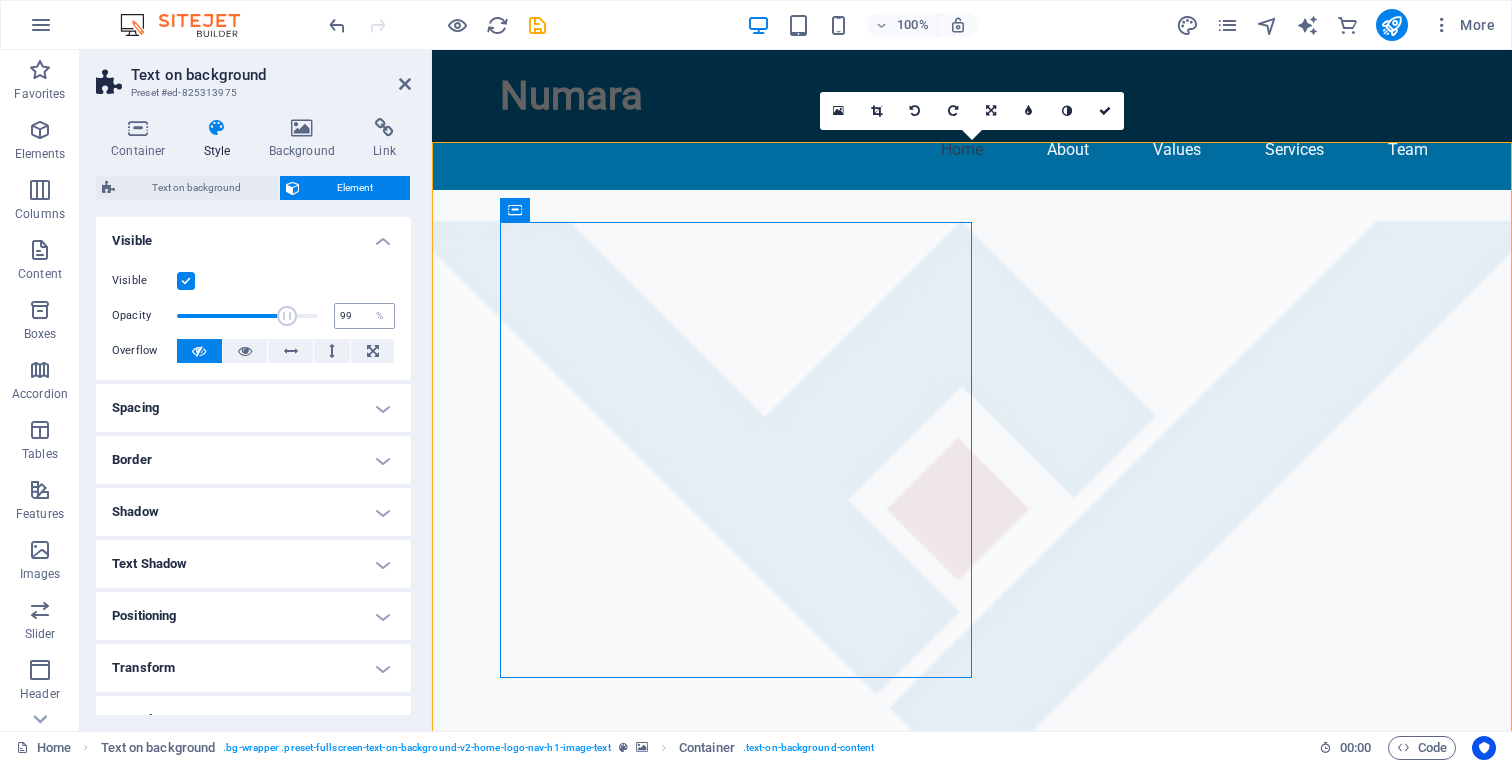 type on "100" 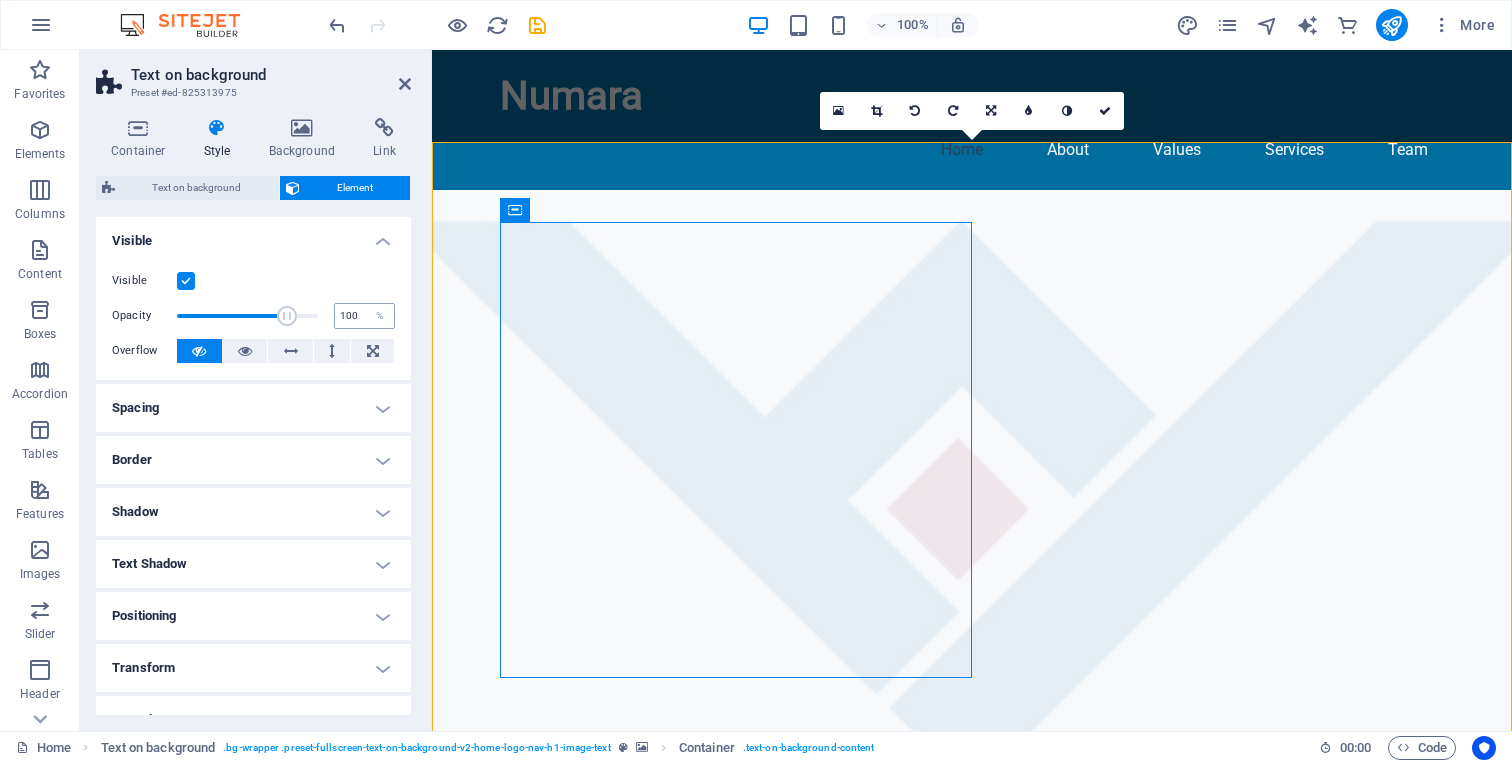 drag, startPoint x: 233, startPoint y: 314, endPoint x: 338, endPoint y: 322, distance: 105.30432 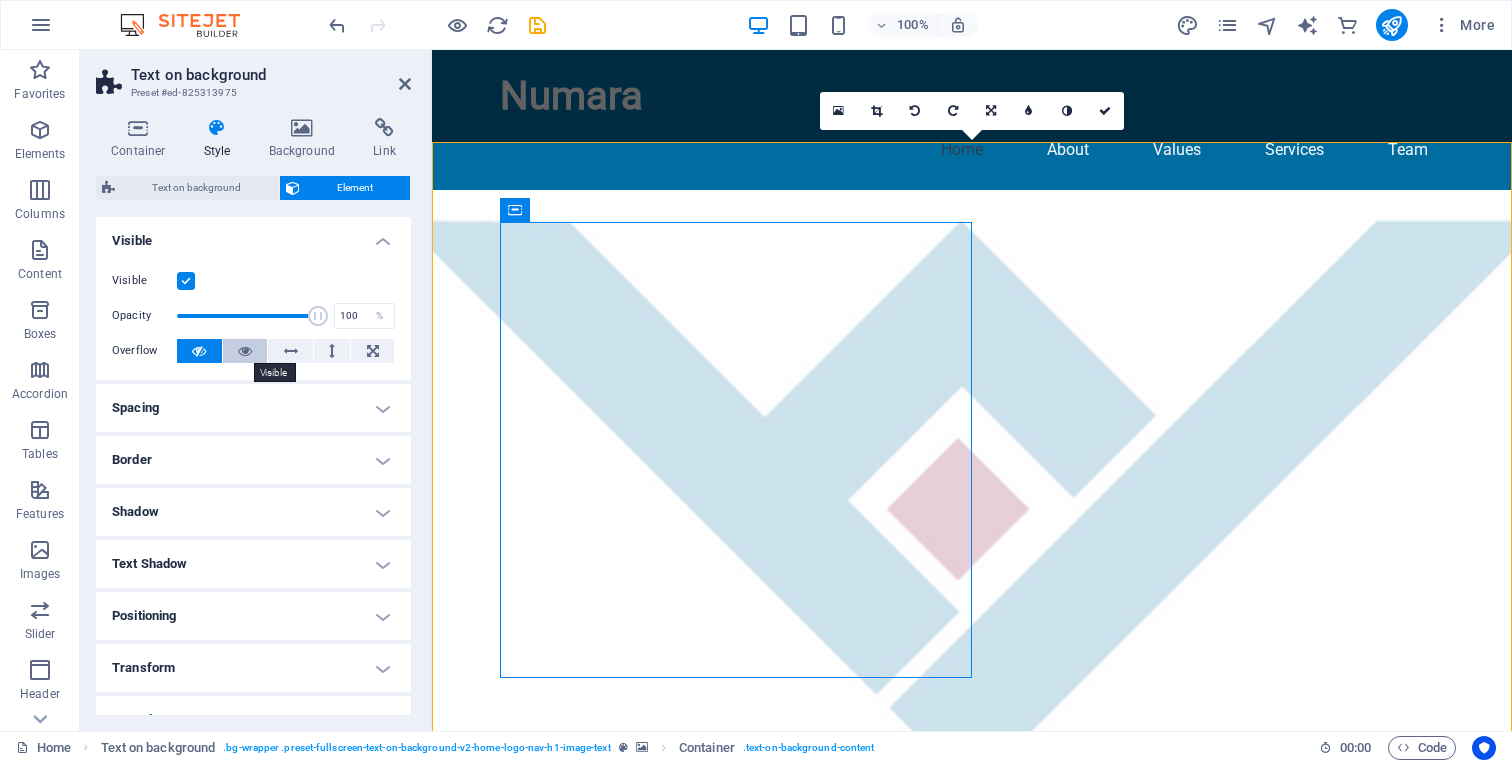 click at bounding box center [245, 351] 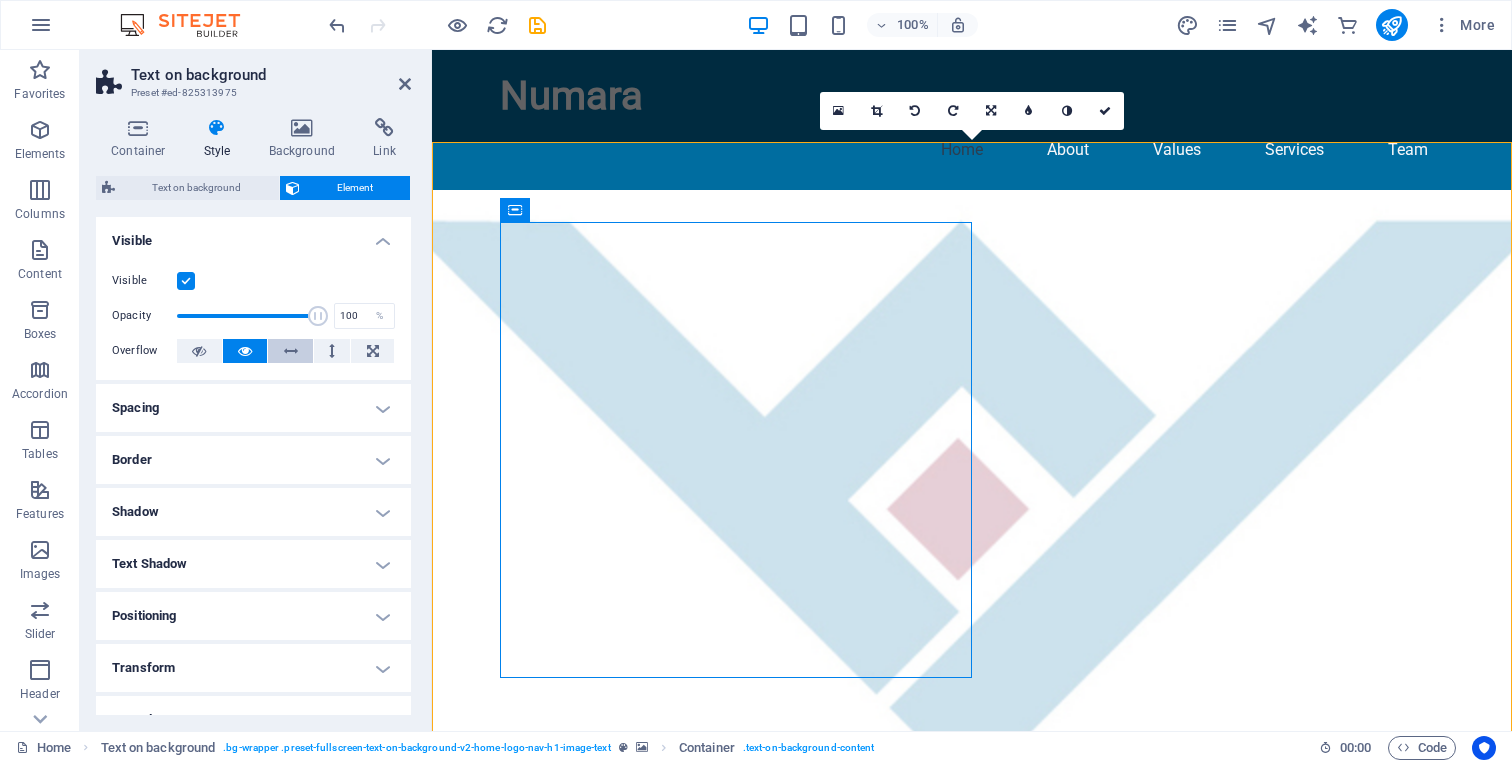 click at bounding box center (291, 351) 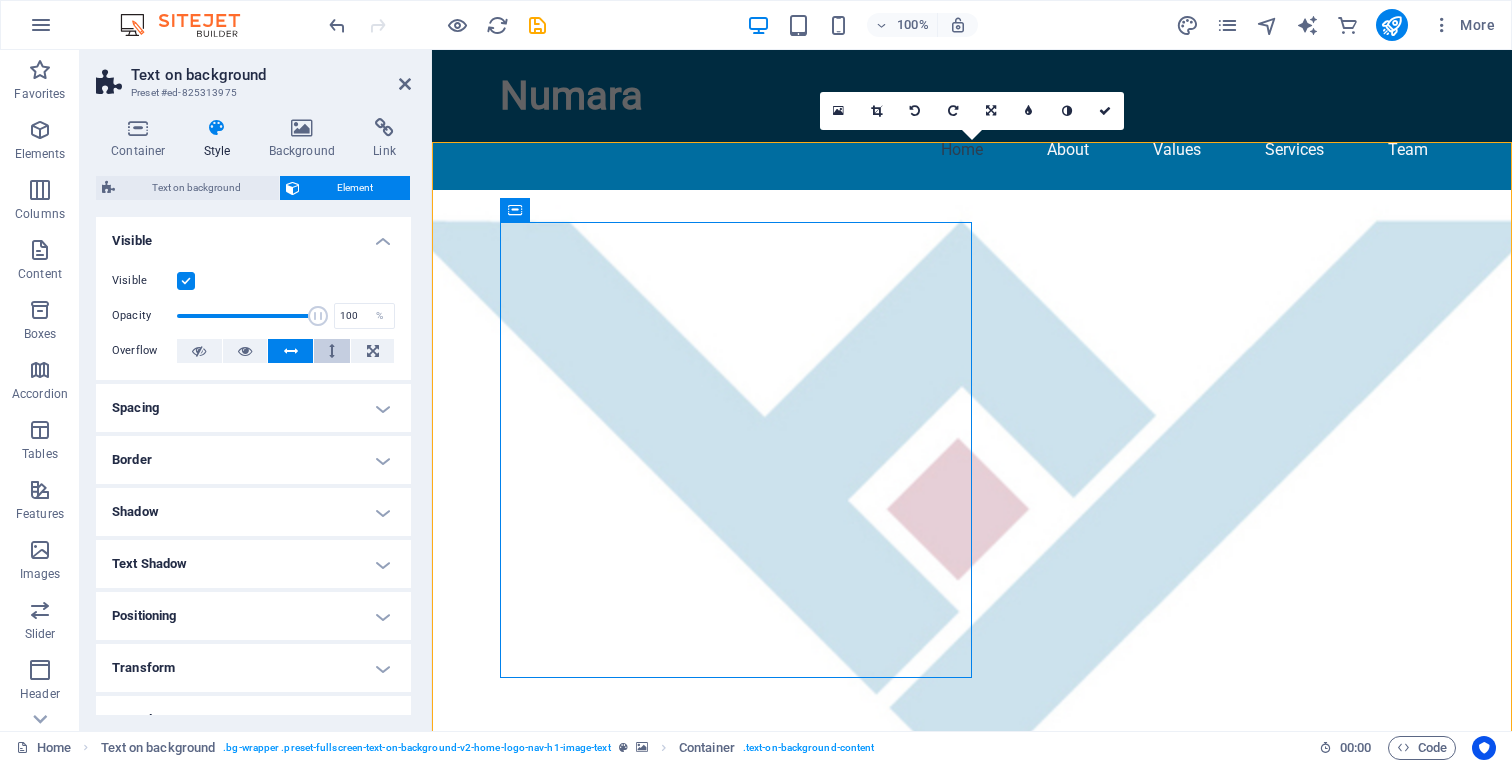 click at bounding box center [332, 351] 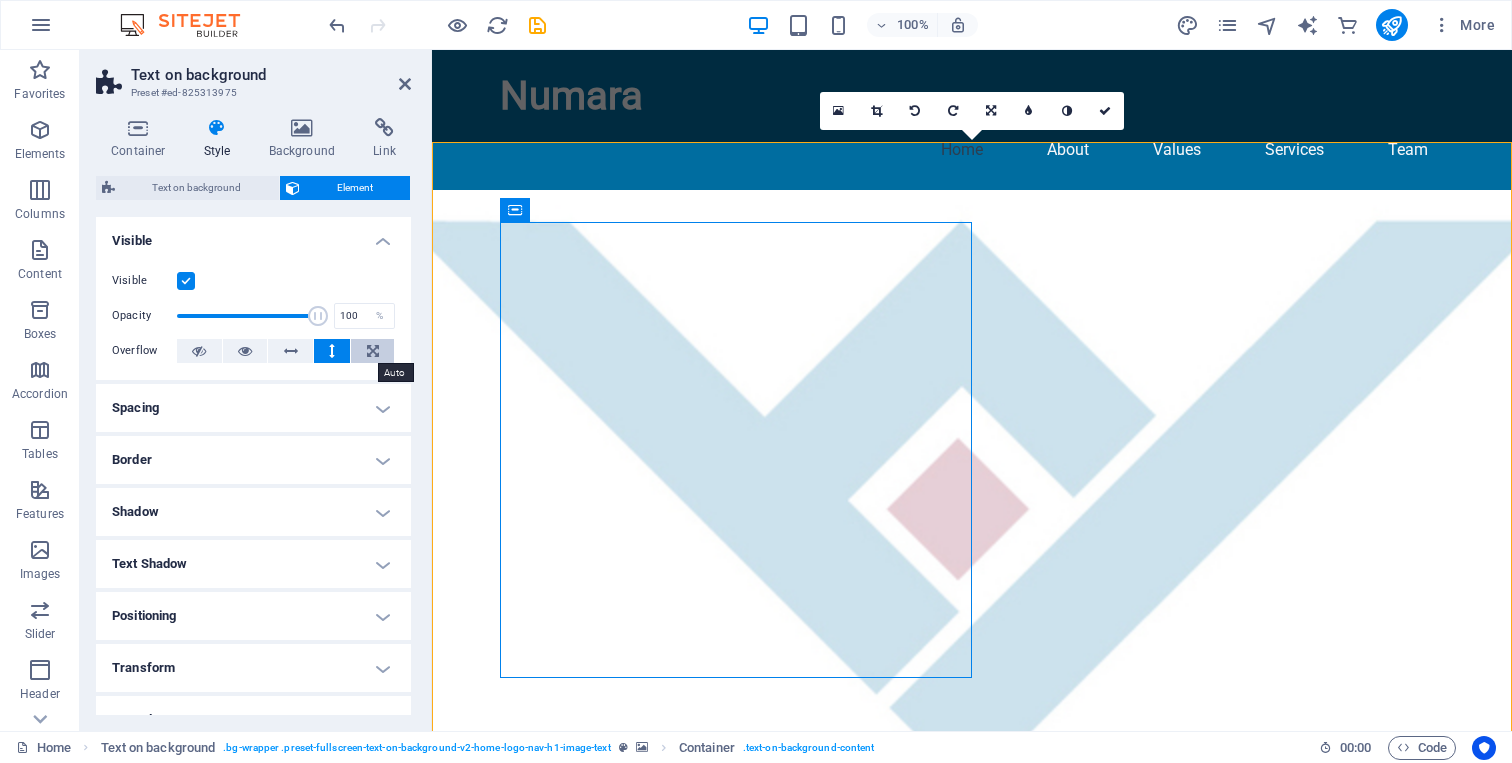 click at bounding box center (373, 351) 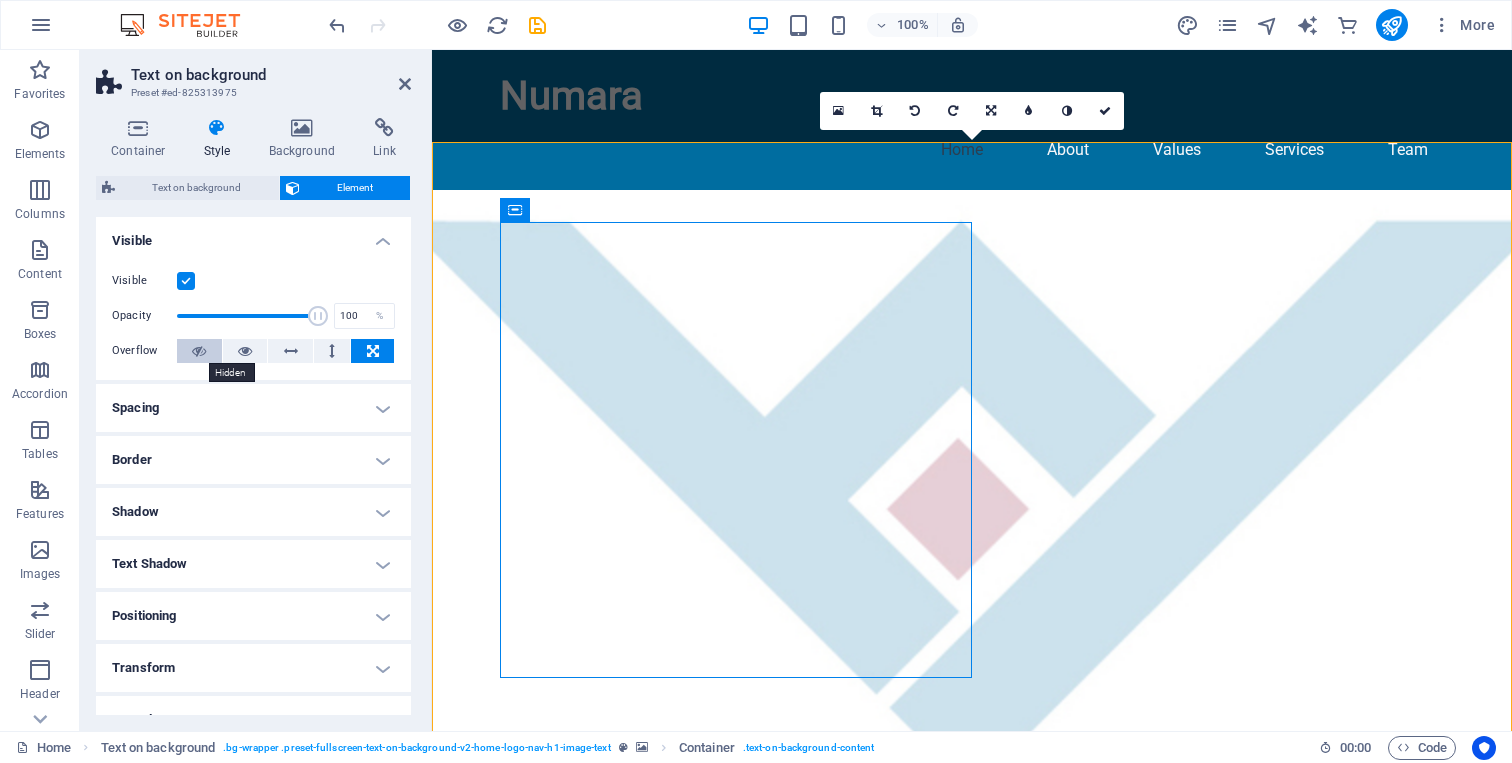 click at bounding box center (199, 351) 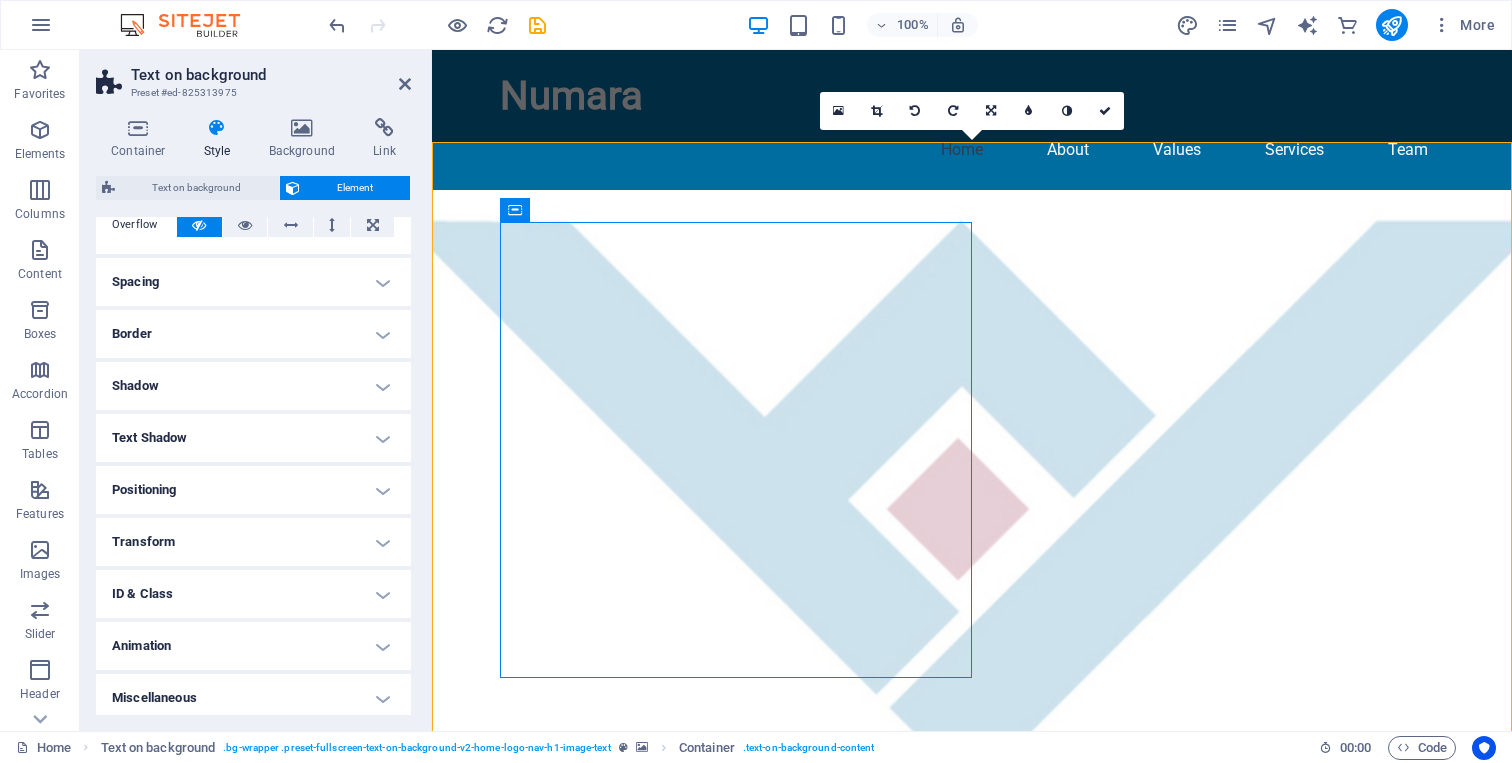 scroll, scrollTop: 132, scrollLeft: 0, axis: vertical 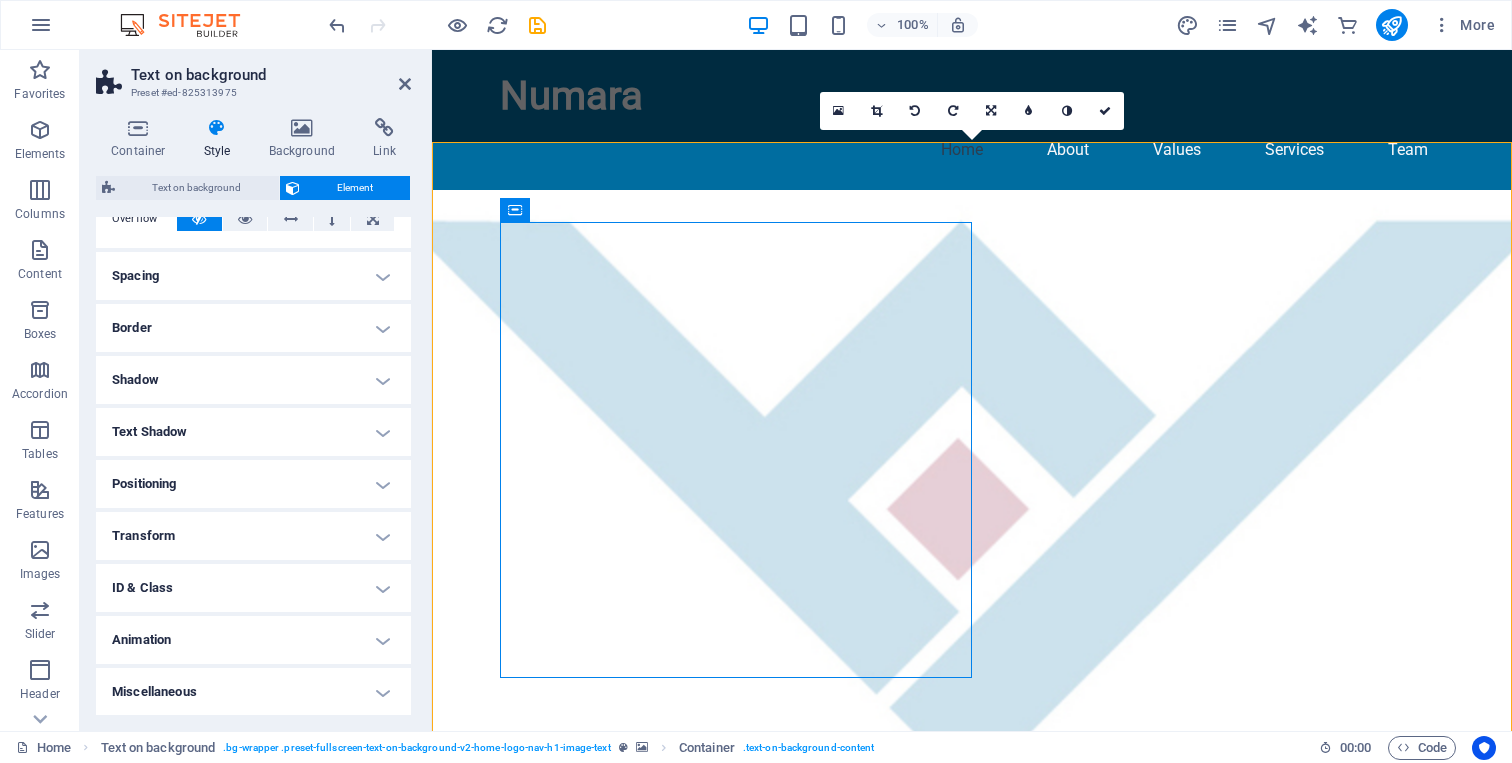 click on "Transform" at bounding box center (253, 536) 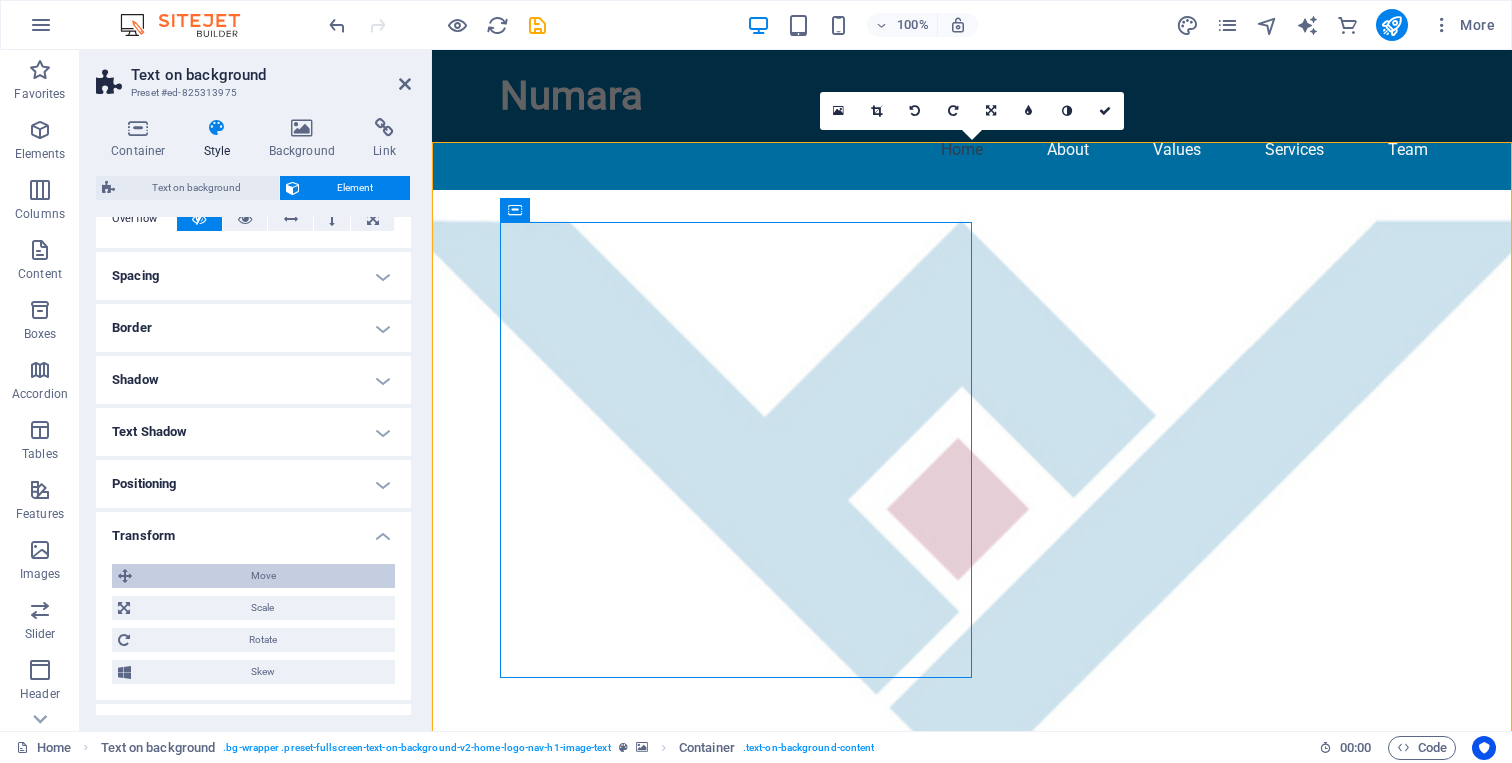 click on "Move" at bounding box center [263, 576] 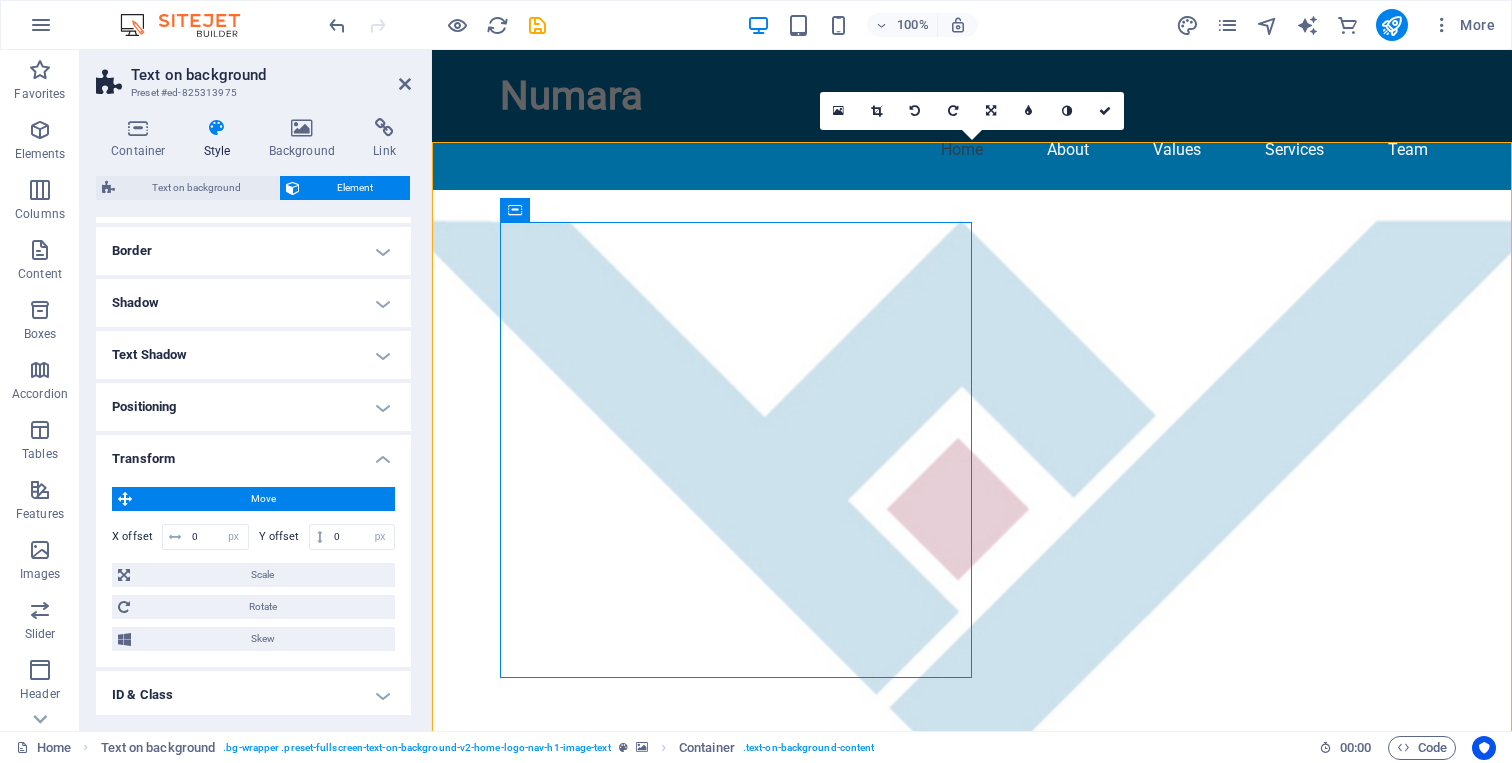 scroll, scrollTop: 316, scrollLeft: 0, axis: vertical 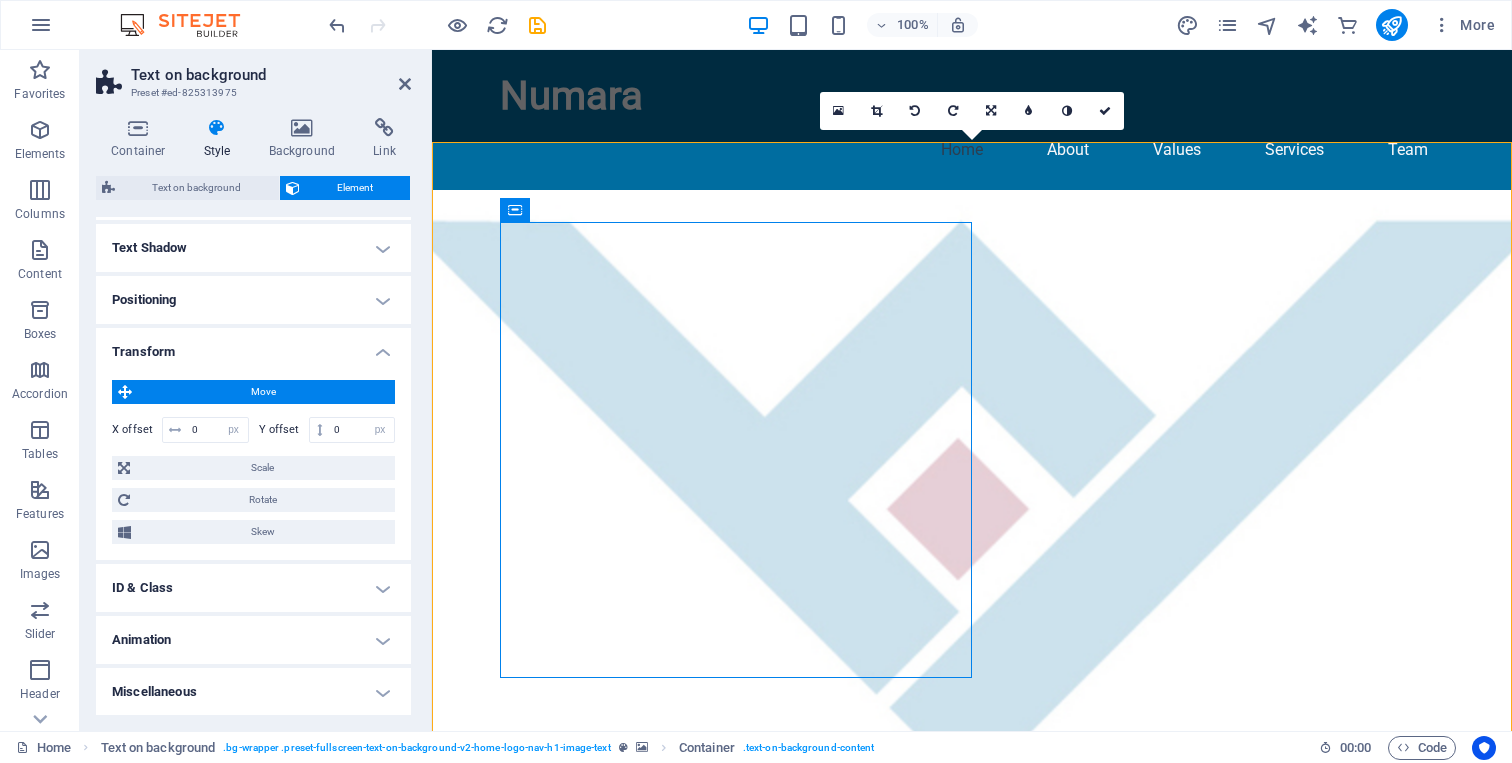 click on "Animation" at bounding box center (253, 640) 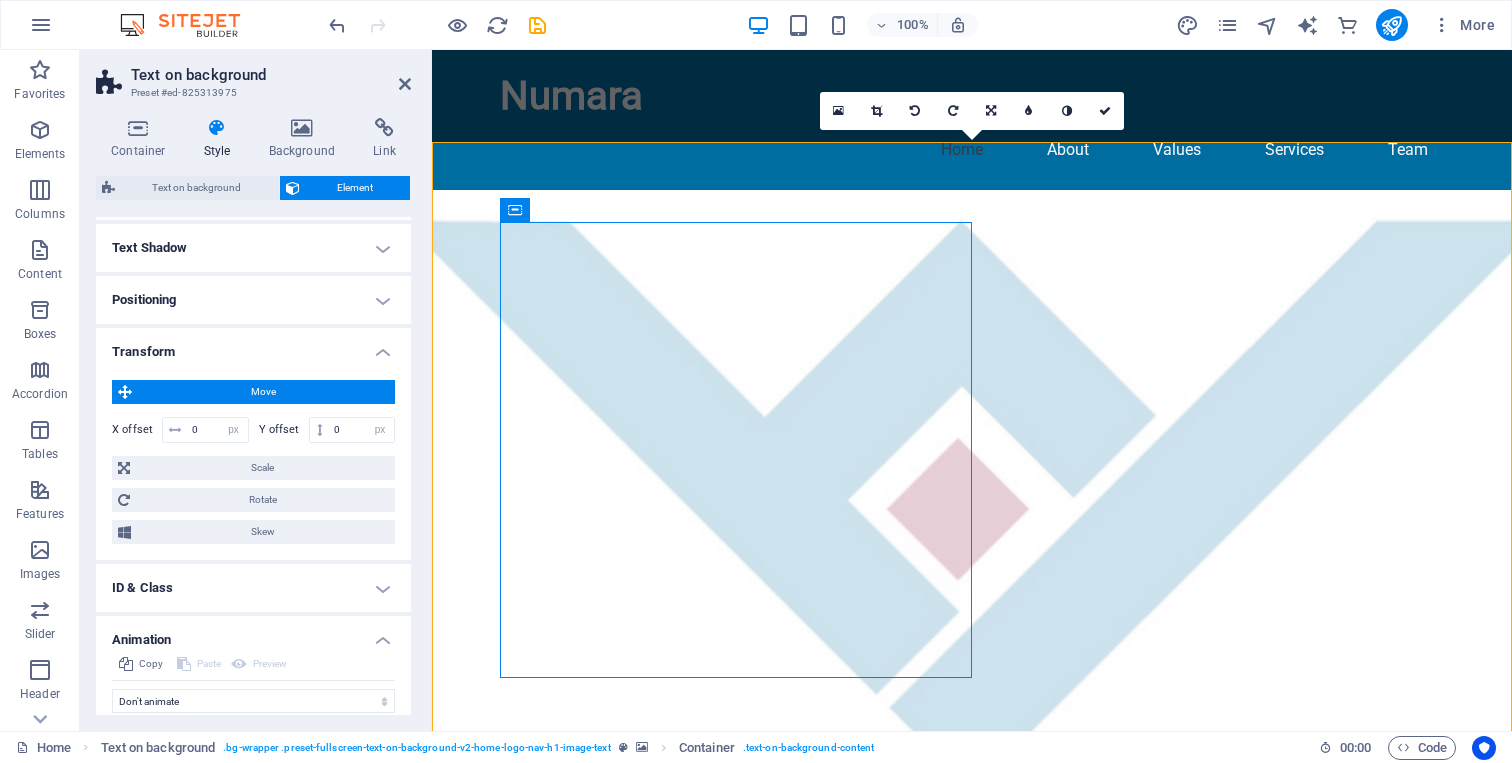 scroll, scrollTop: 381, scrollLeft: 0, axis: vertical 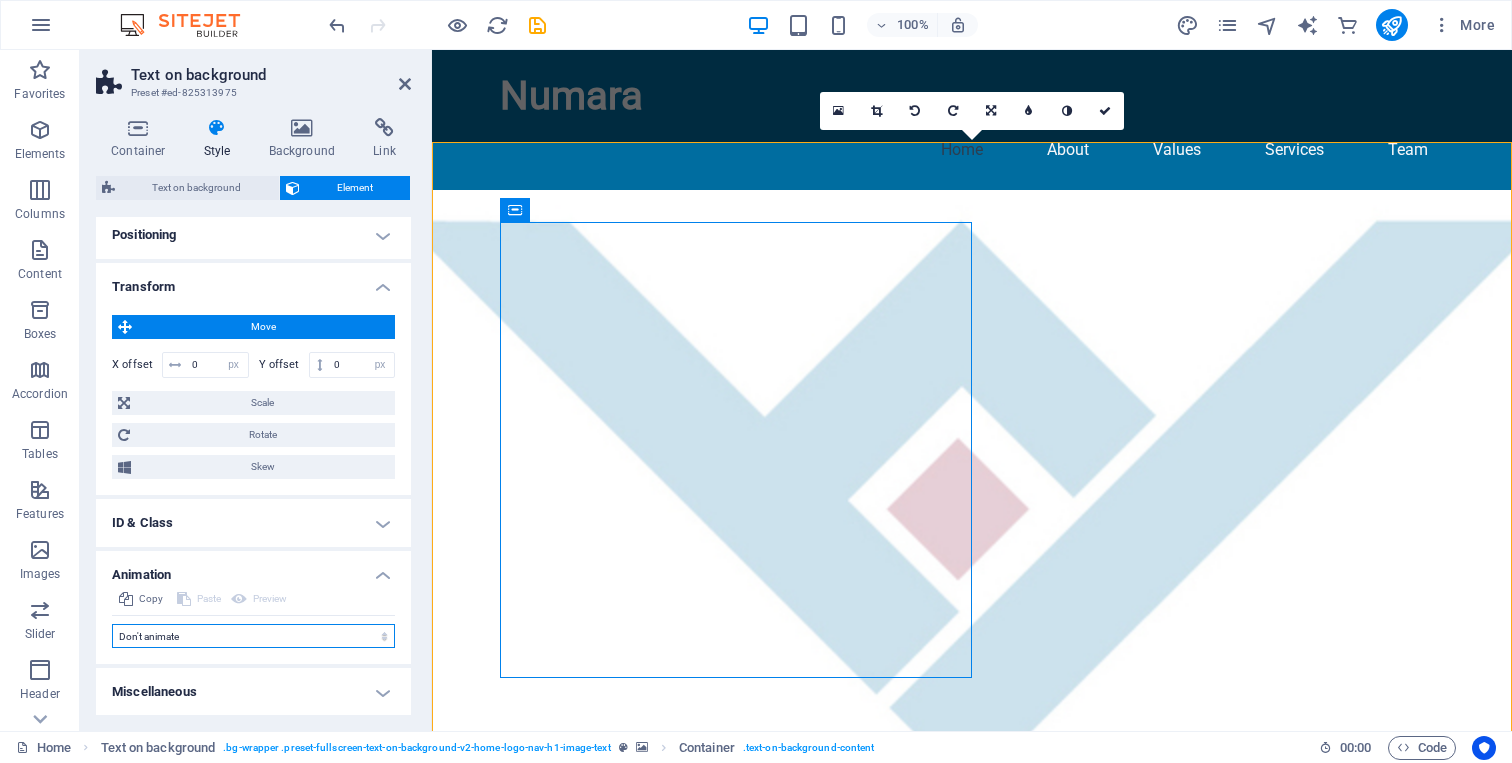 click on "Don't animate Show / Hide Slide up/down Zoom in/out Slide left to right Slide right to left Slide top to bottom Slide bottom to top Pulse Blink Open as overlay" at bounding box center [253, 636] 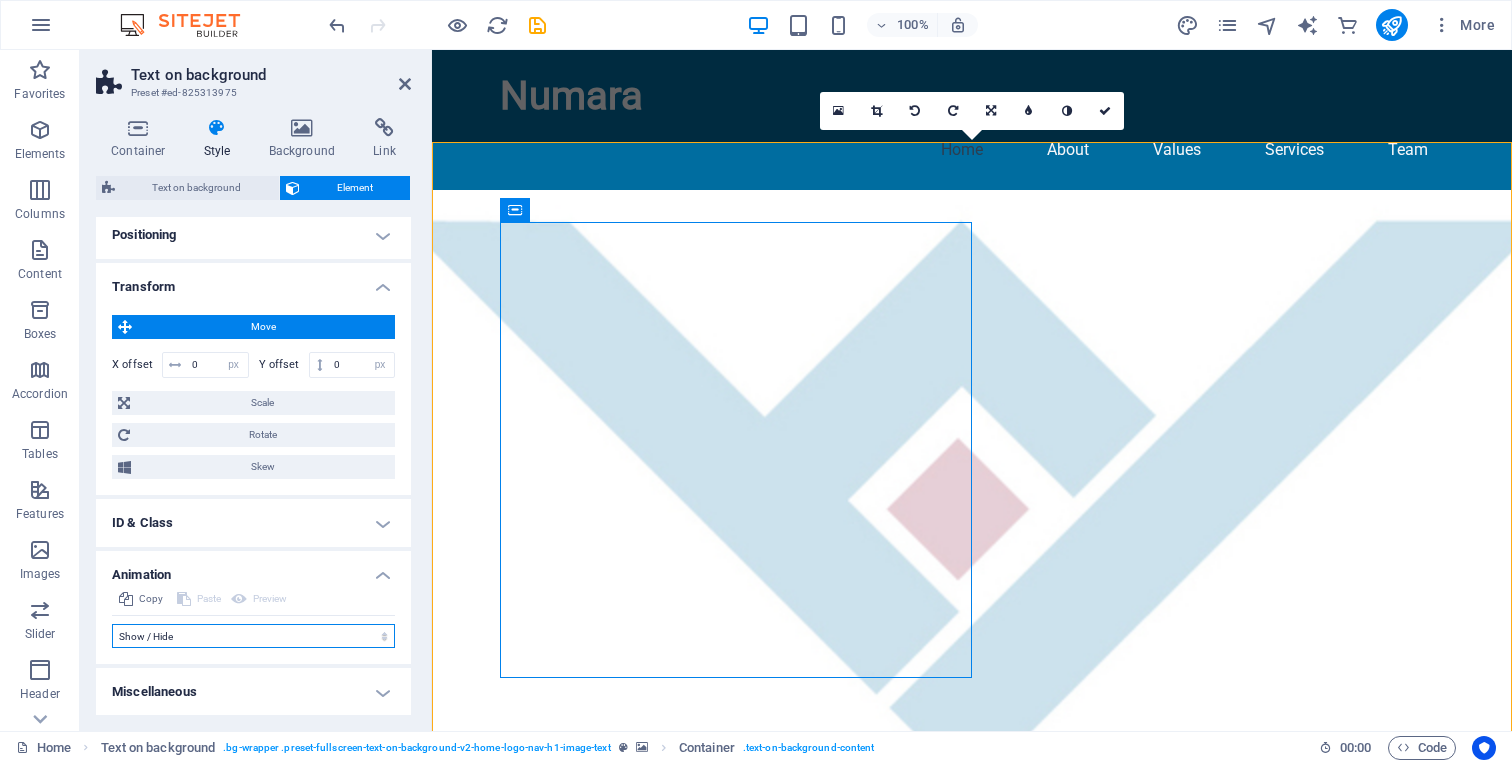 select on "scroll" 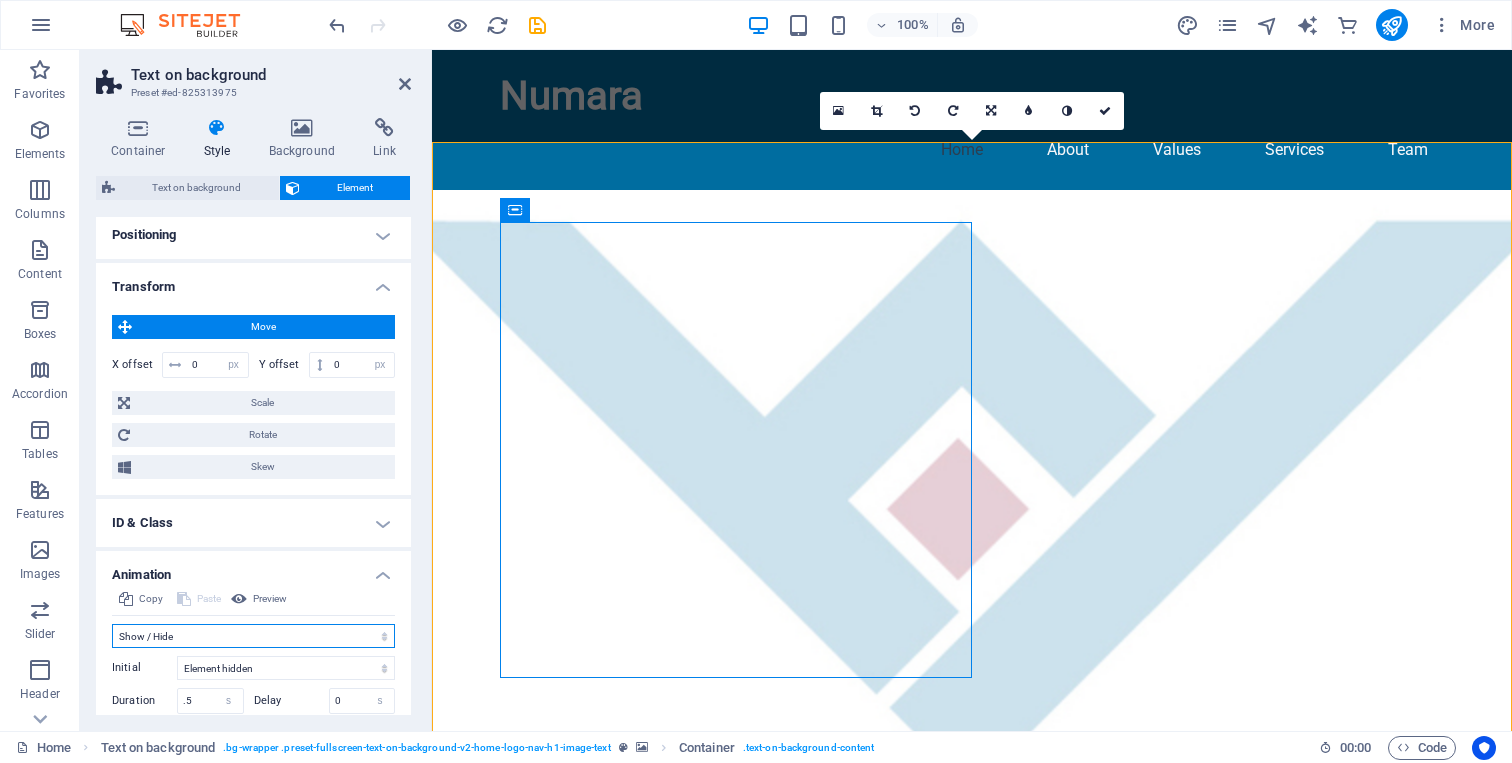 click on "Don't animate Show / Hide Slide up/down Zoom in/out Slide left to right Slide right to left Slide top to bottom Slide bottom to top Pulse Blink Open as overlay" at bounding box center [253, 636] 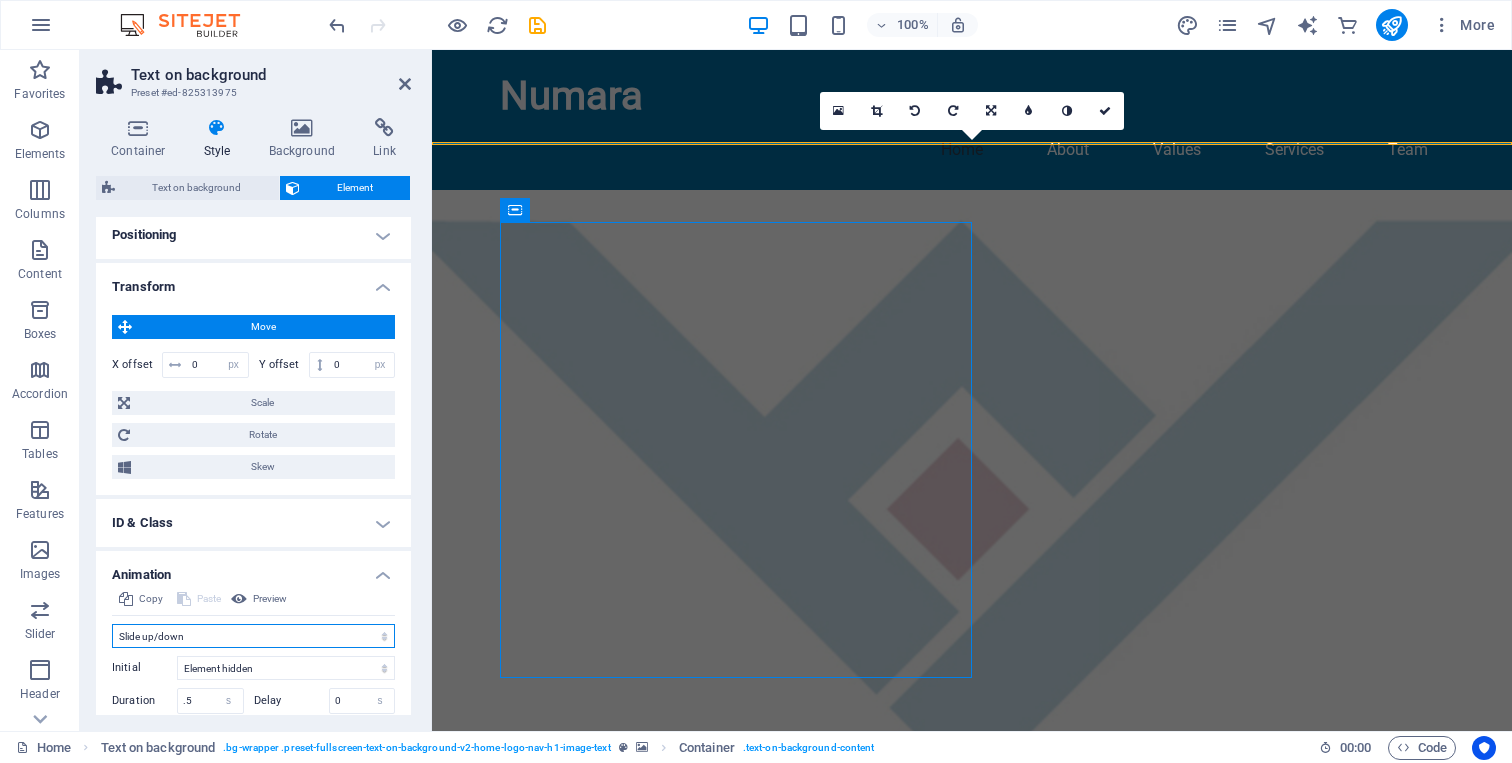 click on "Don't animate Show / Hide Slide up/down Zoom in/out Slide left to right Slide right to left Slide top to bottom Slide bottom to top Pulse Blink Open as overlay" at bounding box center (253, 636) 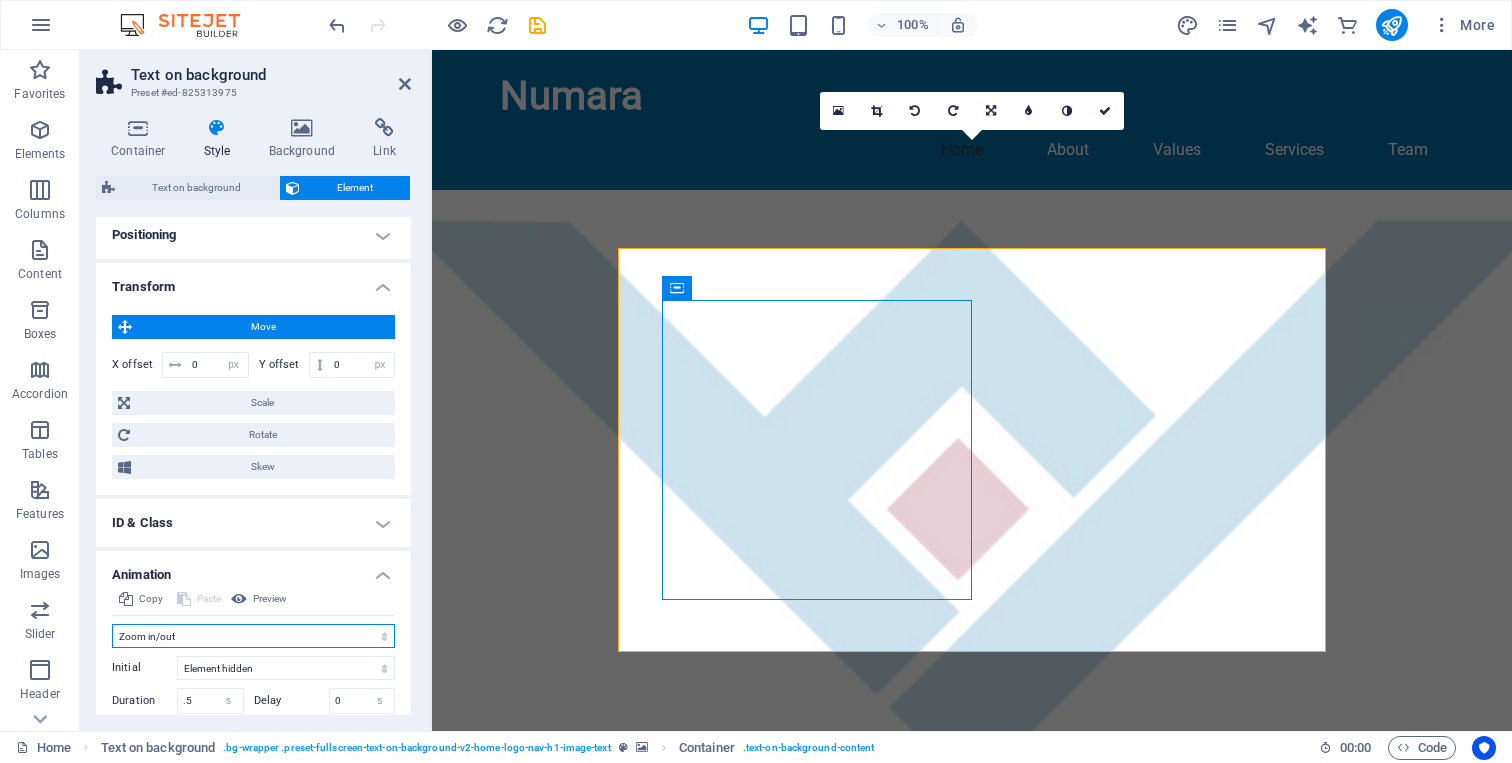 click on "Don't animate Show / Hide Slide up/down Zoom in/out Slide left to right Slide right to left Slide top to bottom Slide bottom to top Pulse Blink Open as overlay" at bounding box center [253, 636] 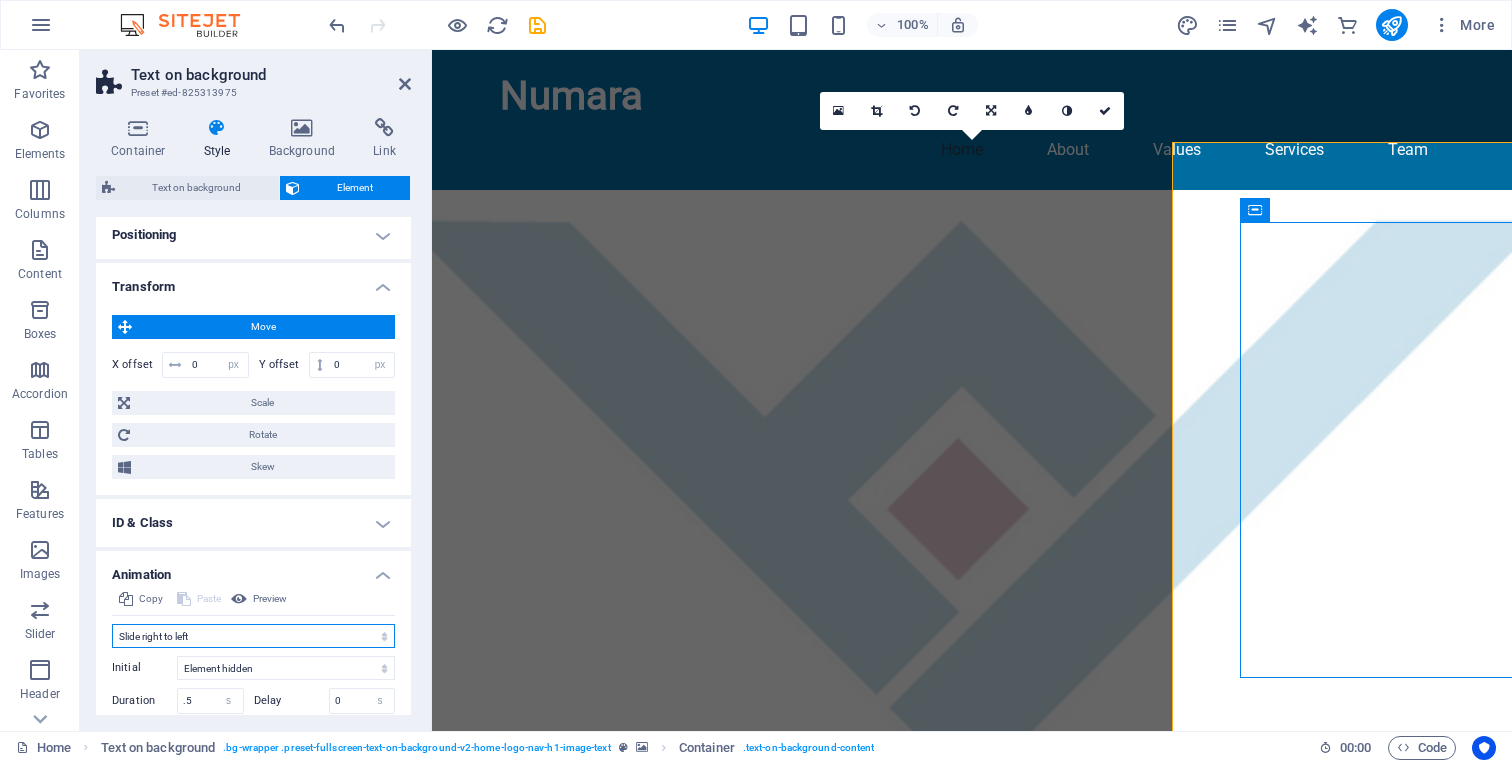 click on "Don't animate Show / Hide Slide up/down Zoom in/out Slide left to right Slide right to left Slide top to bottom Slide bottom to top Pulse Blink Open as overlay" at bounding box center [253, 636] 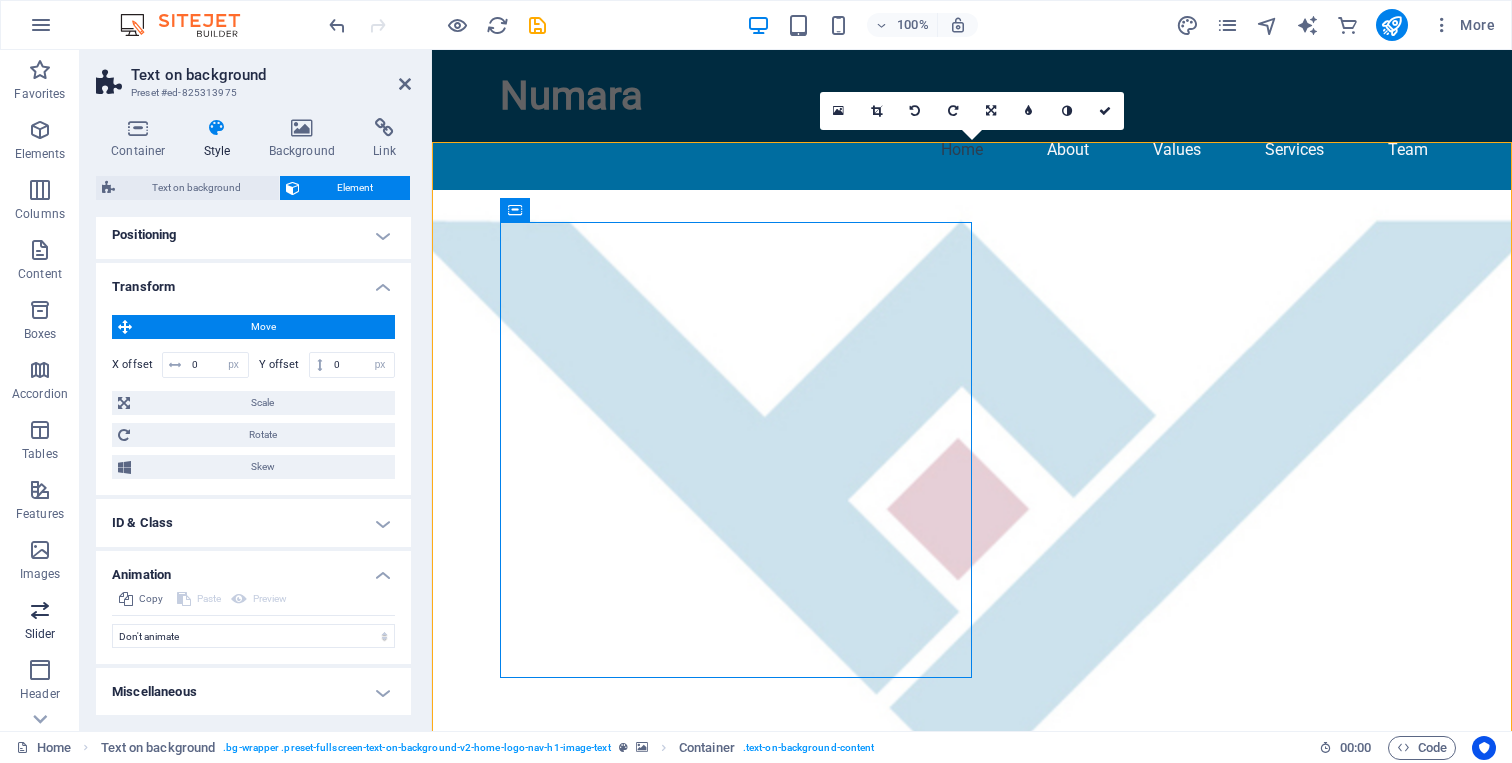 click on "Slider" at bounding box center [40, 622] 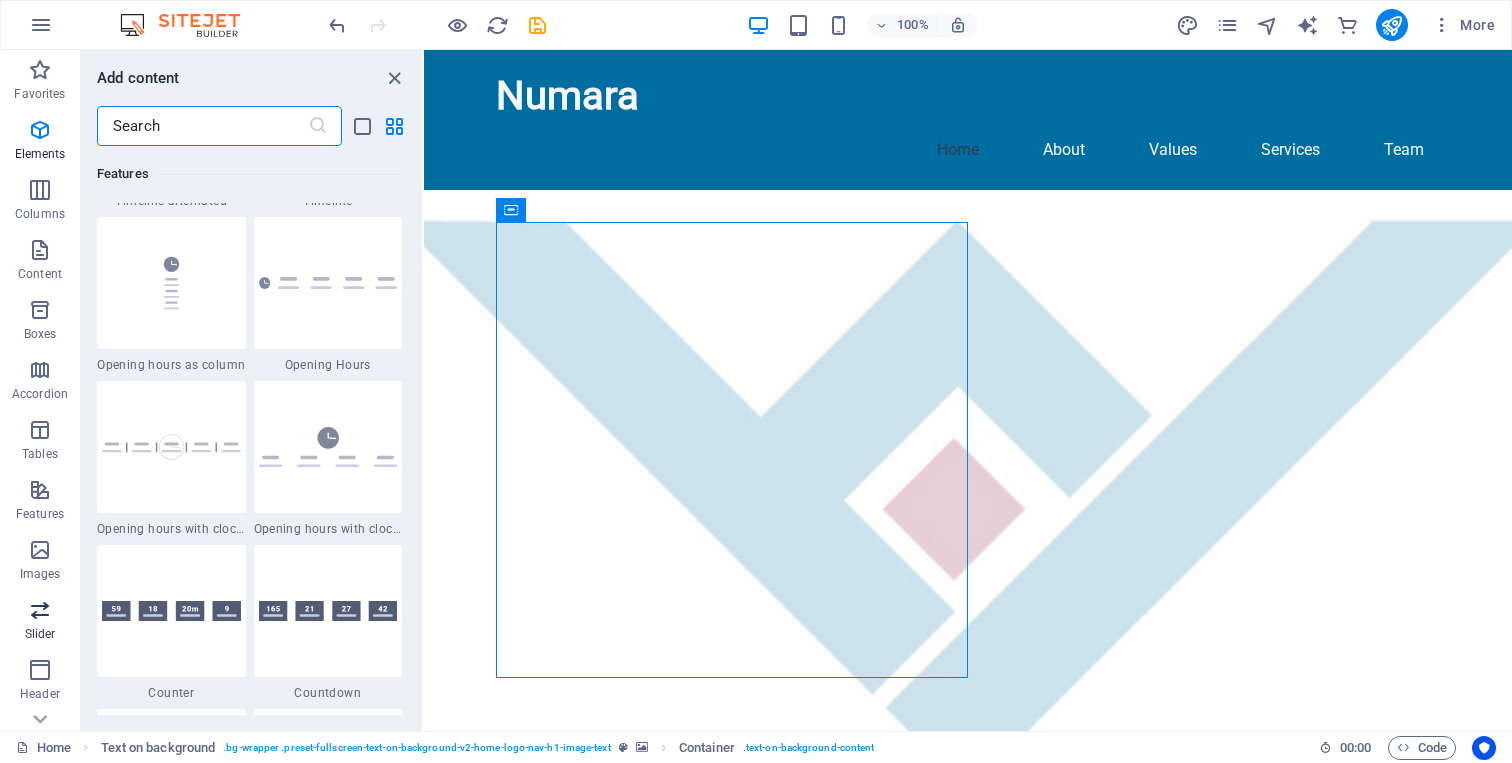 scroll, scrollTop: 11337, scrollLeft: 0, axis: vertical 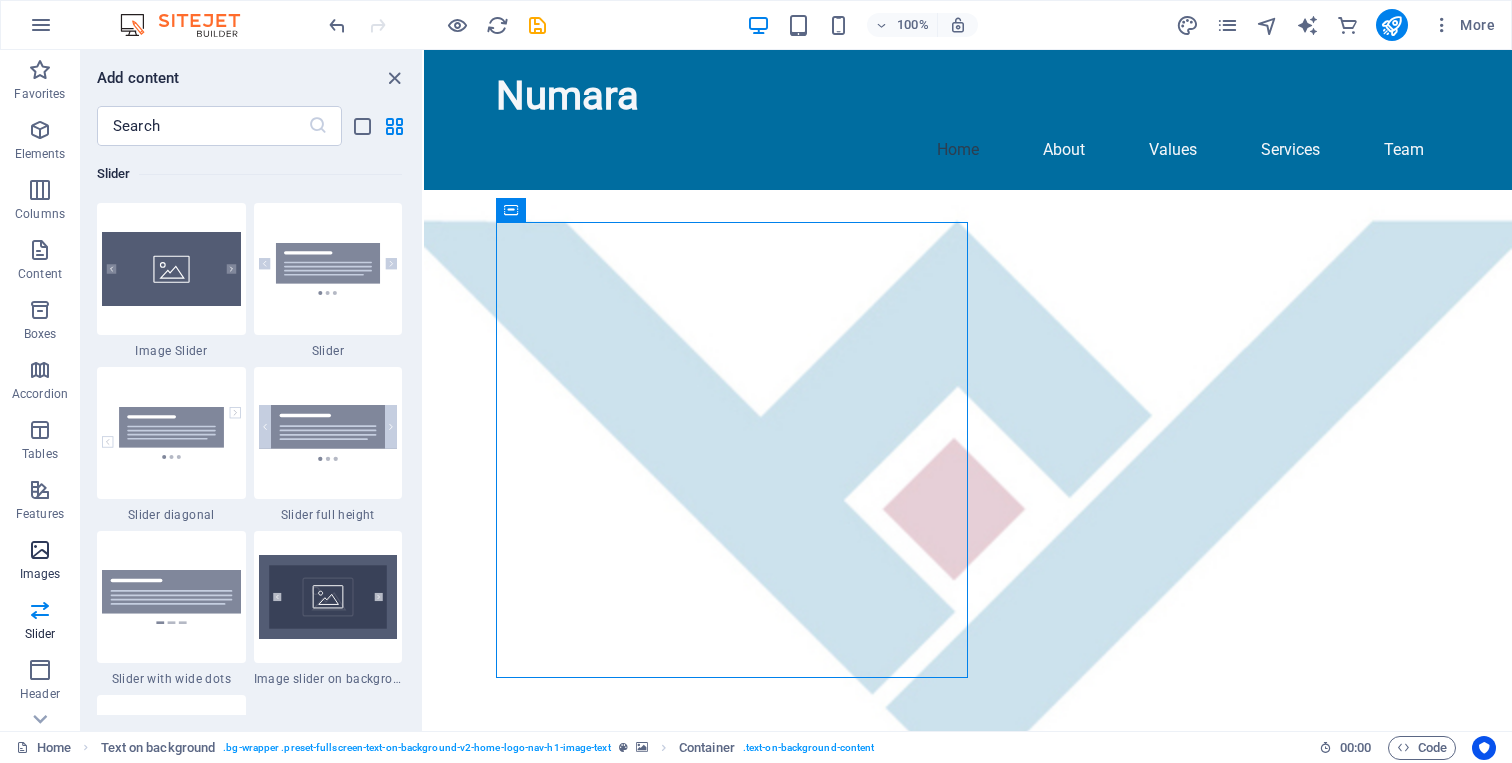 click at bounding box center [40, 550] 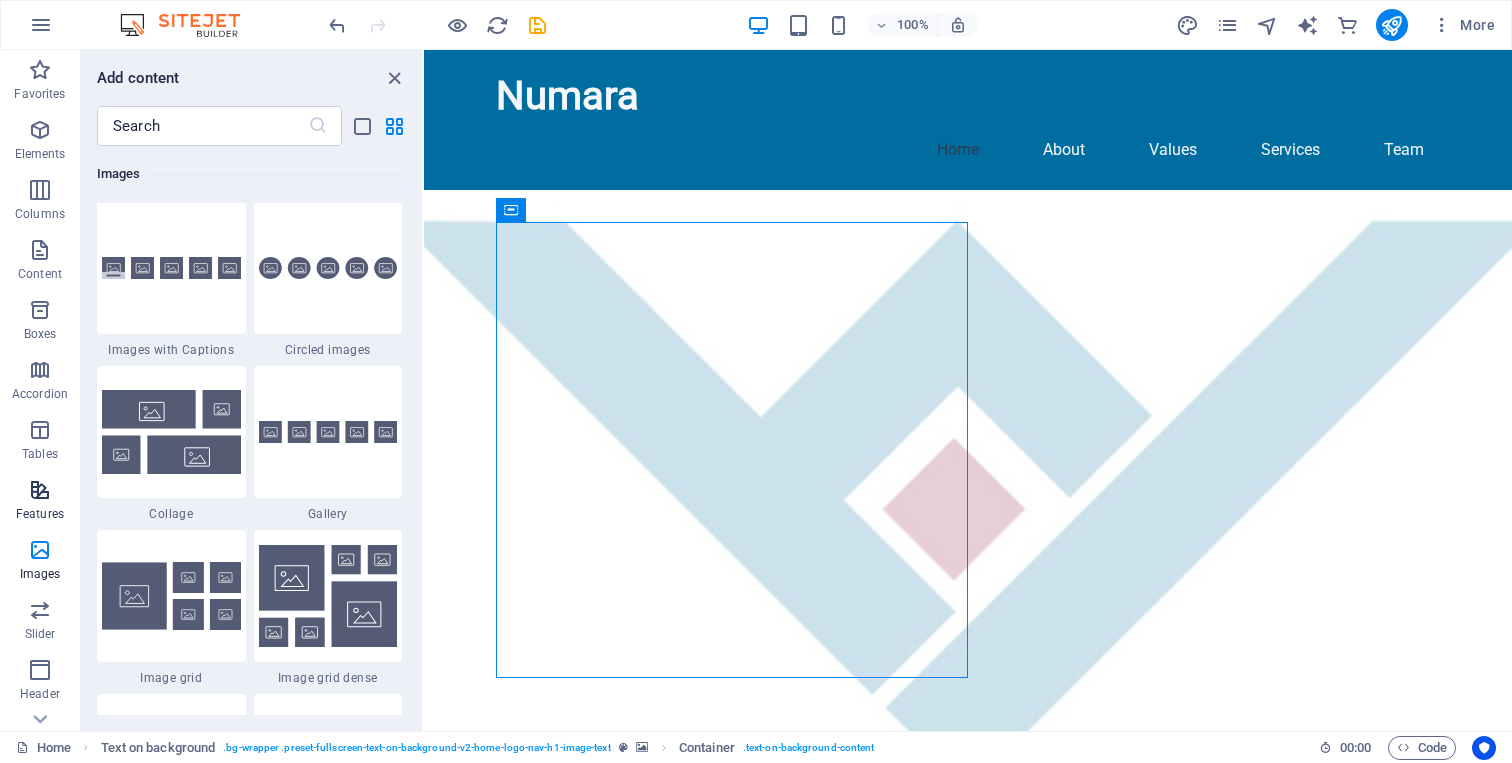 scroll, scrollTop: 10140, scrollLeft: 0, axis: vertical 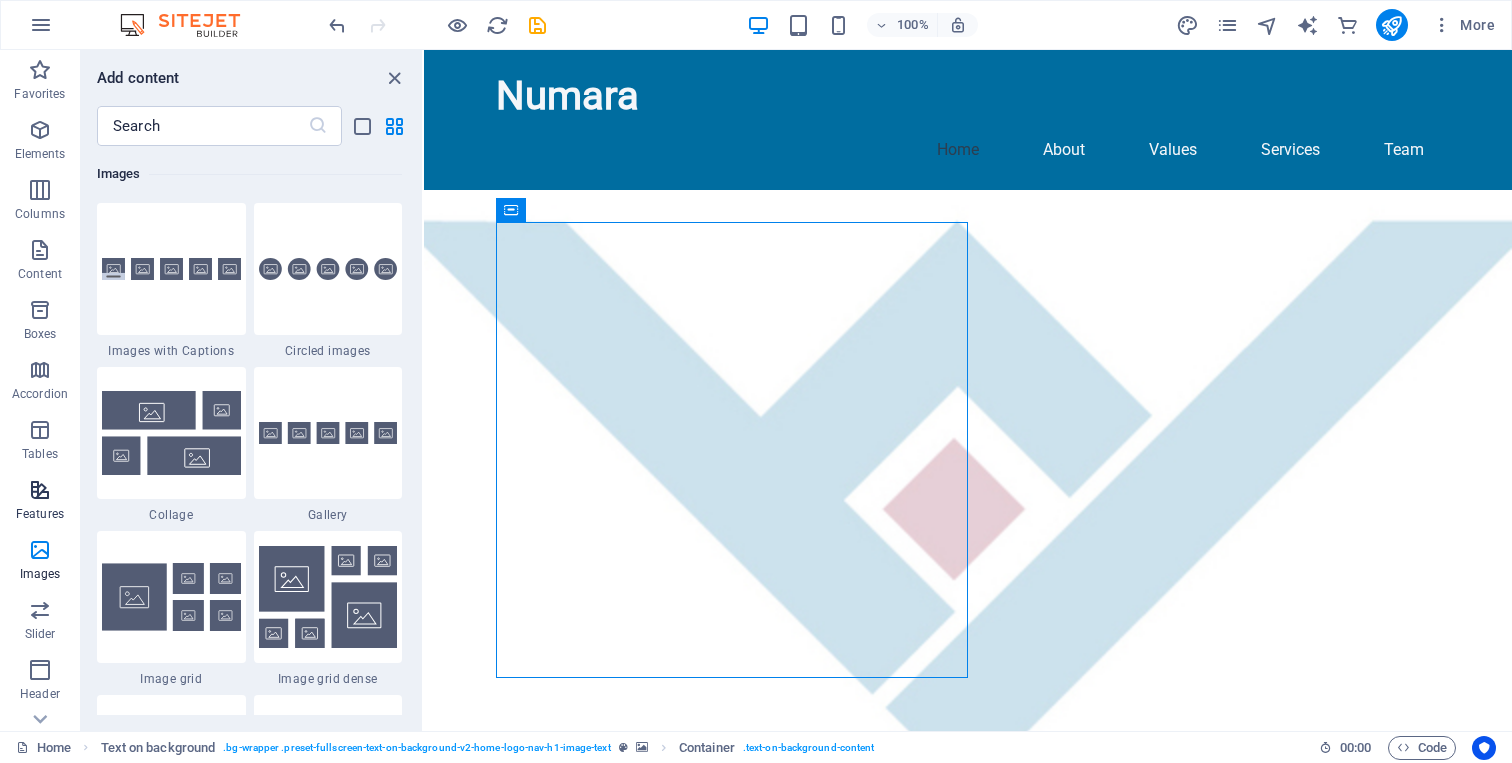 click on "Features" at bounding box center [40, 502] 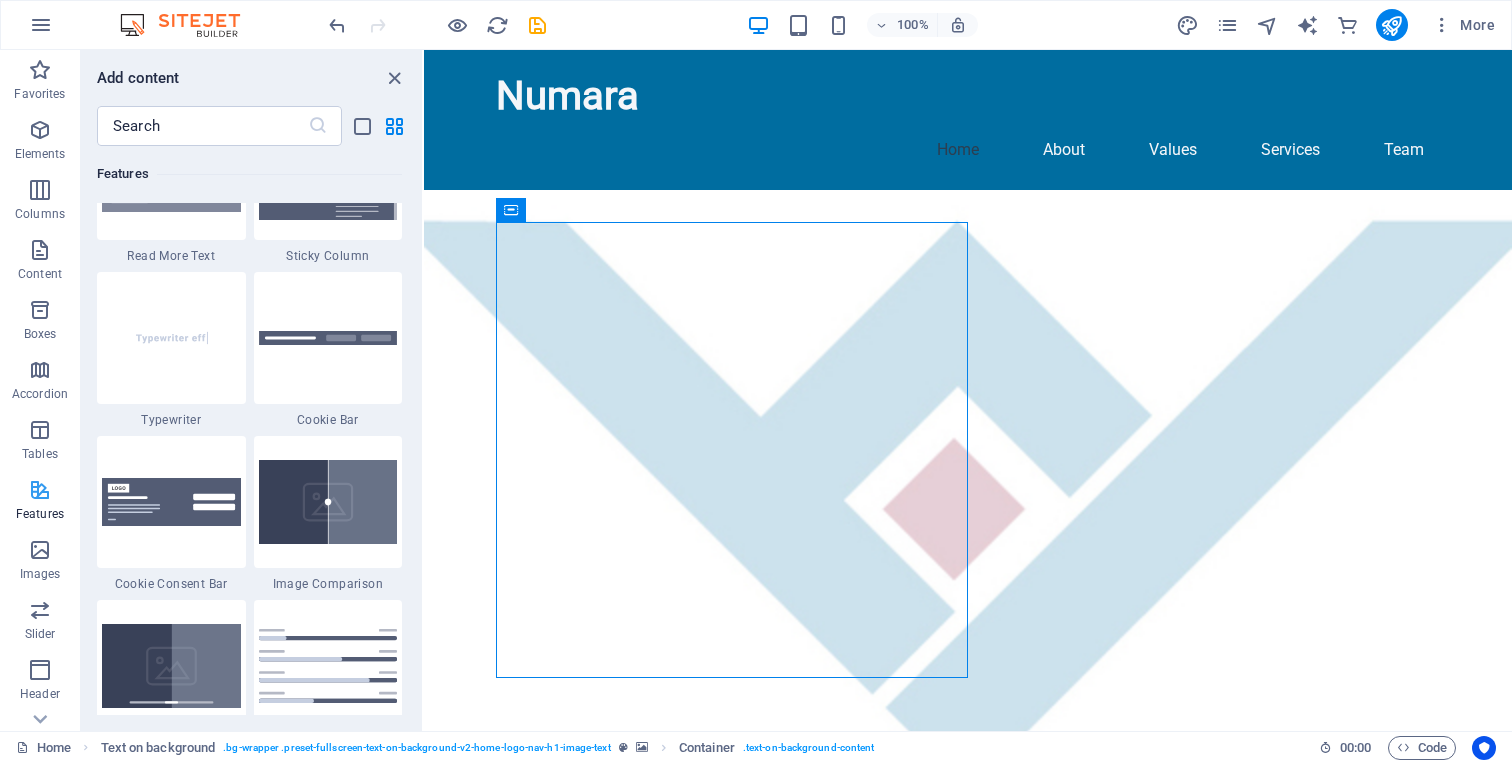 scroll, scrollTop: 7795, scrollLeft: 0, axis: vertical 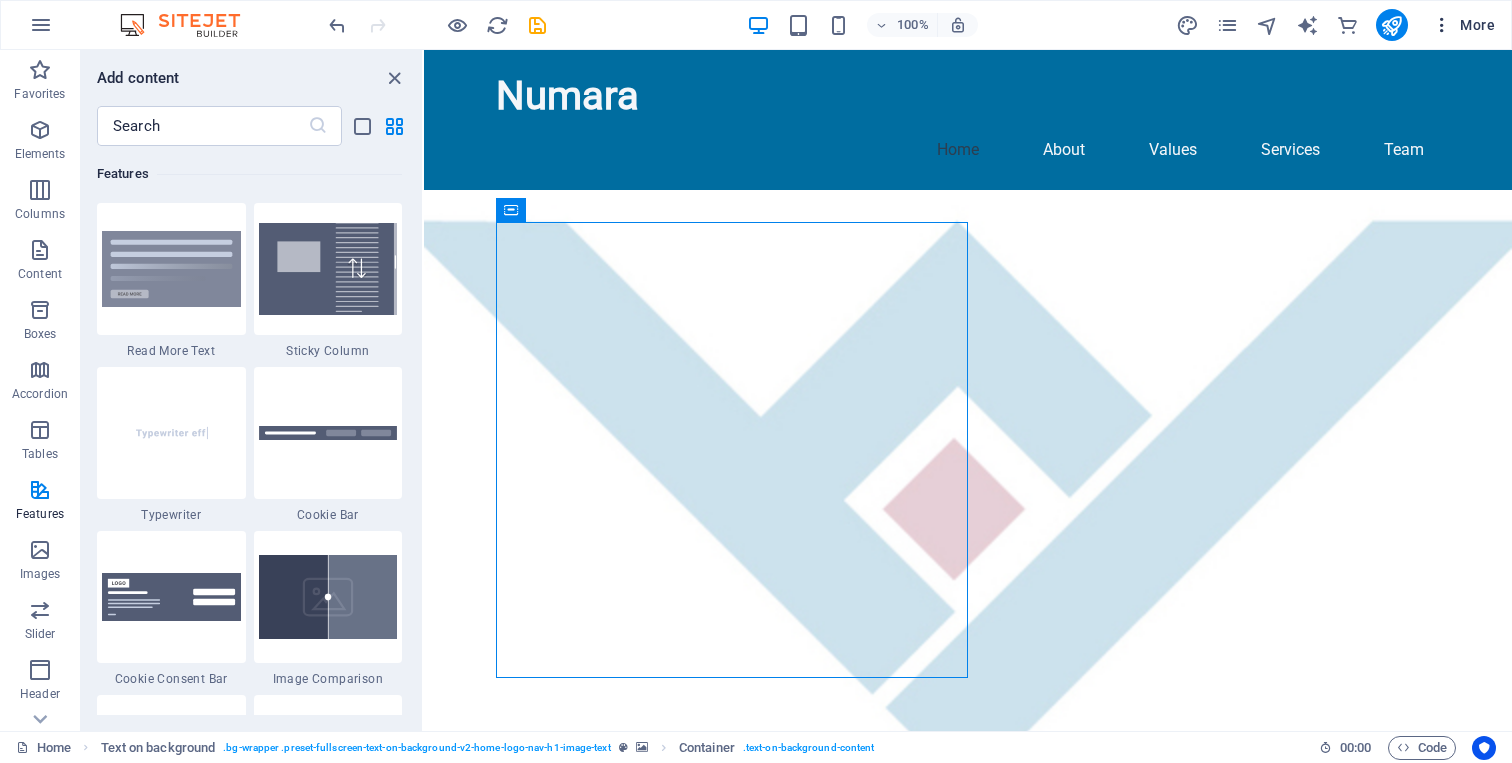 click on "More" at bounding box center [1463, 25] 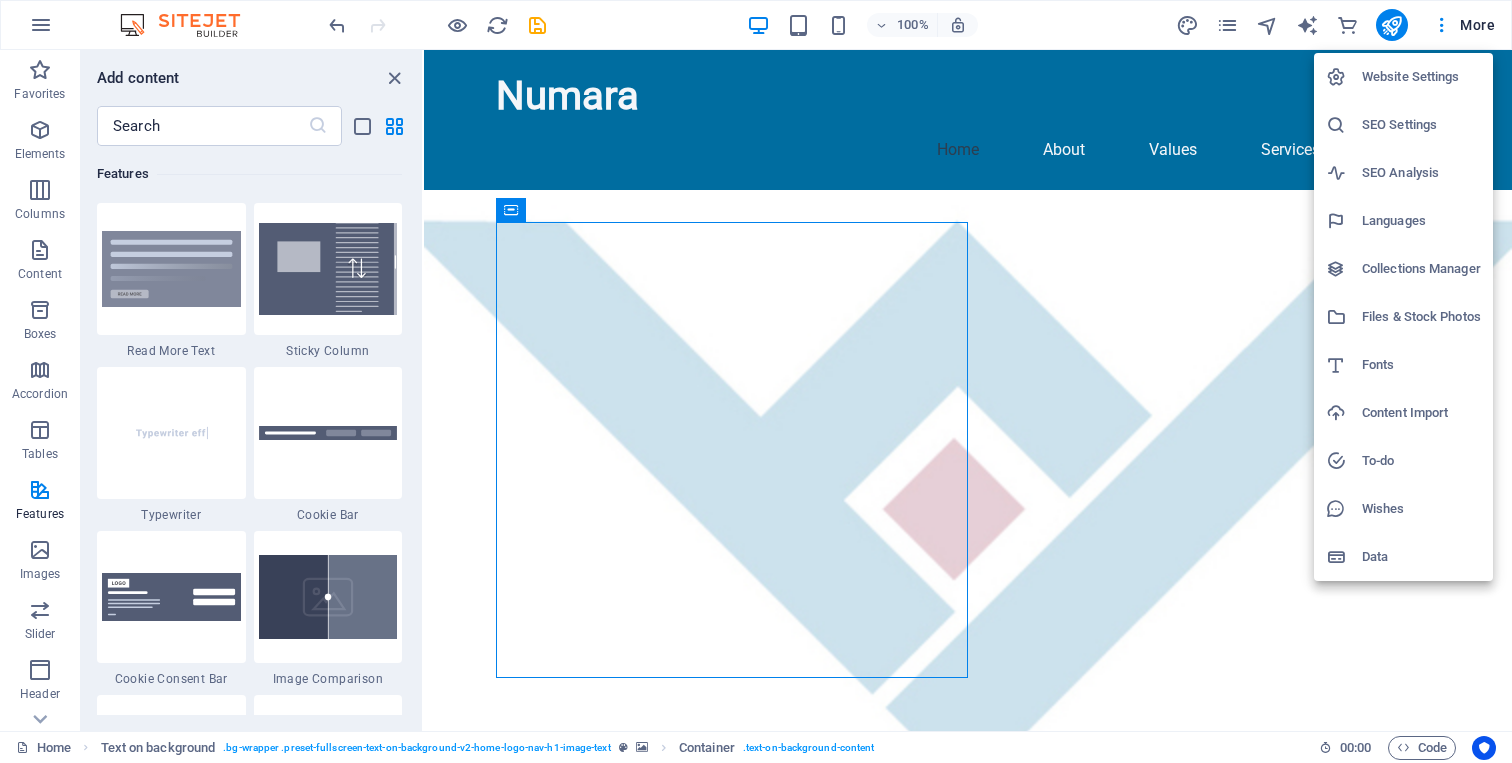 click at bounding box center (756, 381) 